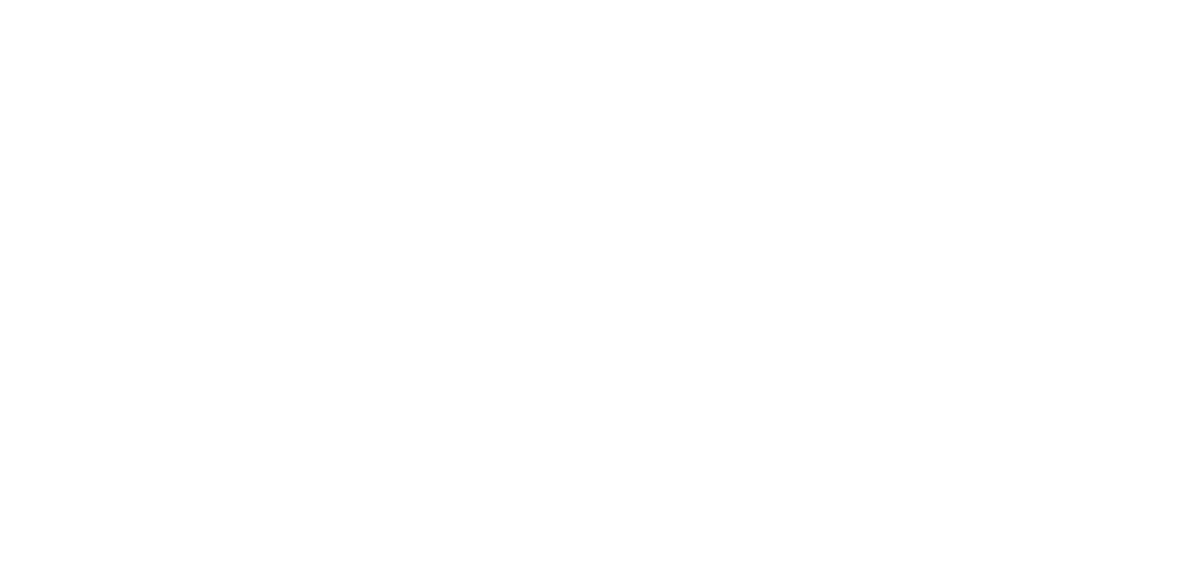 scroll, scrollTop: 0, scrollLeft: 0, axis: both 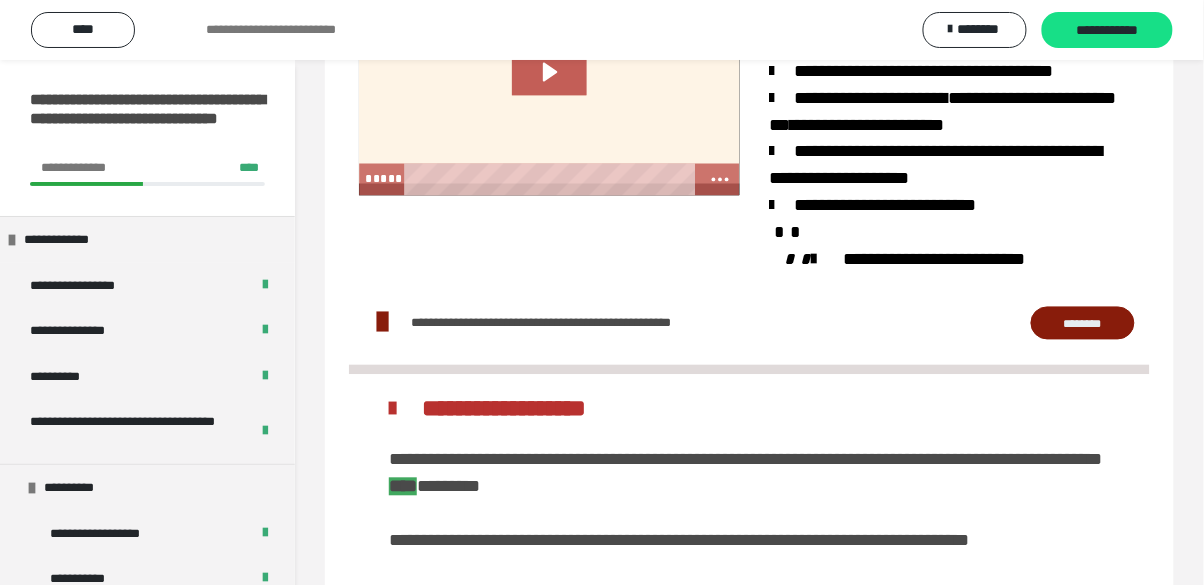 click at bounding box center (549, 89) 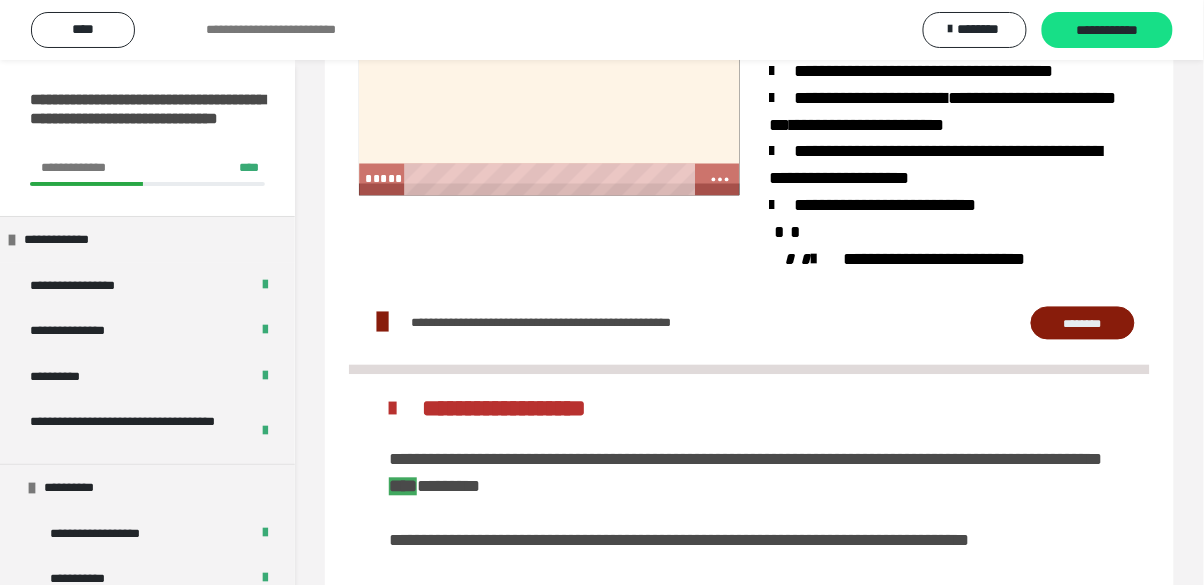 click at bounding box center [549, 89] 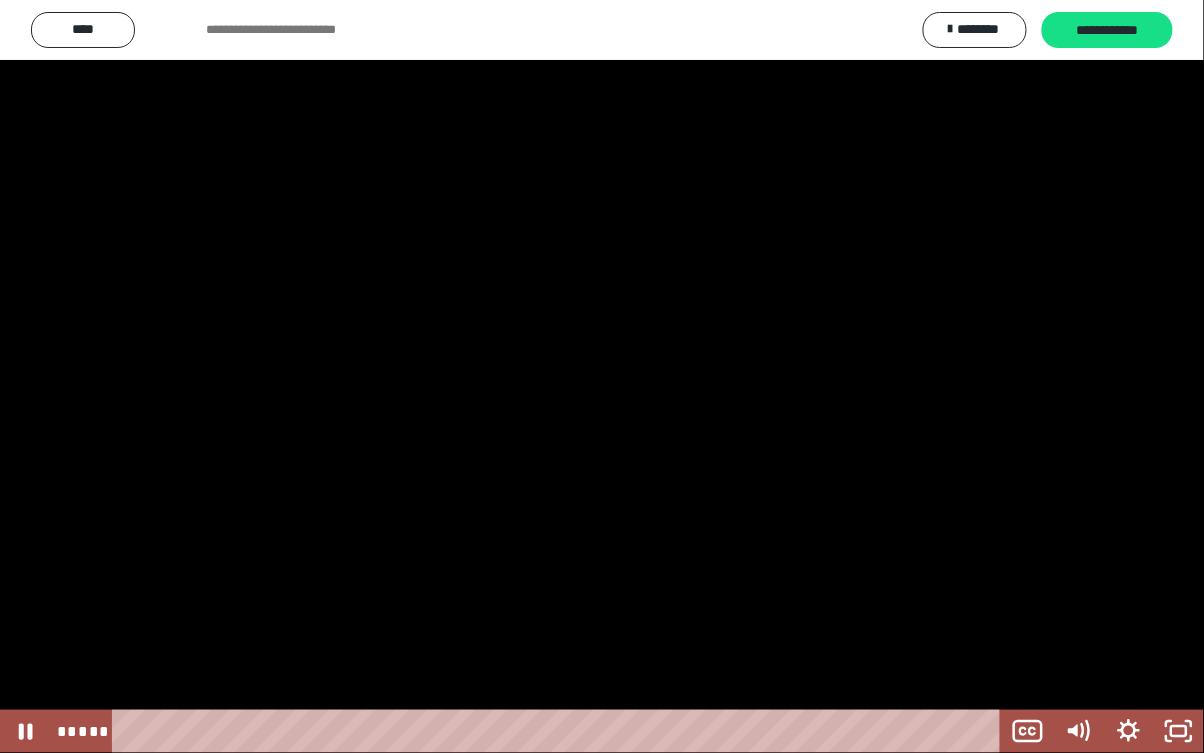 click at bounding box center (560, 731) 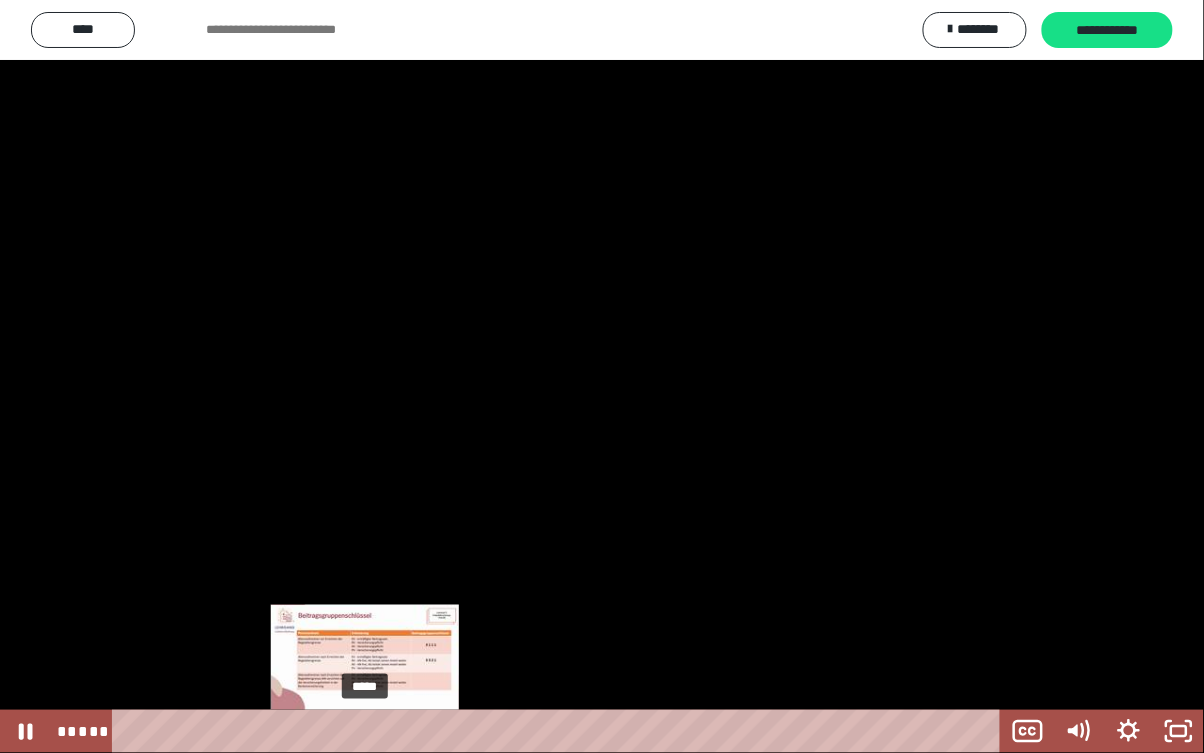 click at bounding box center (602, 376) 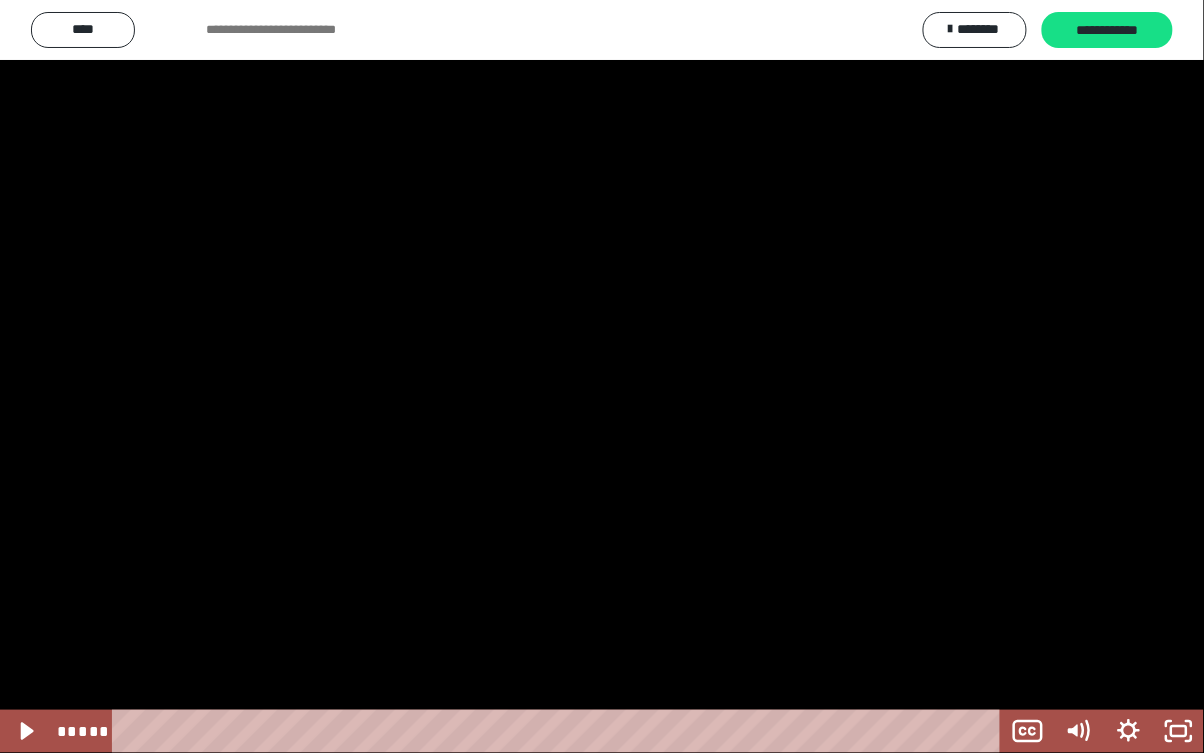 click at bounding box center [365, 731] 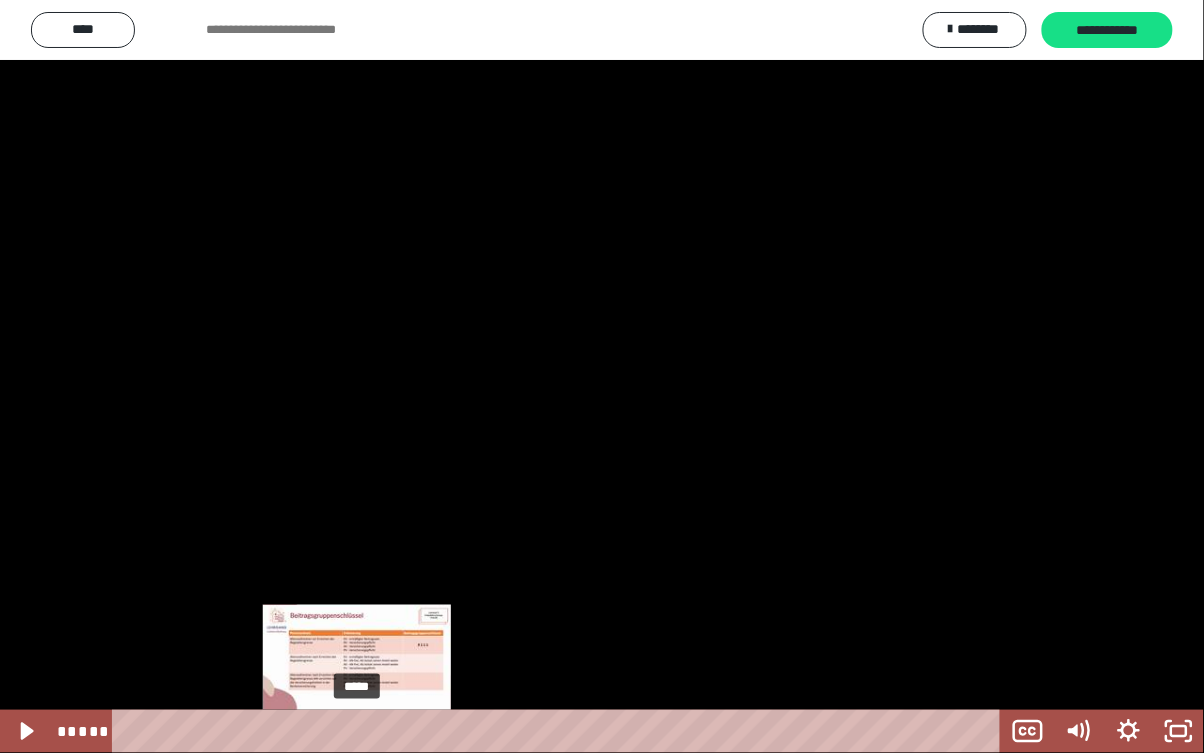 click on "*****" at bounding box center [560, 731] 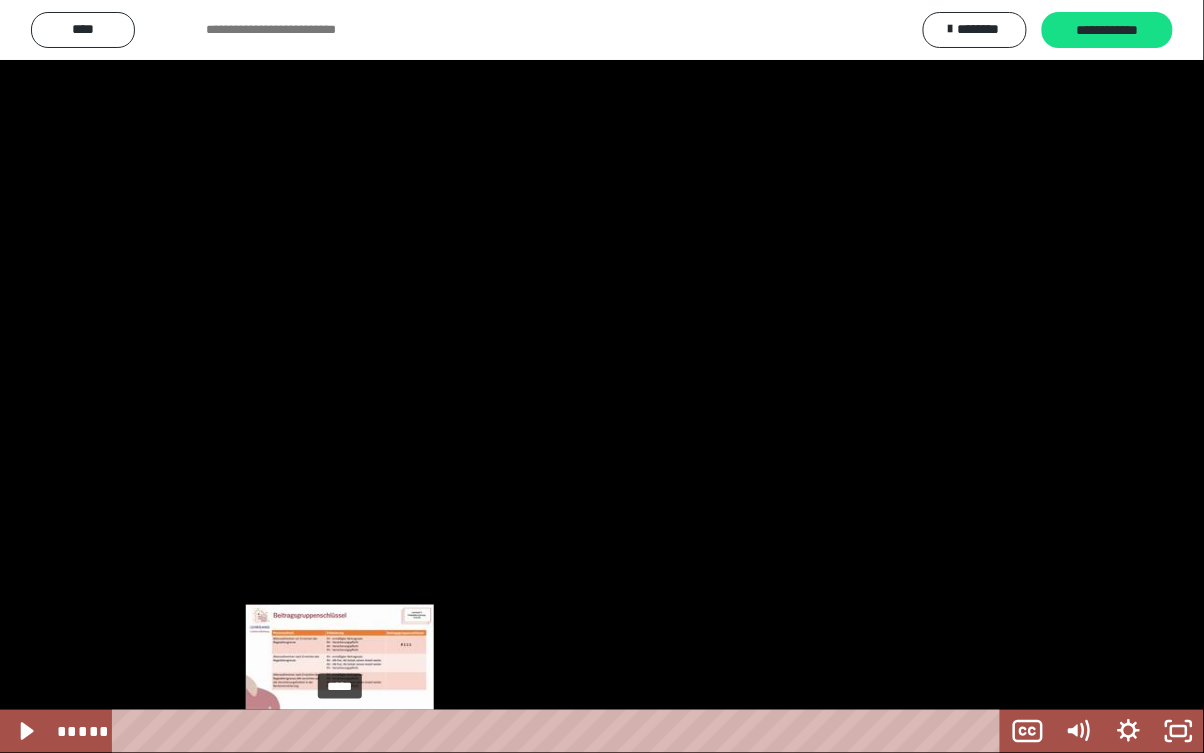 click on "*****" at bounding box center (560, 731) 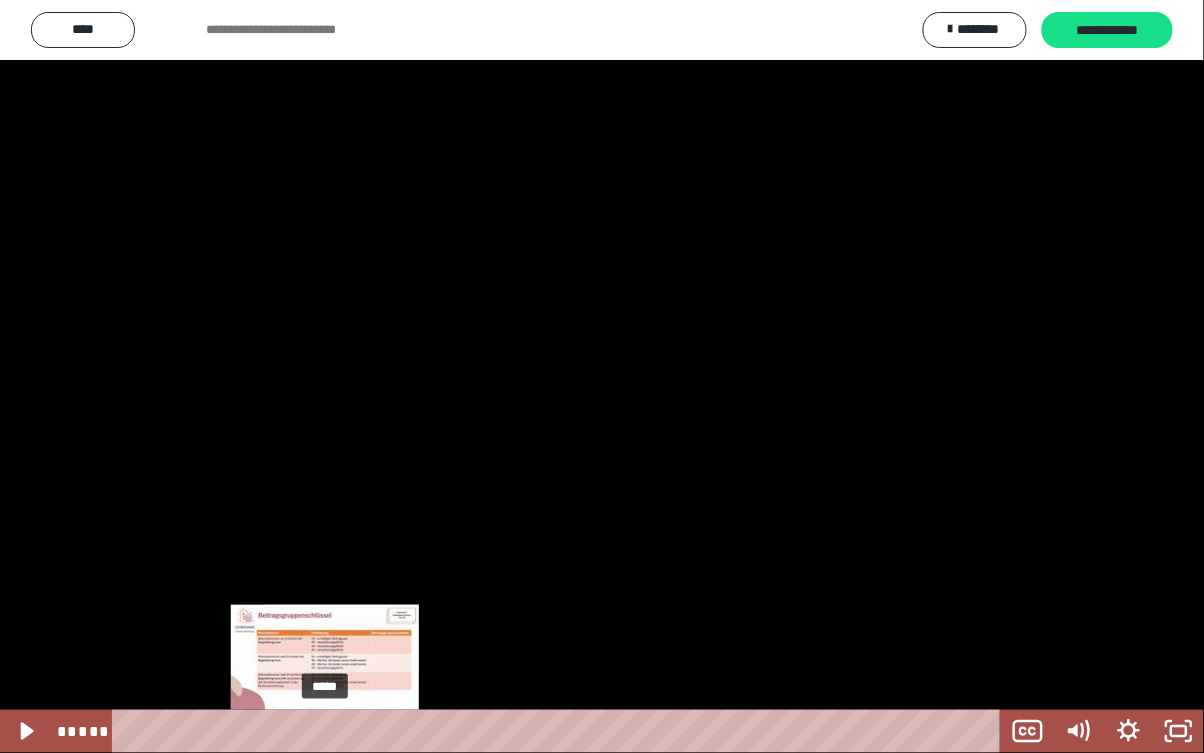 click at bounding box center [602, 376] 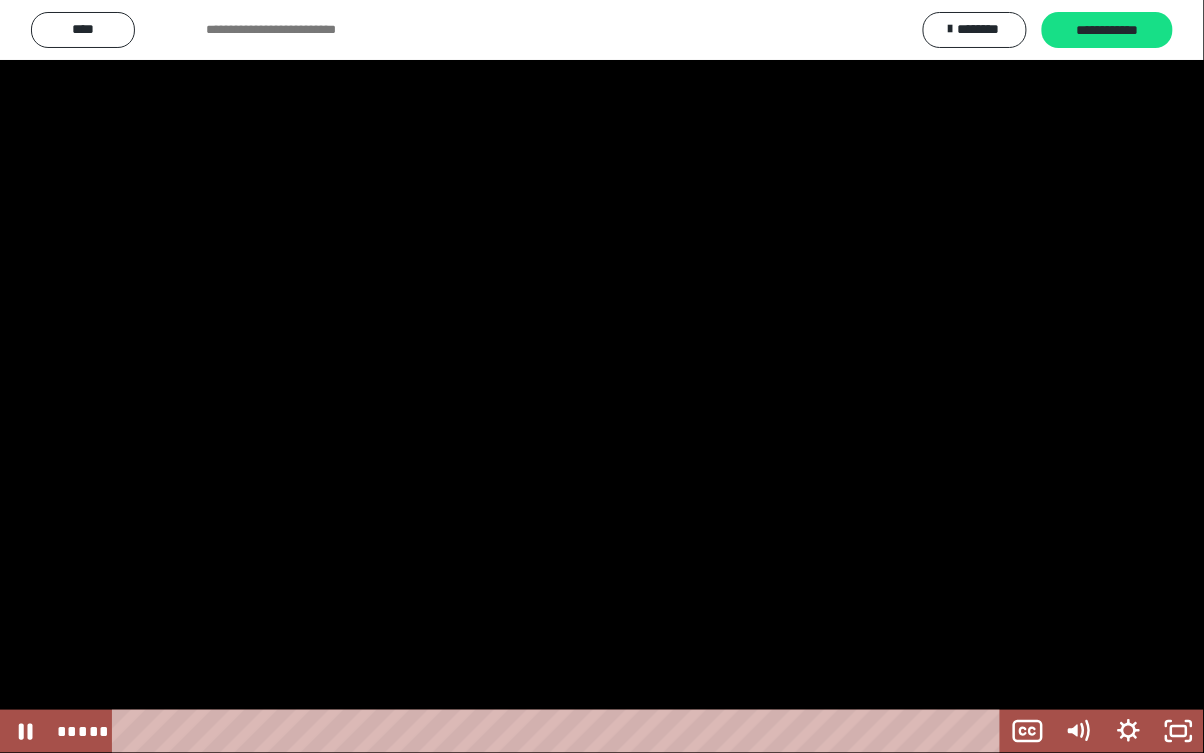click 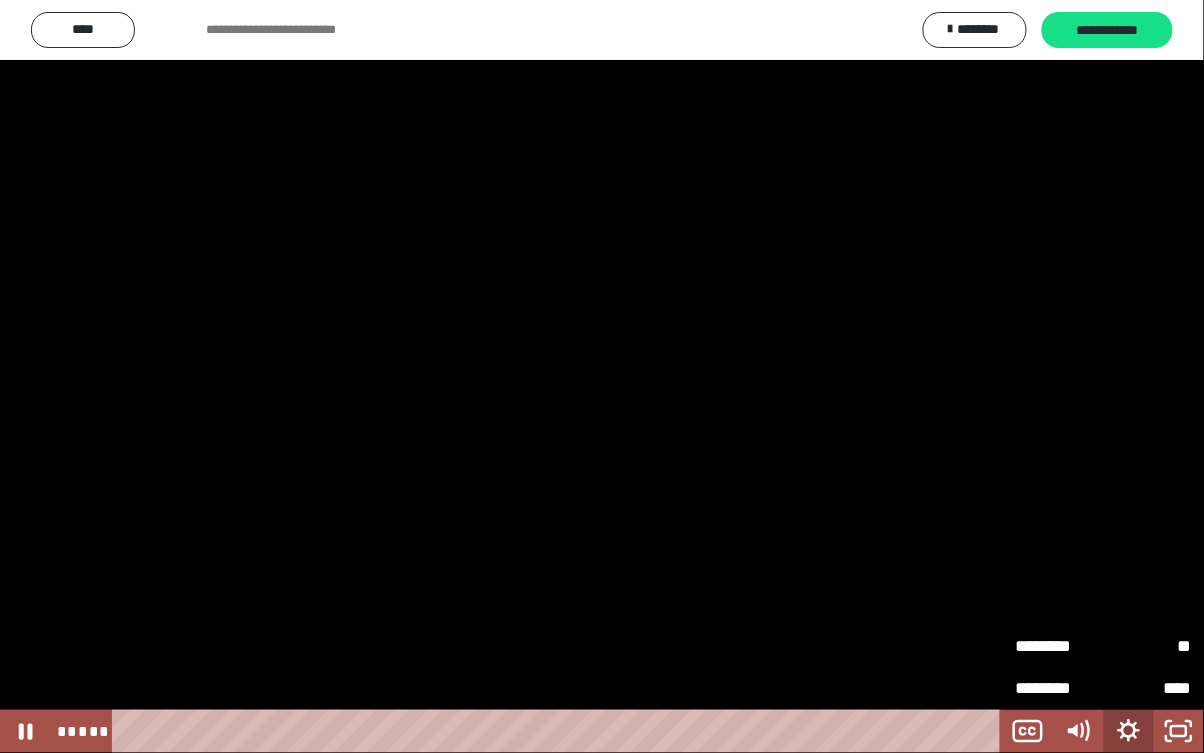 click on "**" at bounding box center [1148, 644] 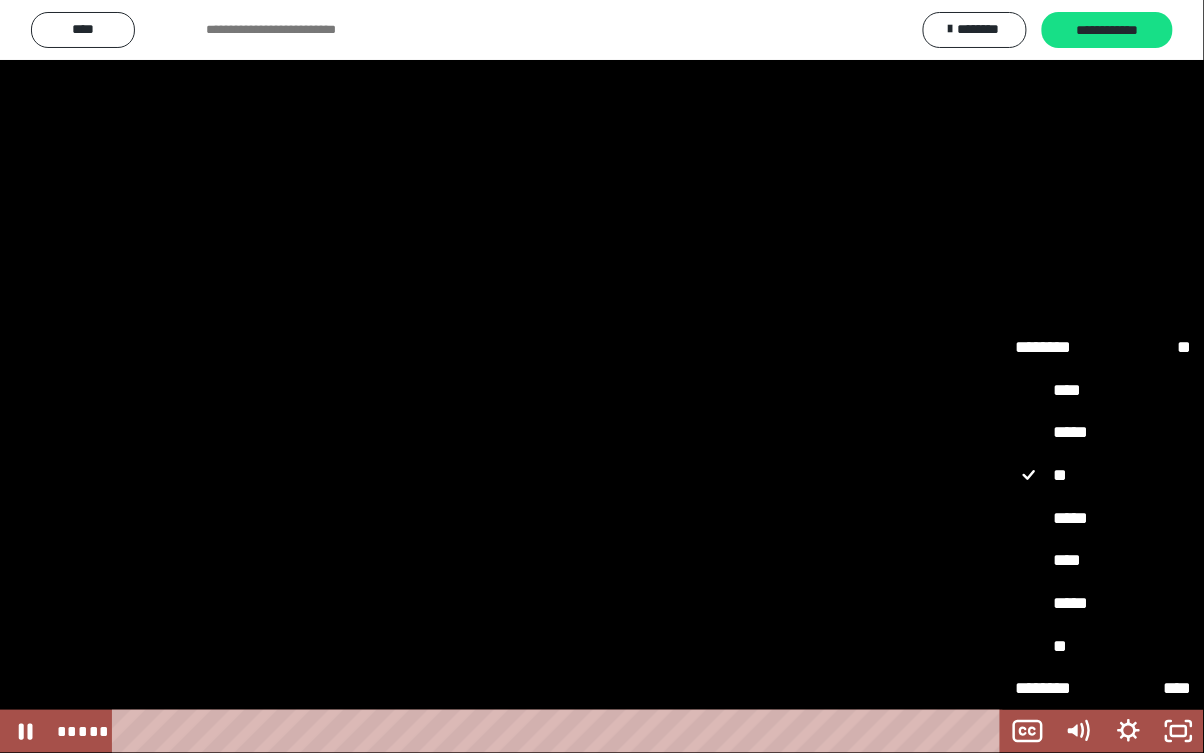 click on "****" at bounding box center (1103, 560) 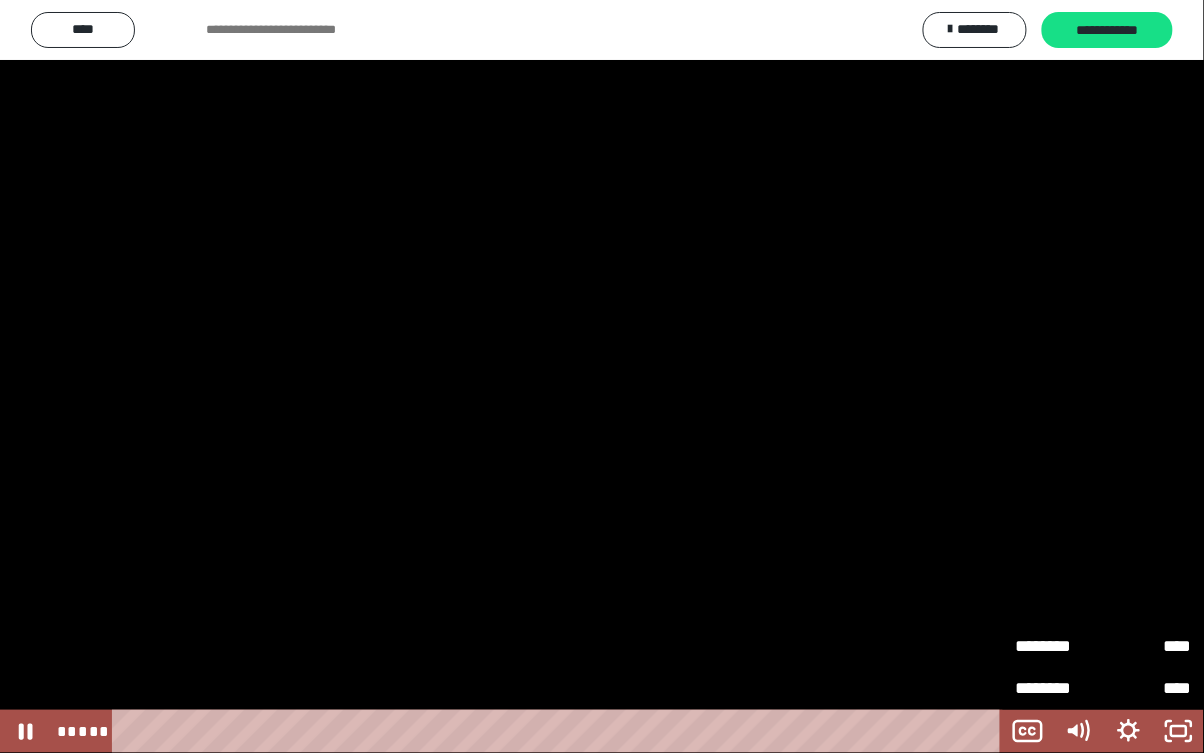 click on "*****" at bounding box center (560, 731) 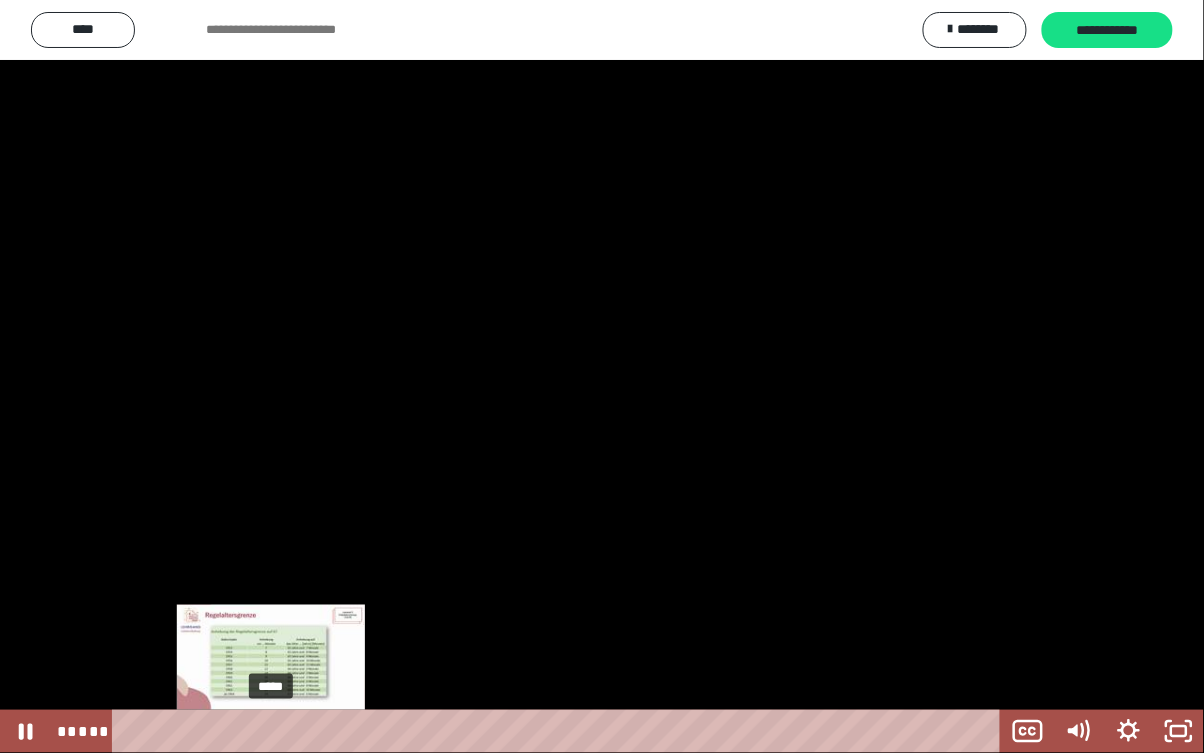 click at bounding box center [602, 376] 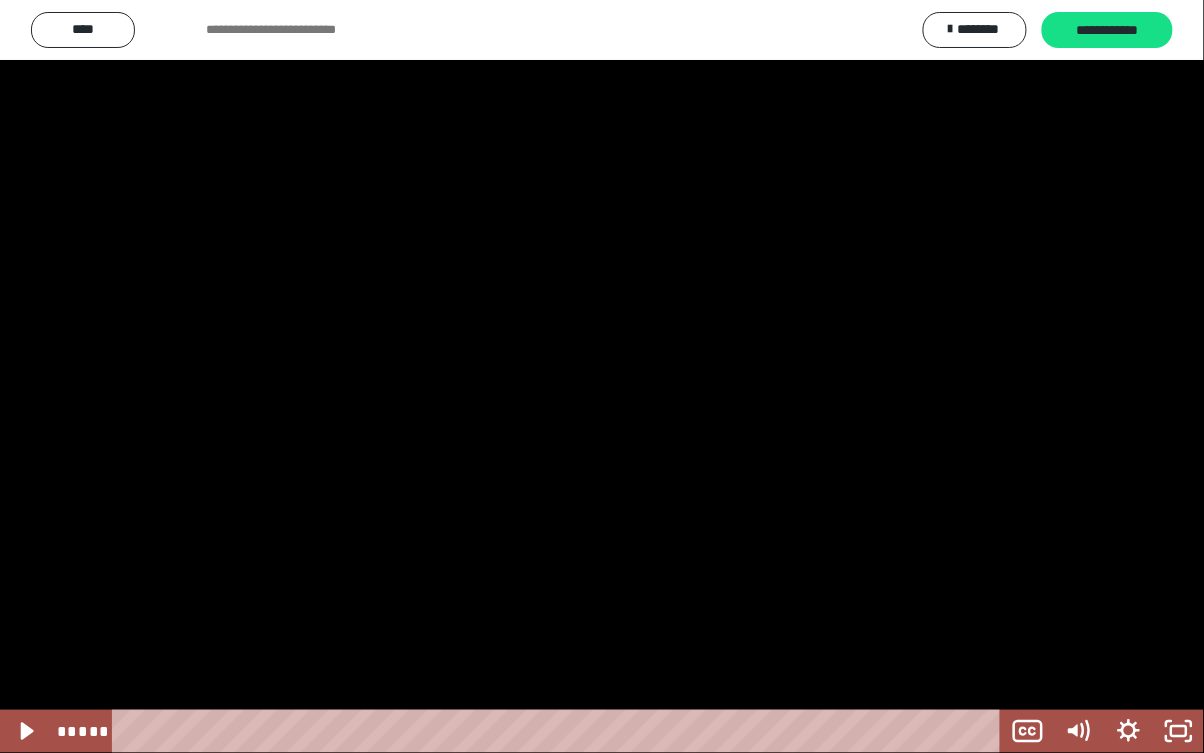 click at bounding box center (602, 376) 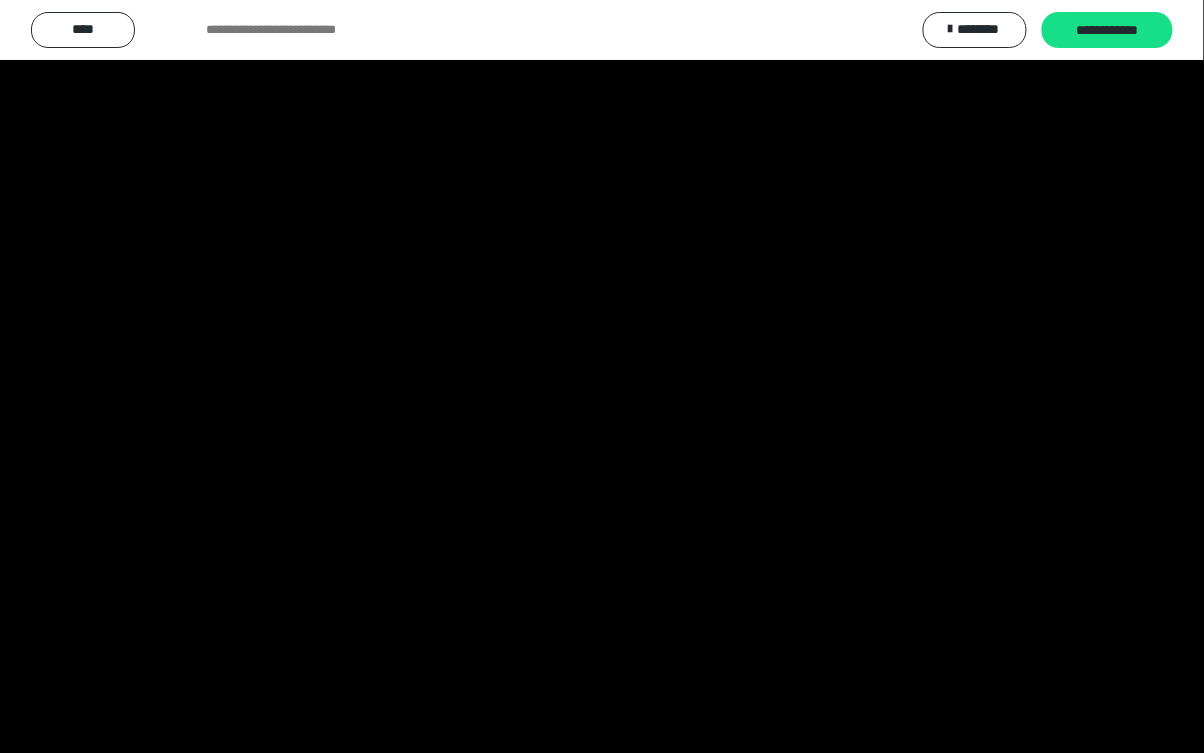 click at bounding box center (602, 376) 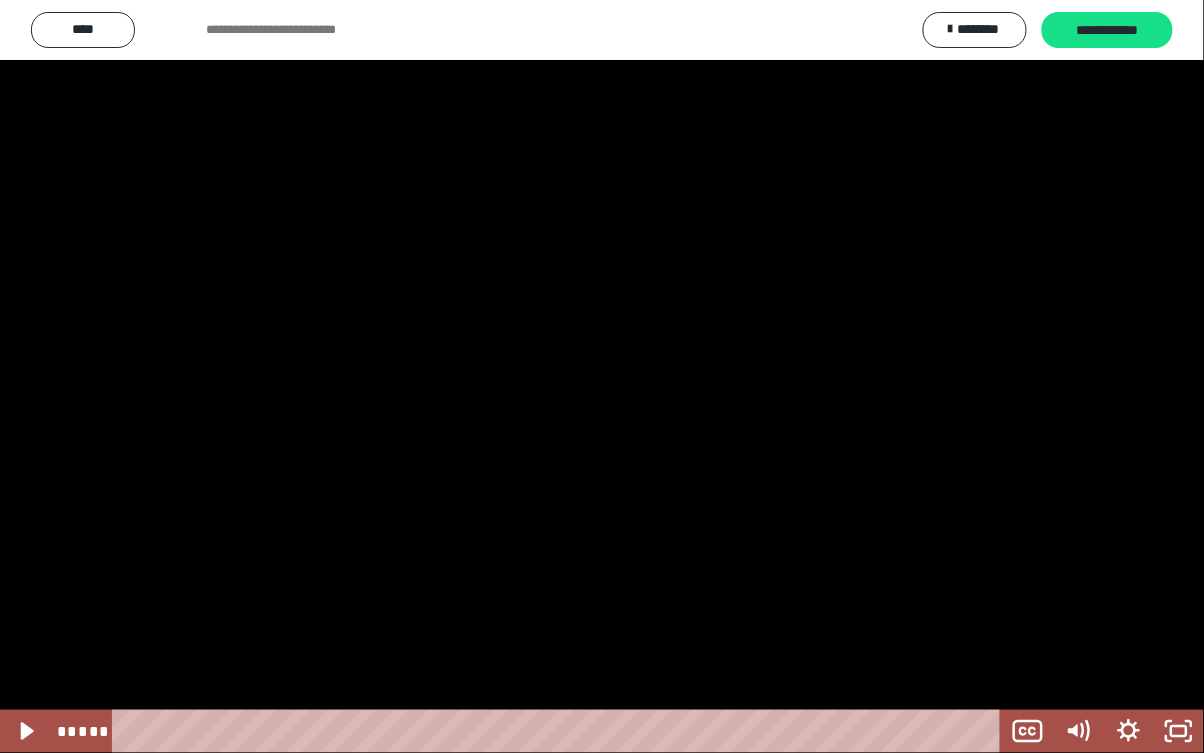 click at bounding box center (602, 376) 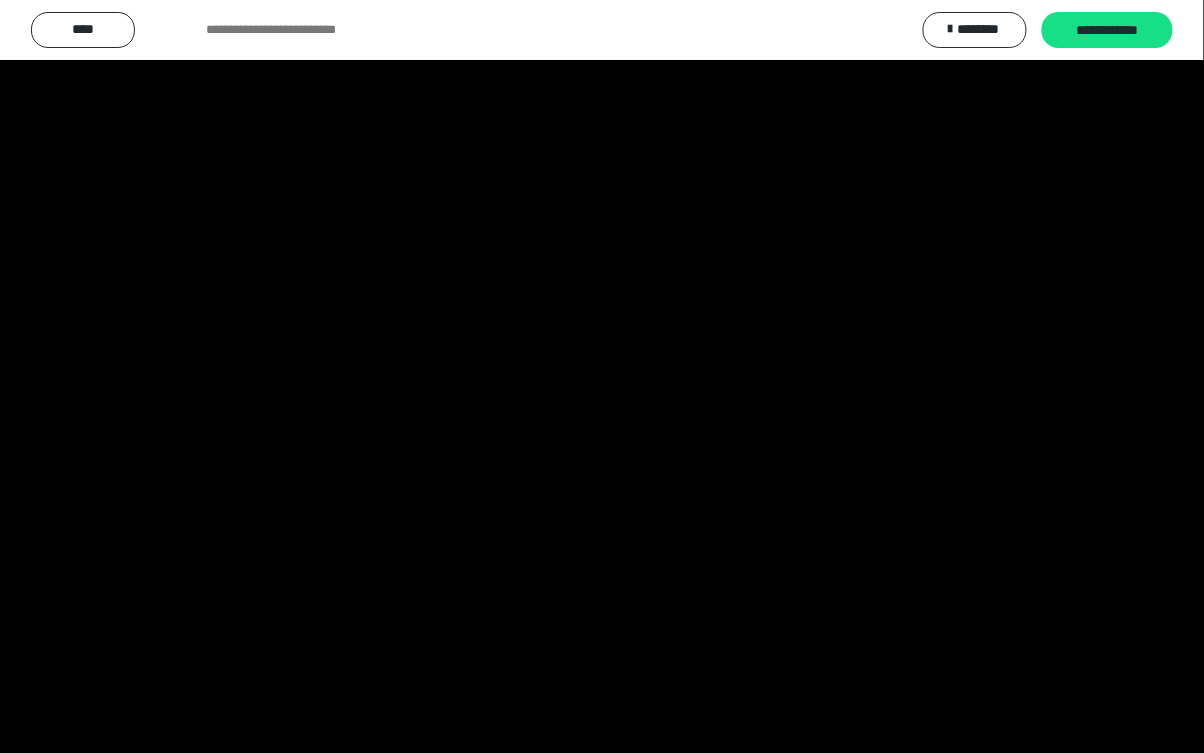 click at bounding box center [602, 376] 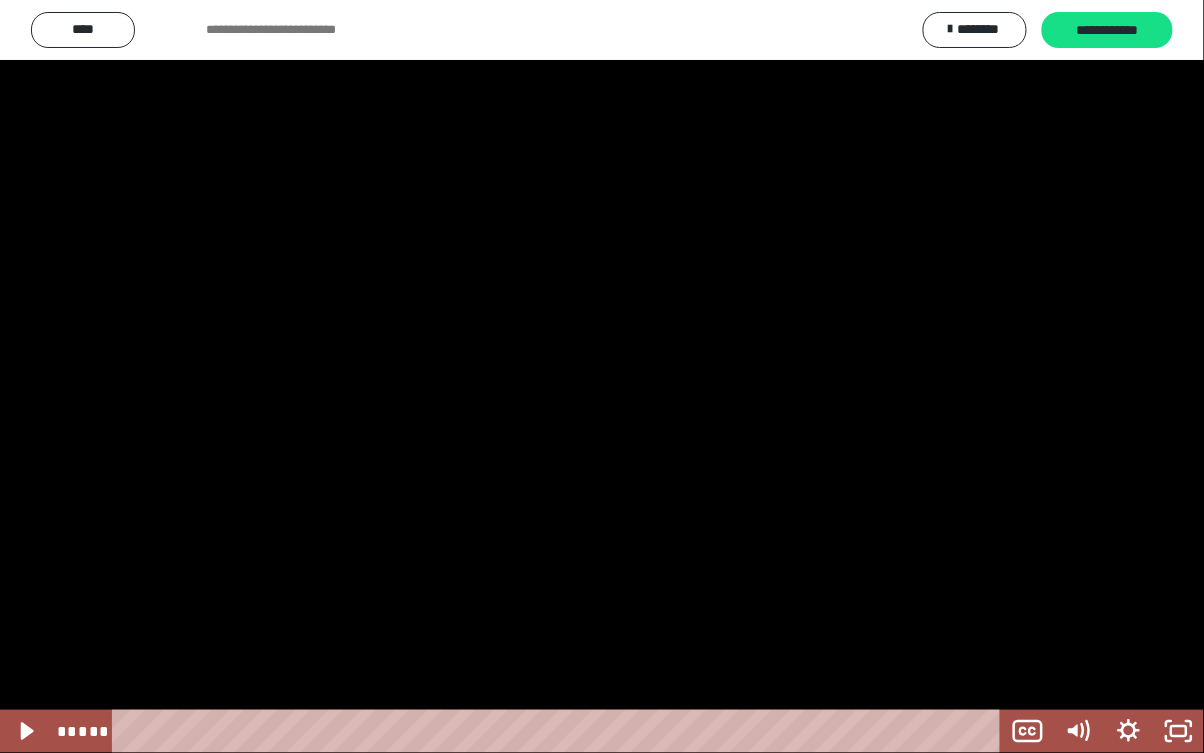 click 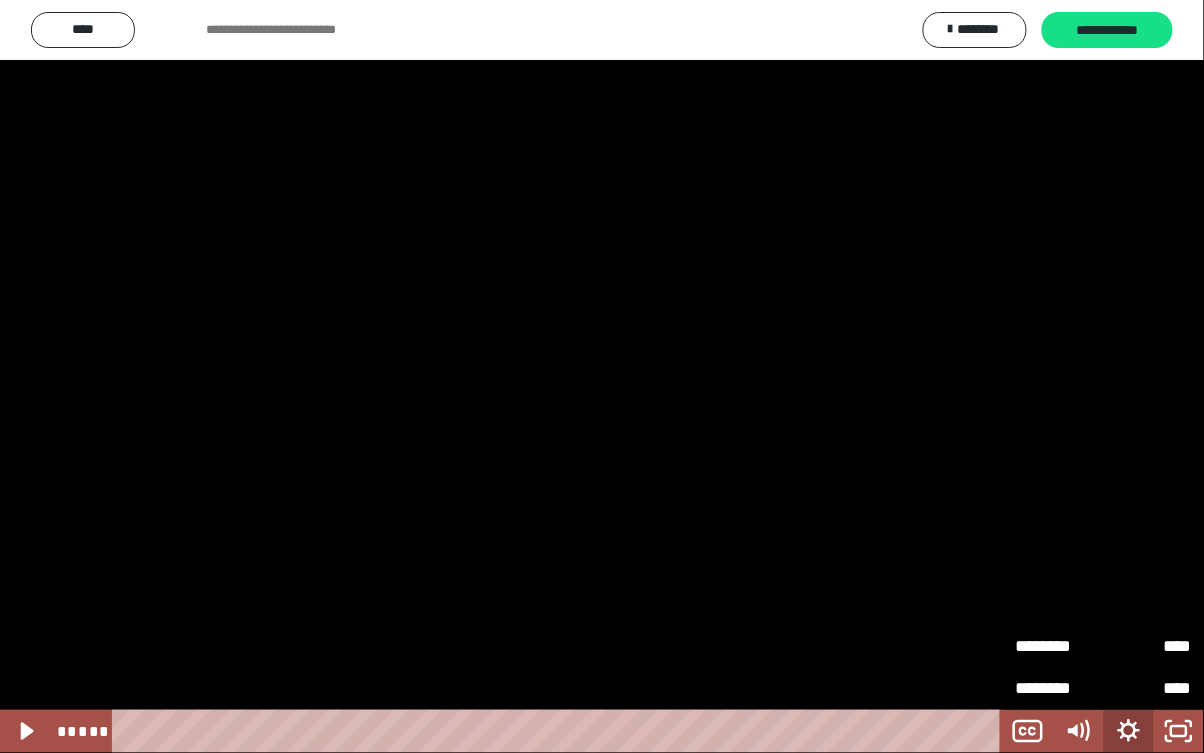 click on "****" at bounding box center (1148, 638) 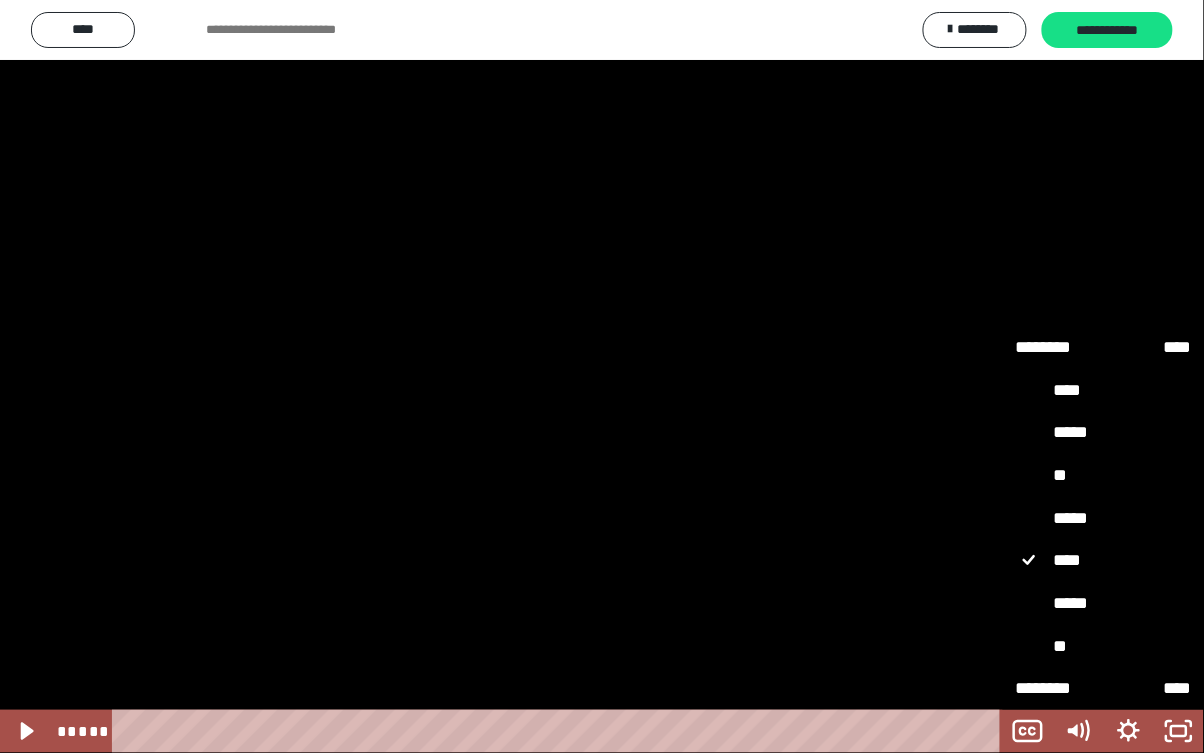 click on "**" at bounding box center [1103, 475] 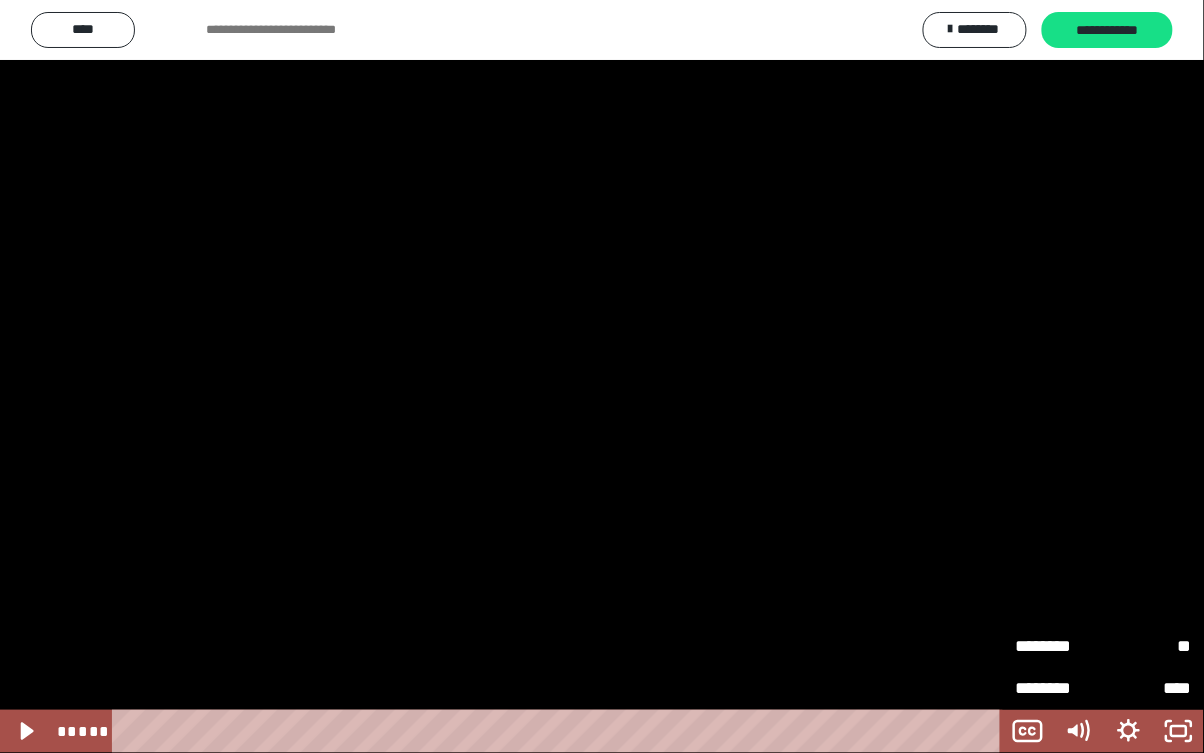 click at bounding box center (602, 376) 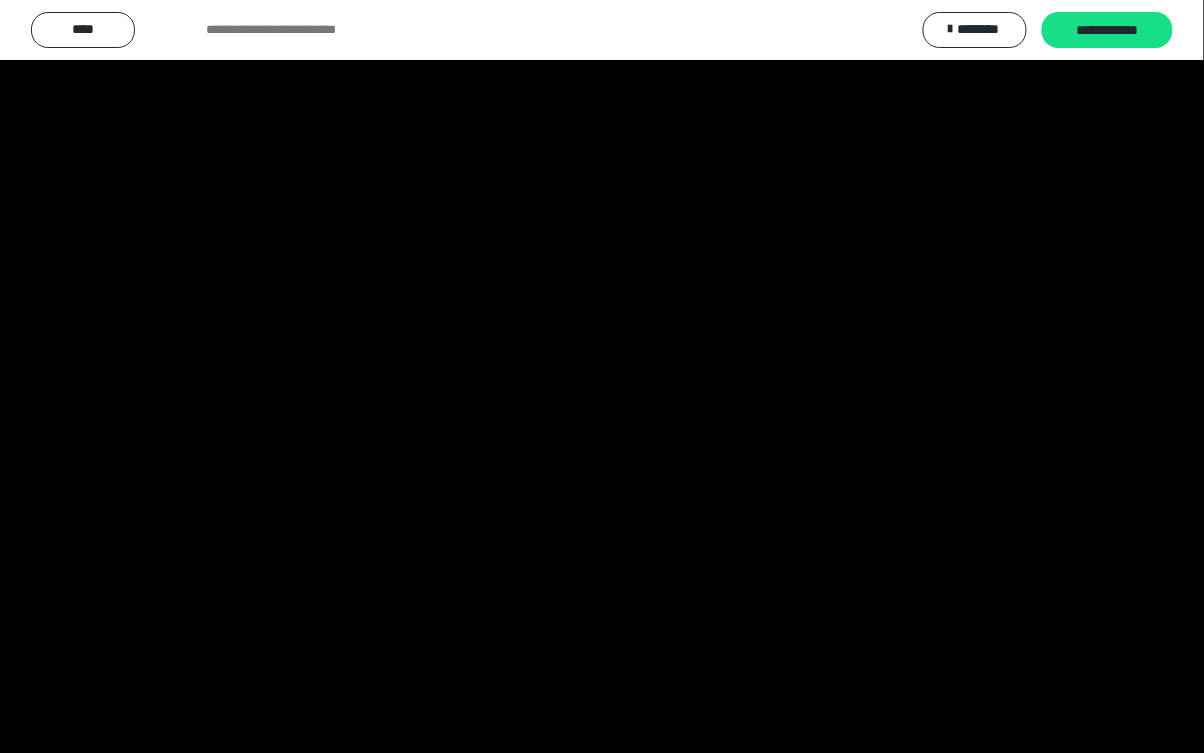 click at bounding box center (602, 376) 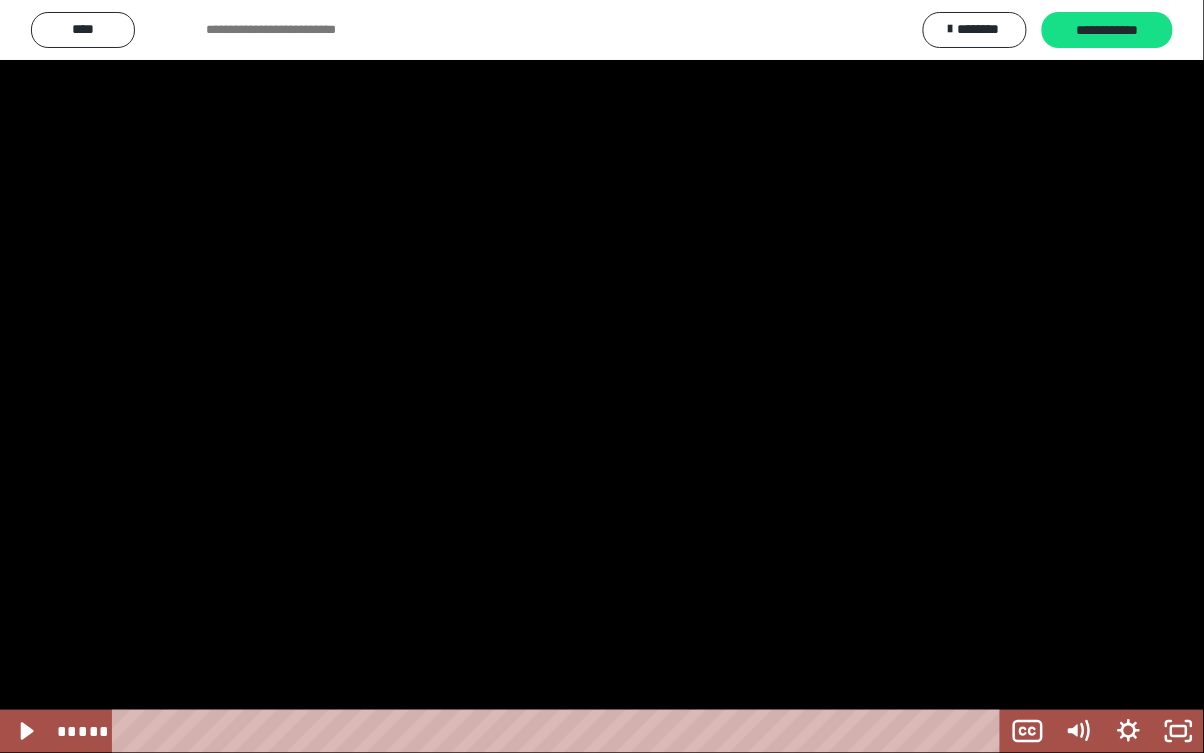 click at bounding box center [602, 376] 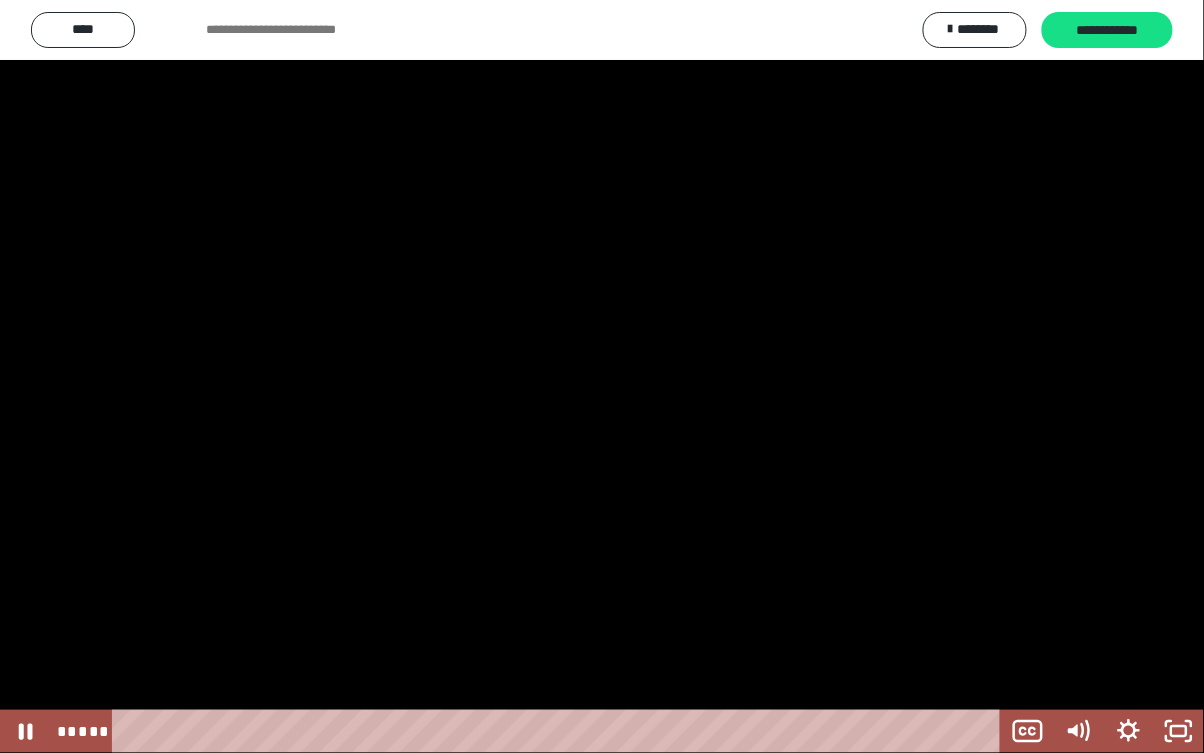 click 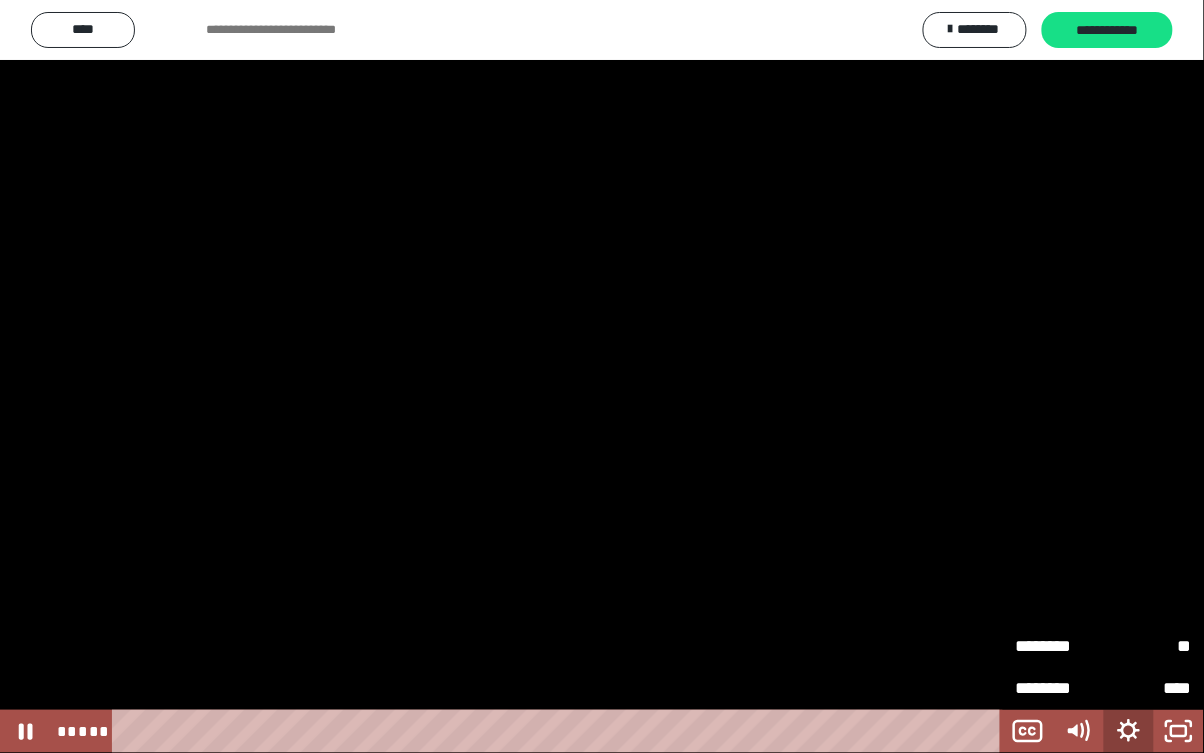 click on "******** **" at bounding box center (1103, 646) 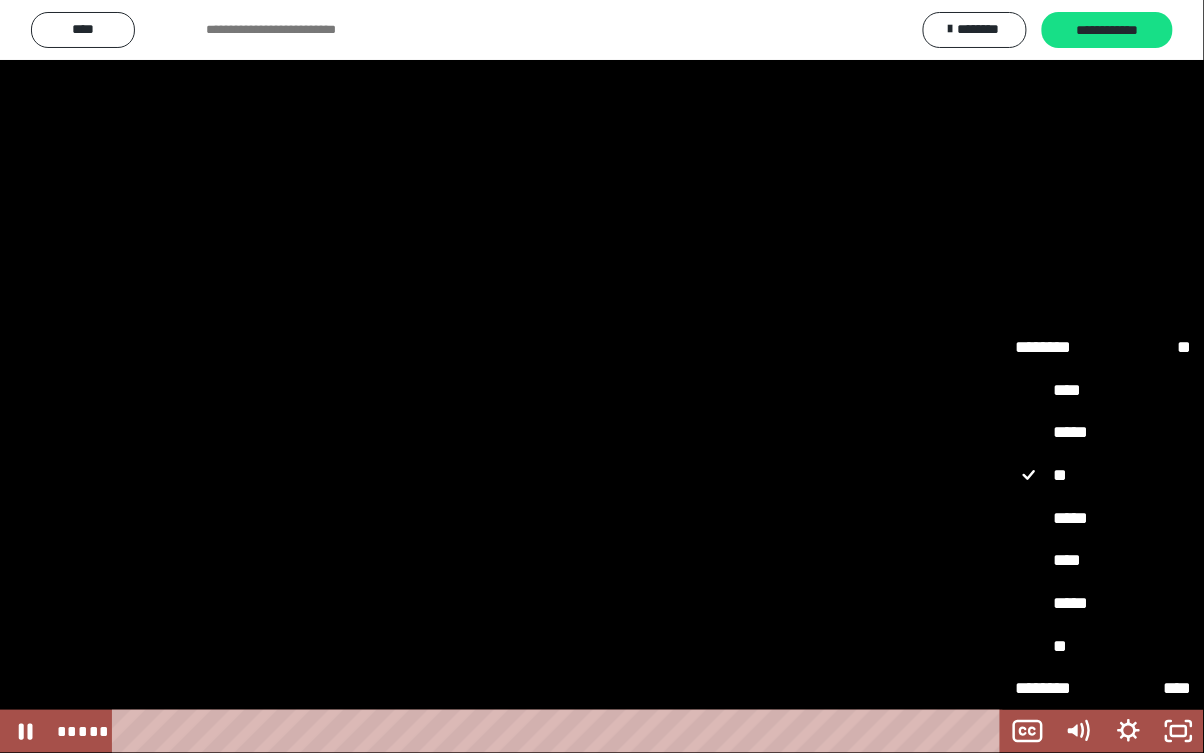 click on "****" at bounding box center (1103, 560) 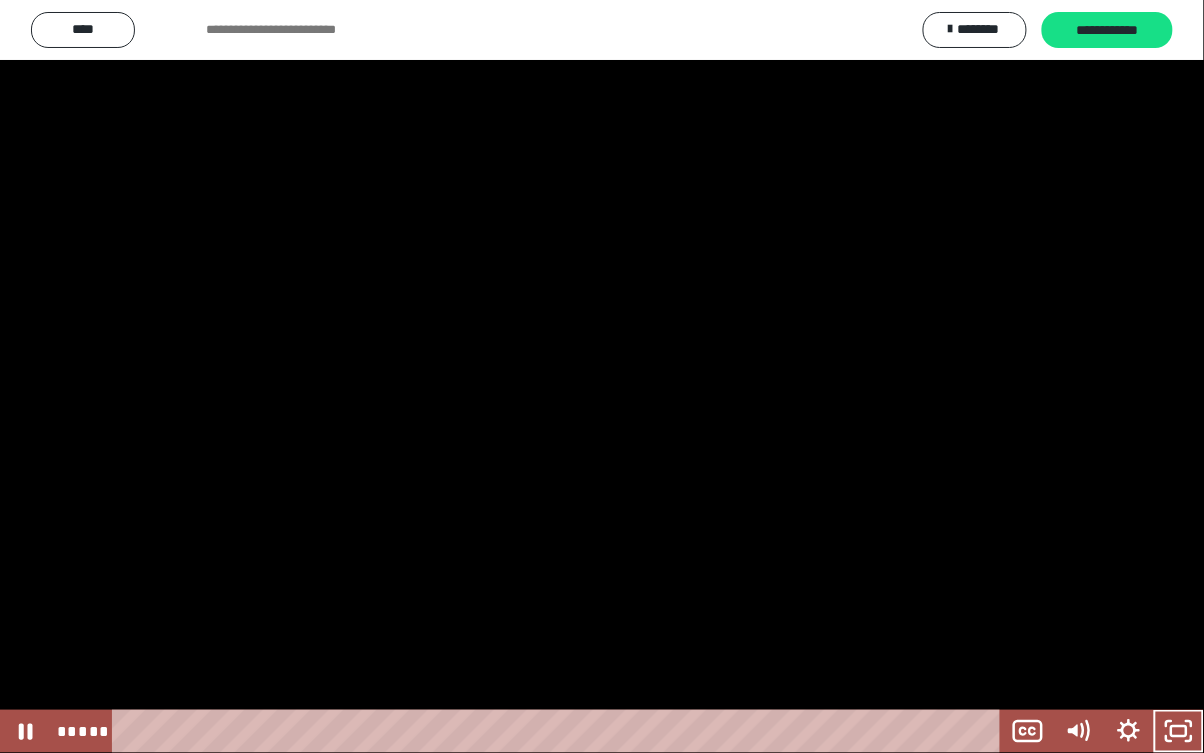 click at bounding box center [602, 376] 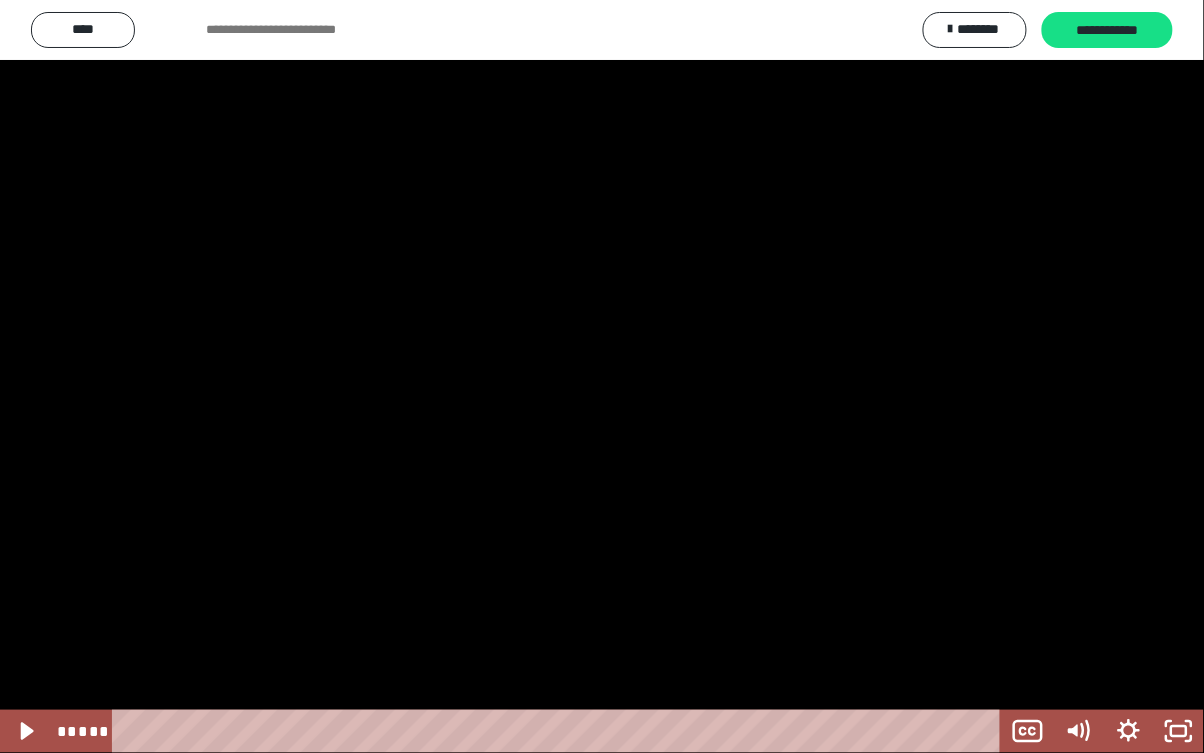 click at bounding box center [602, 376] 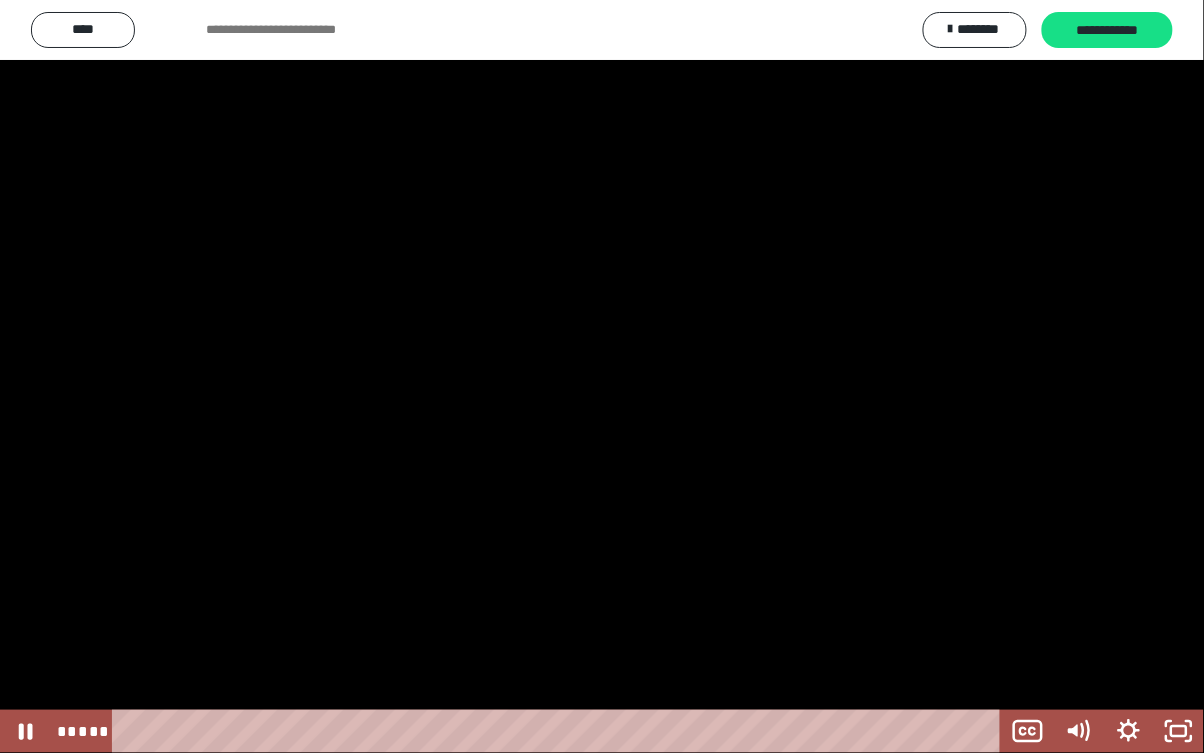 click at bounding box center [602, 376] 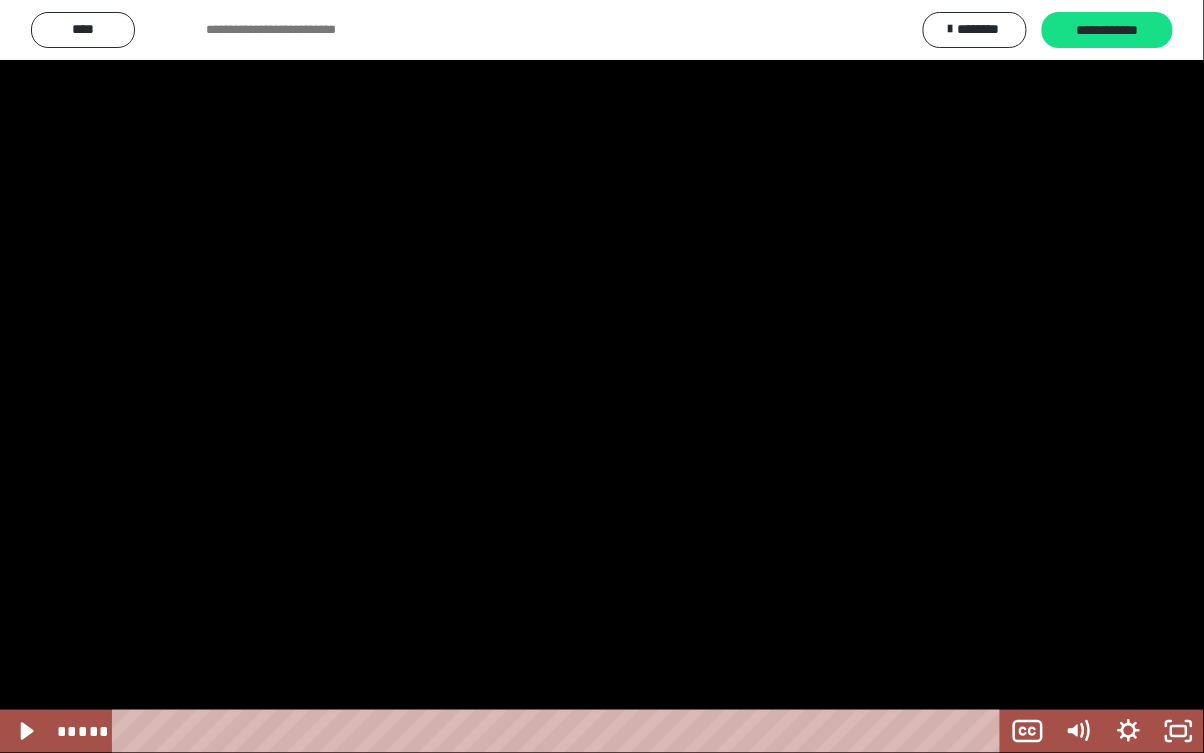 click at bounding box center [602, 376] 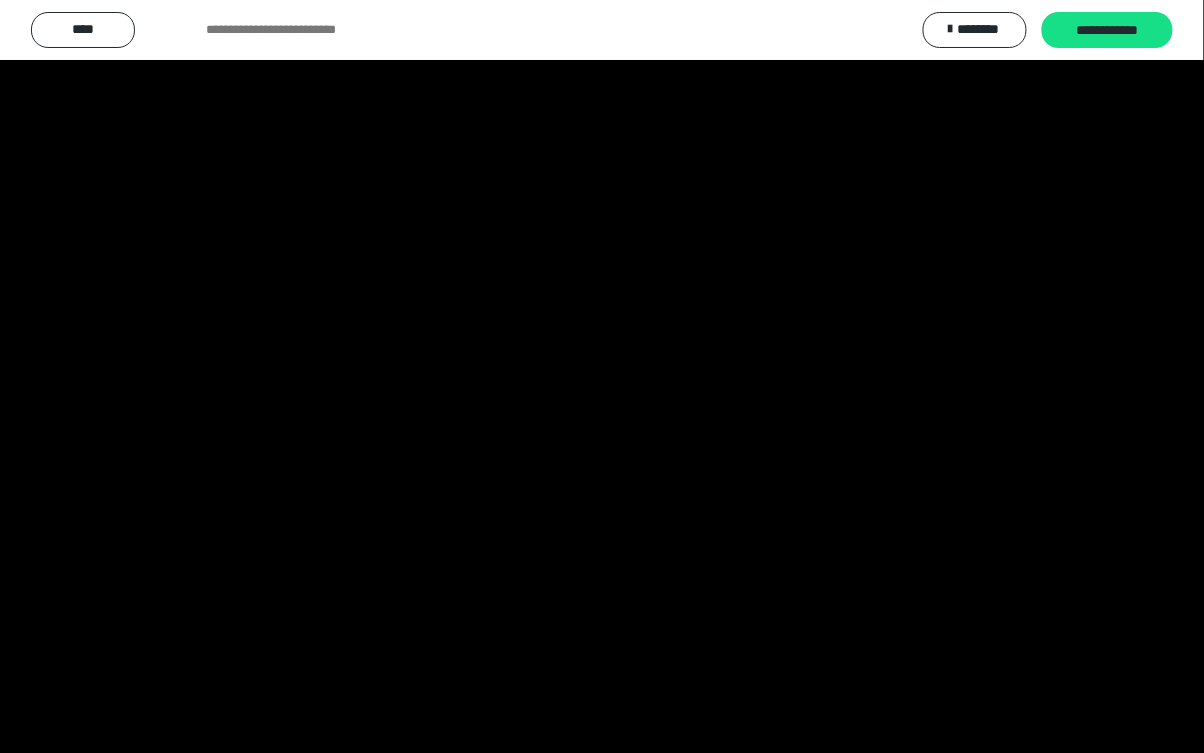 click at bounding box center (602, 376) 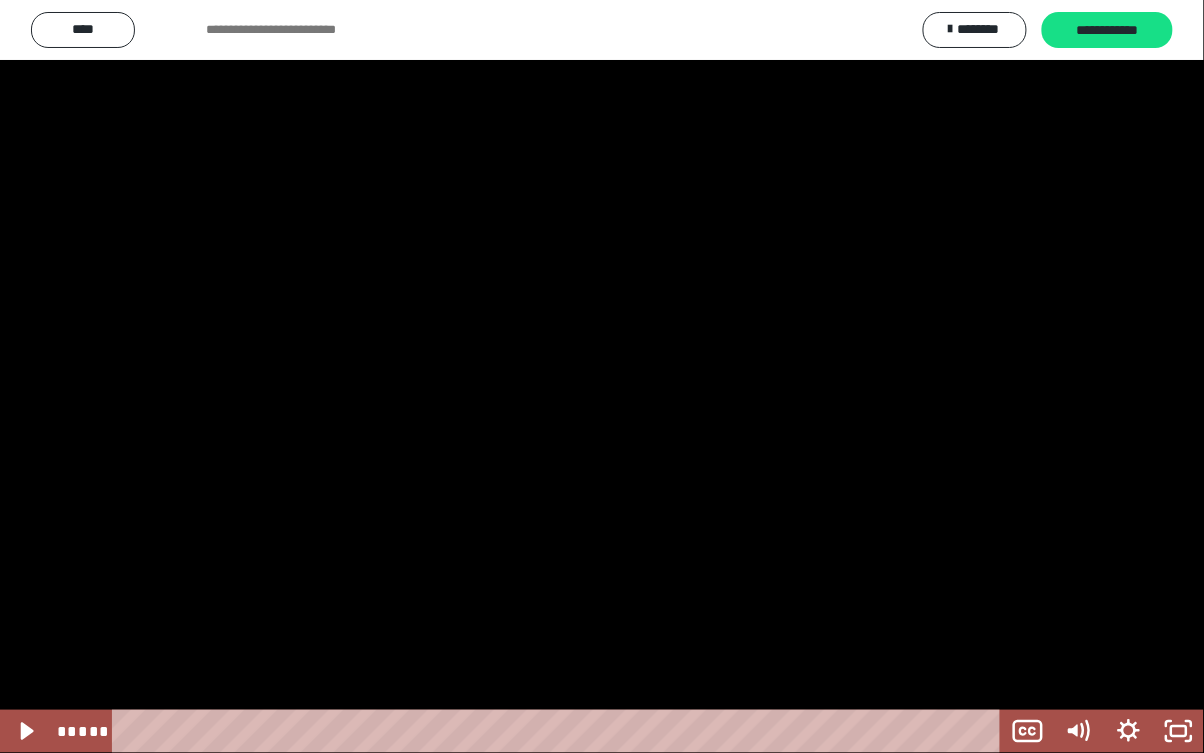 click at bounding box center [602, 376] 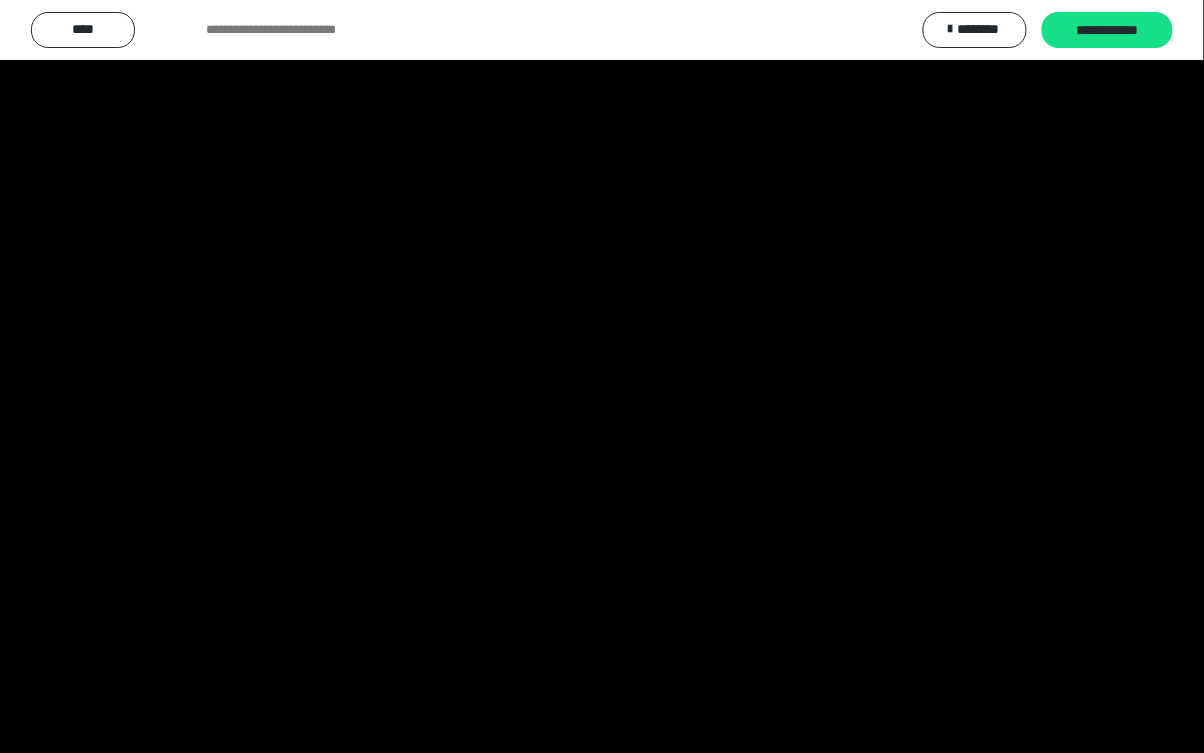 click at bounding box center [602, 376] 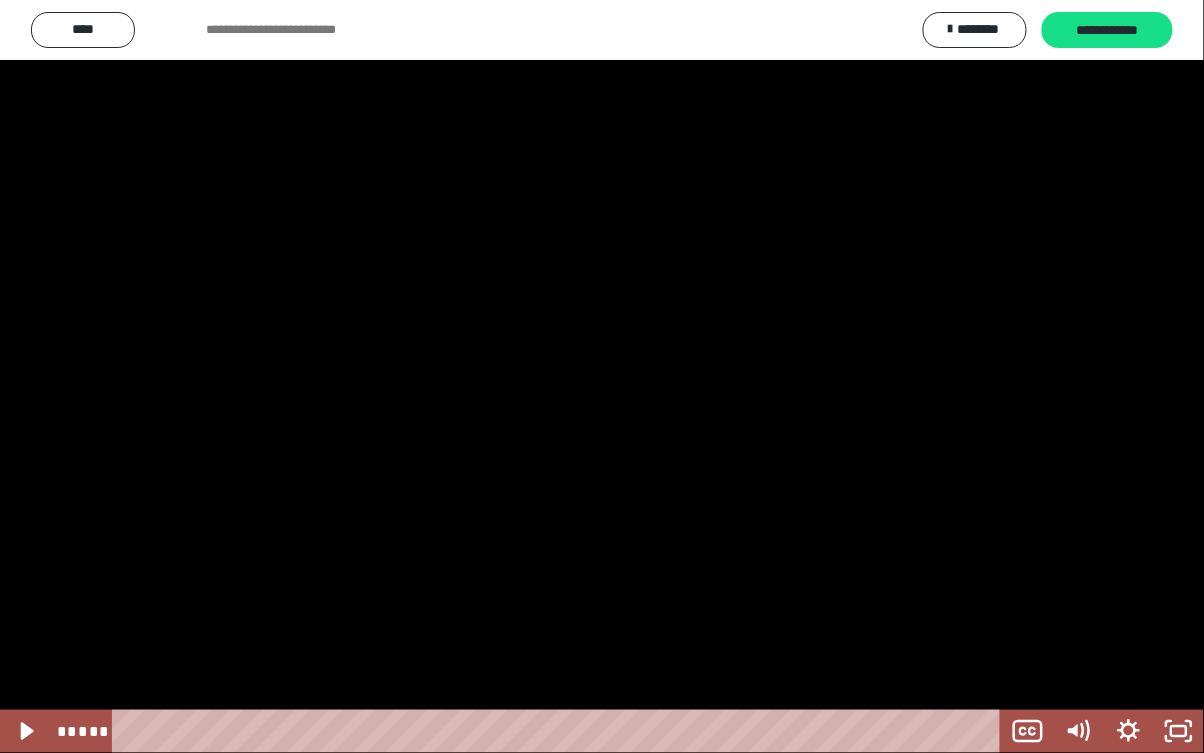 click at bounding box center (602, 376) 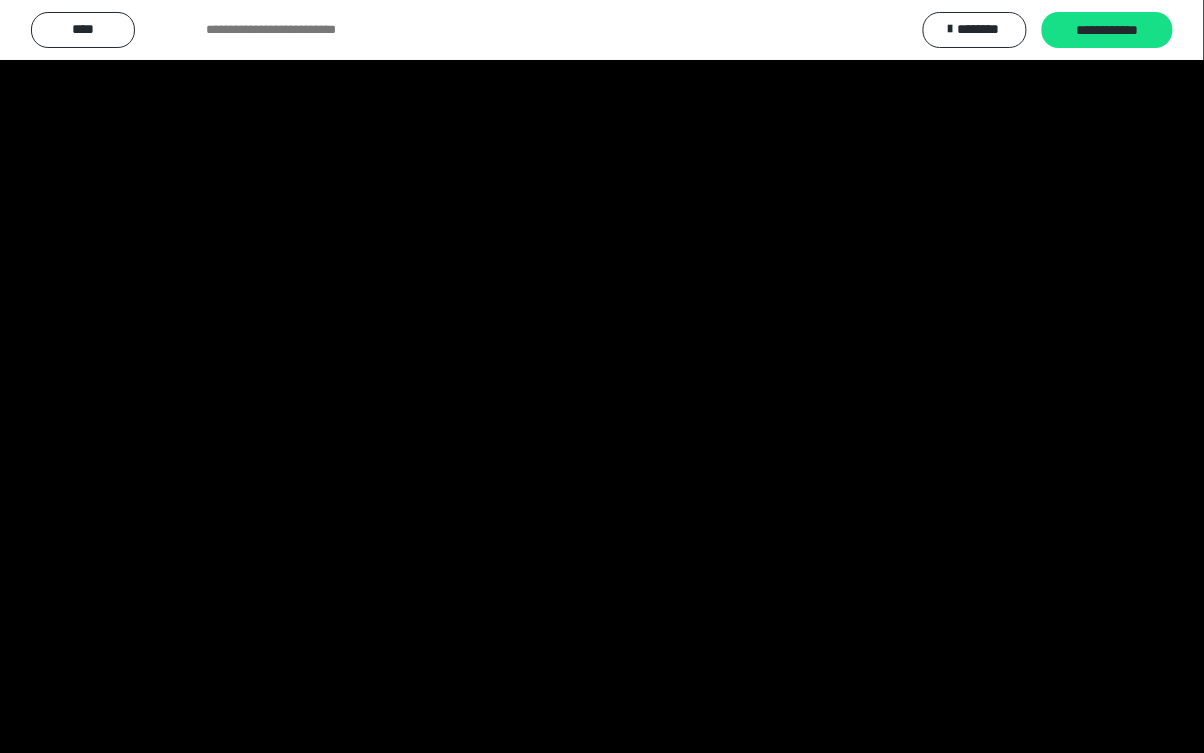 click at bounding box center (602, 376) 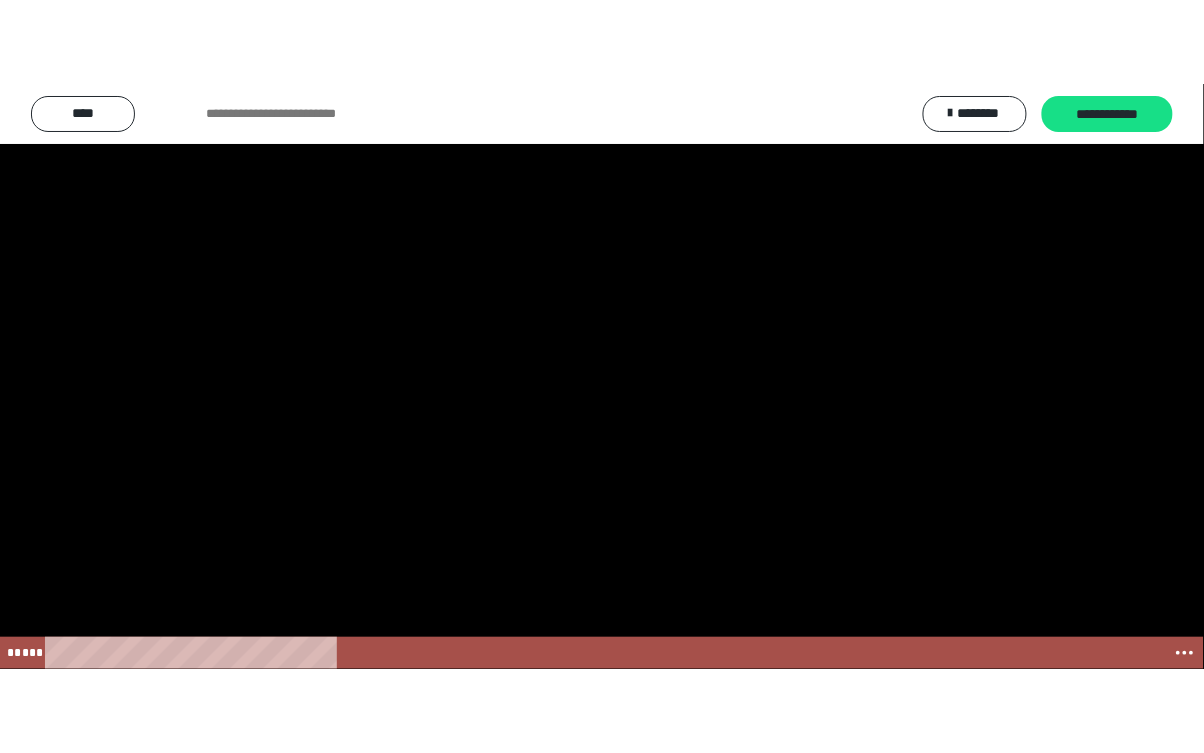 scroll, scrollTop: 2503, scrollLeft: 0, axis: vertical 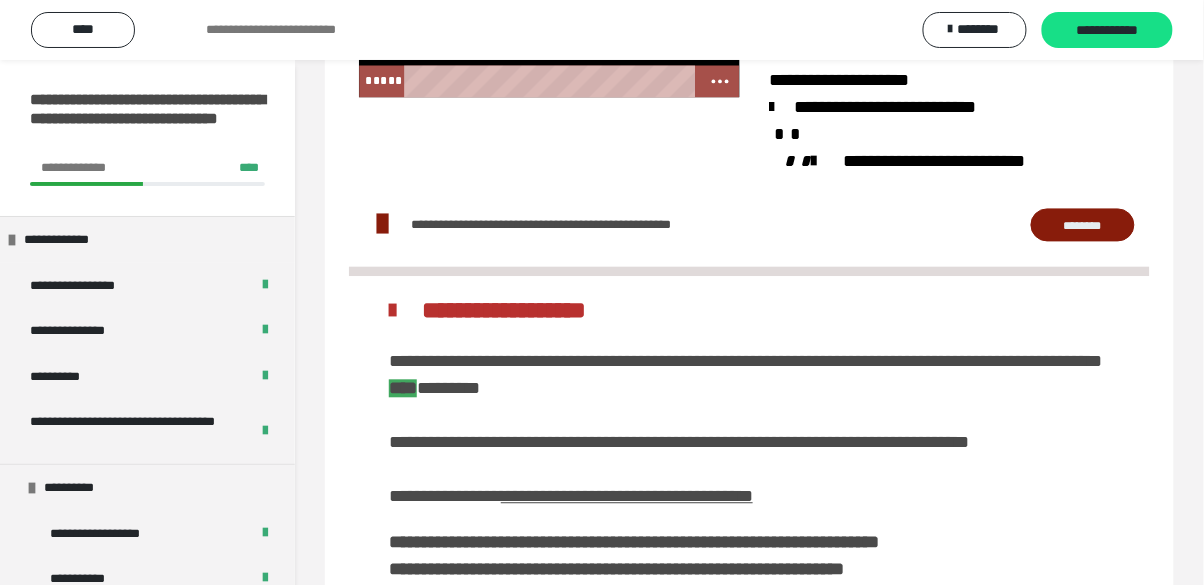 click at bounding box center (549, -9) 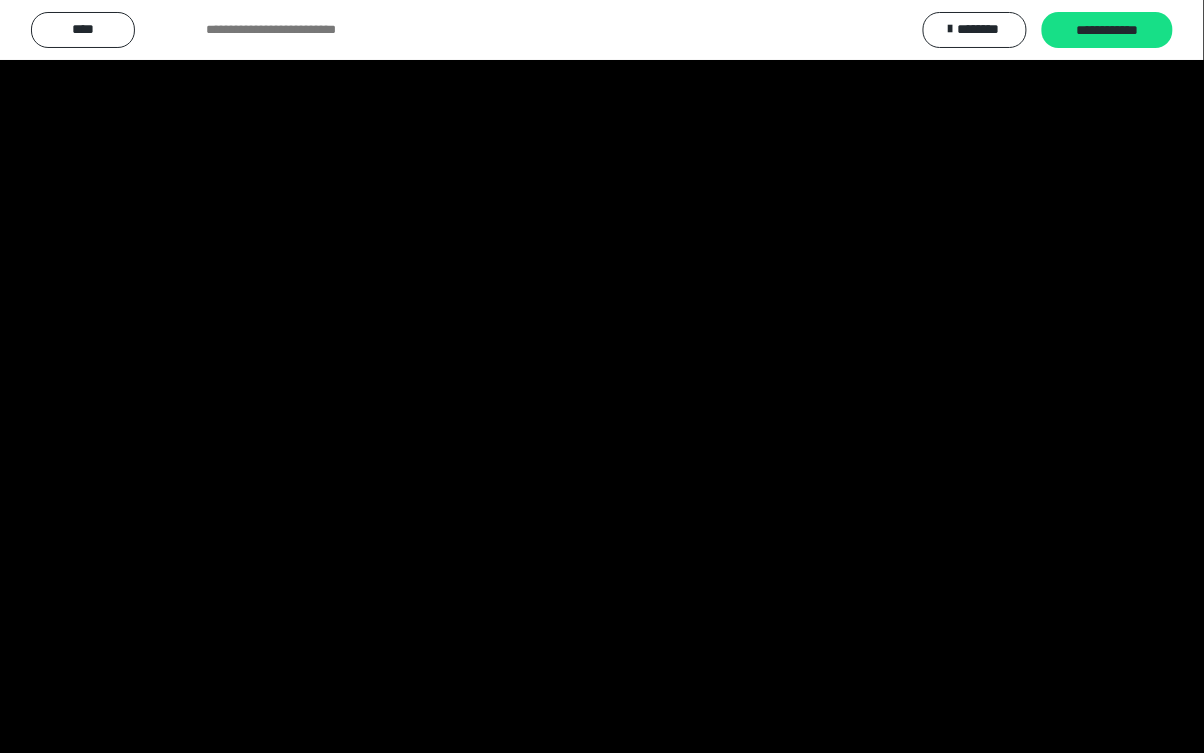 click at bounding box center (602, 376) 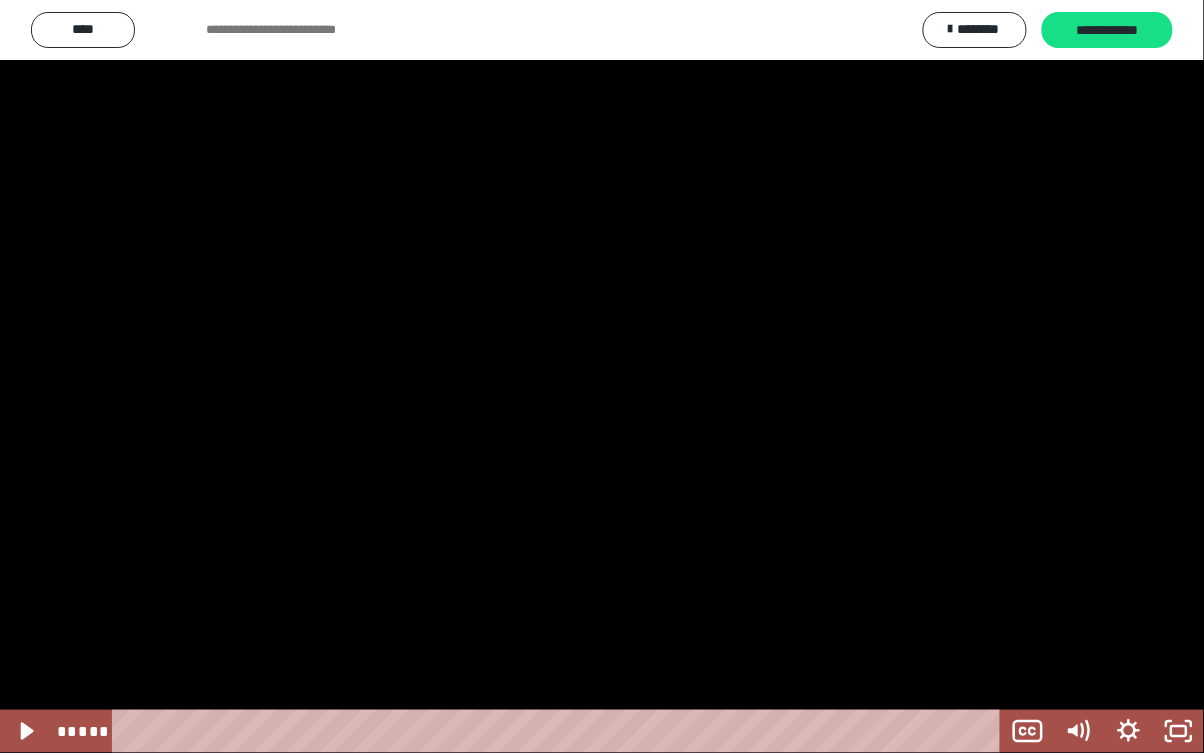 click at bounding box center [602, 376] 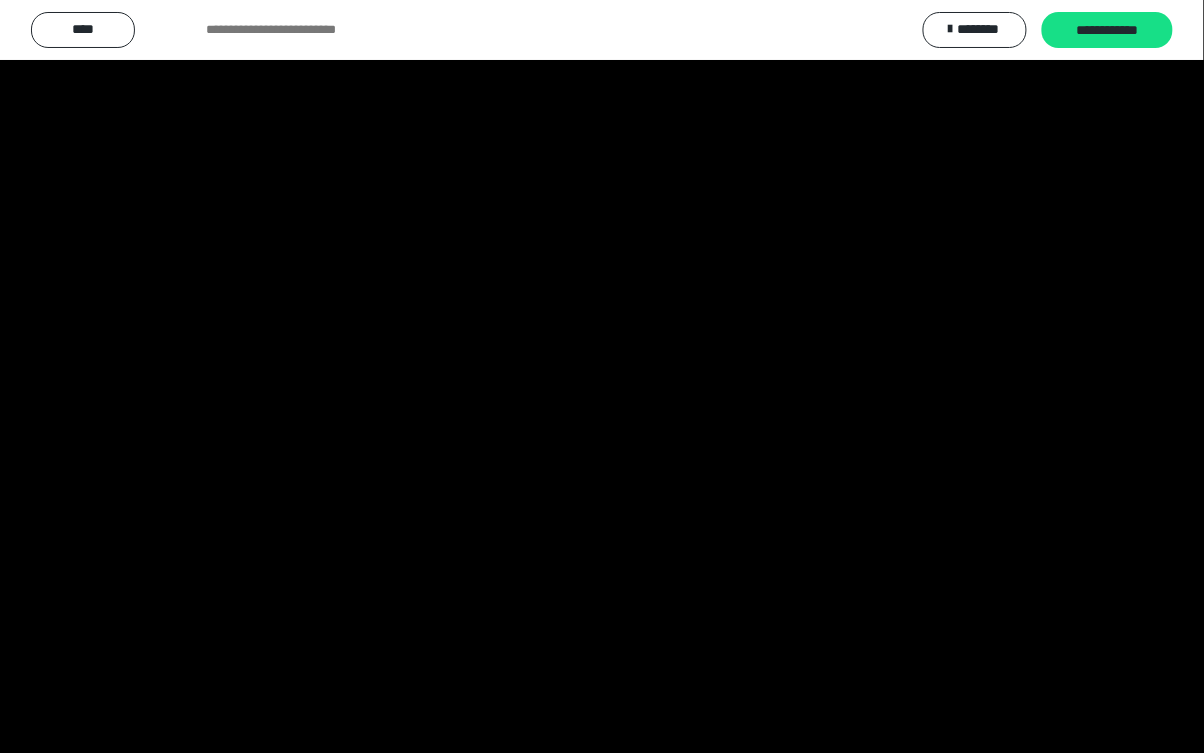 click at bounding box center [602, 376] 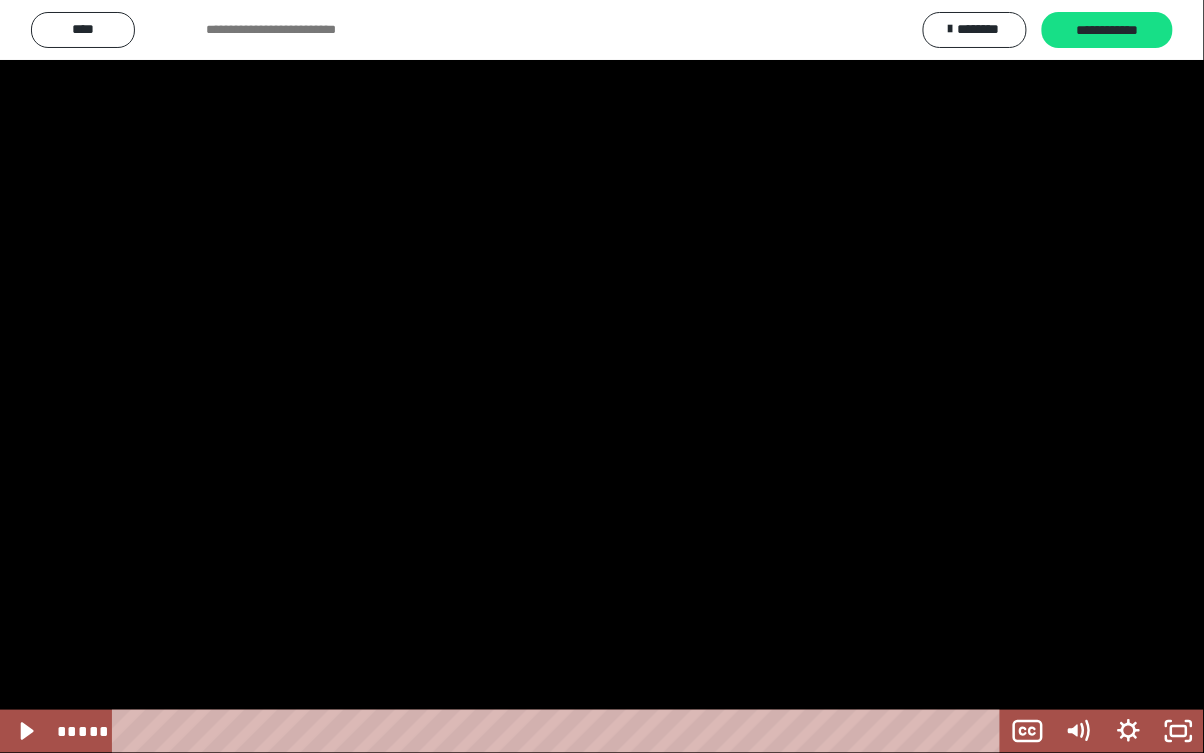 click at bounding box center [602, 376] 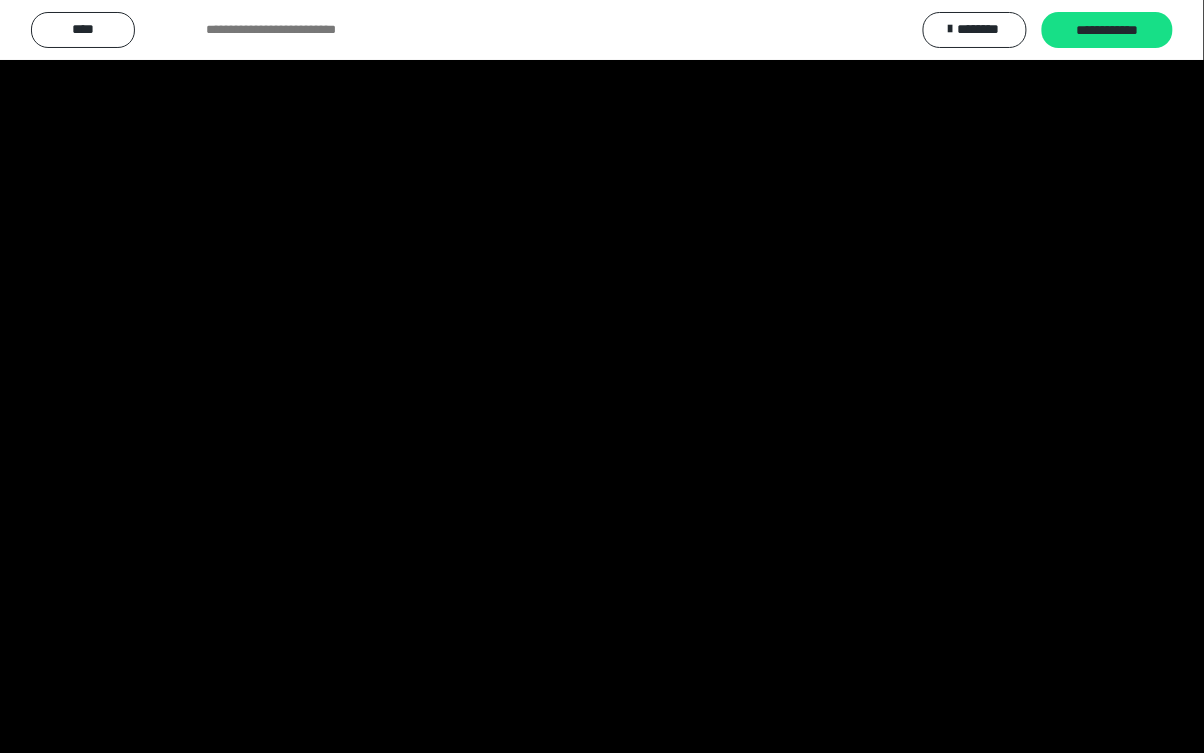 click at bounding box center (602, 376) 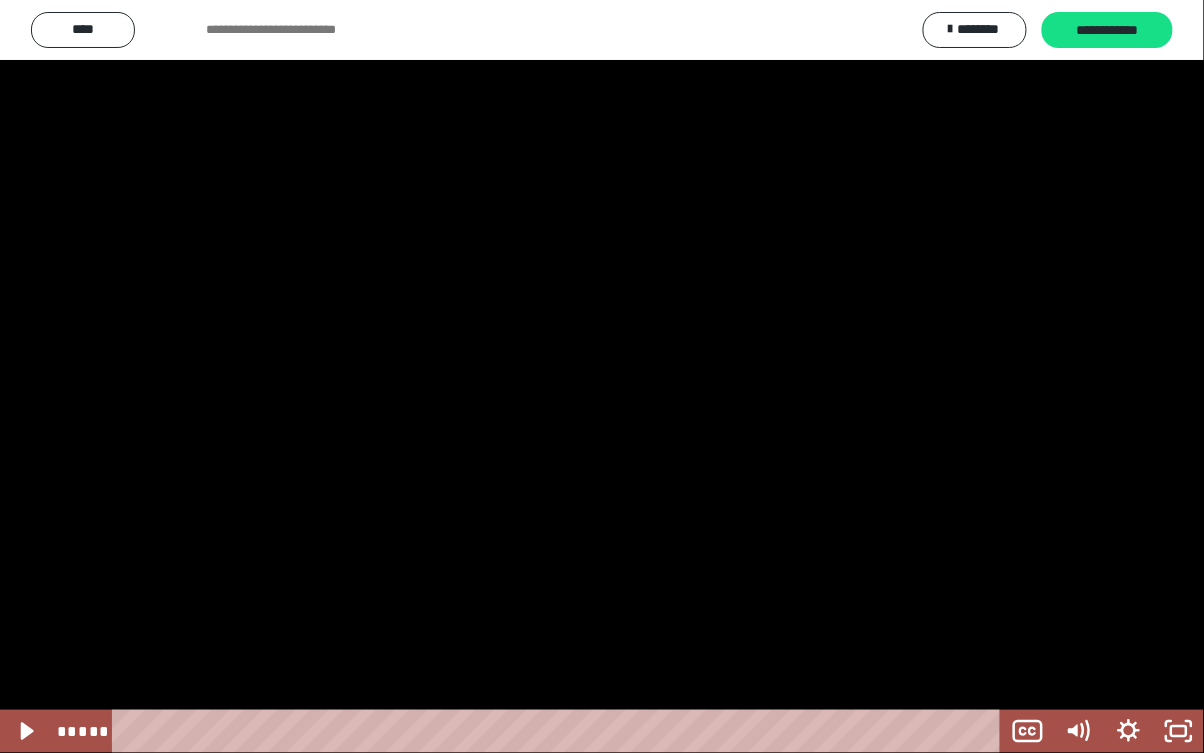 click at bounding box center (602, 376) 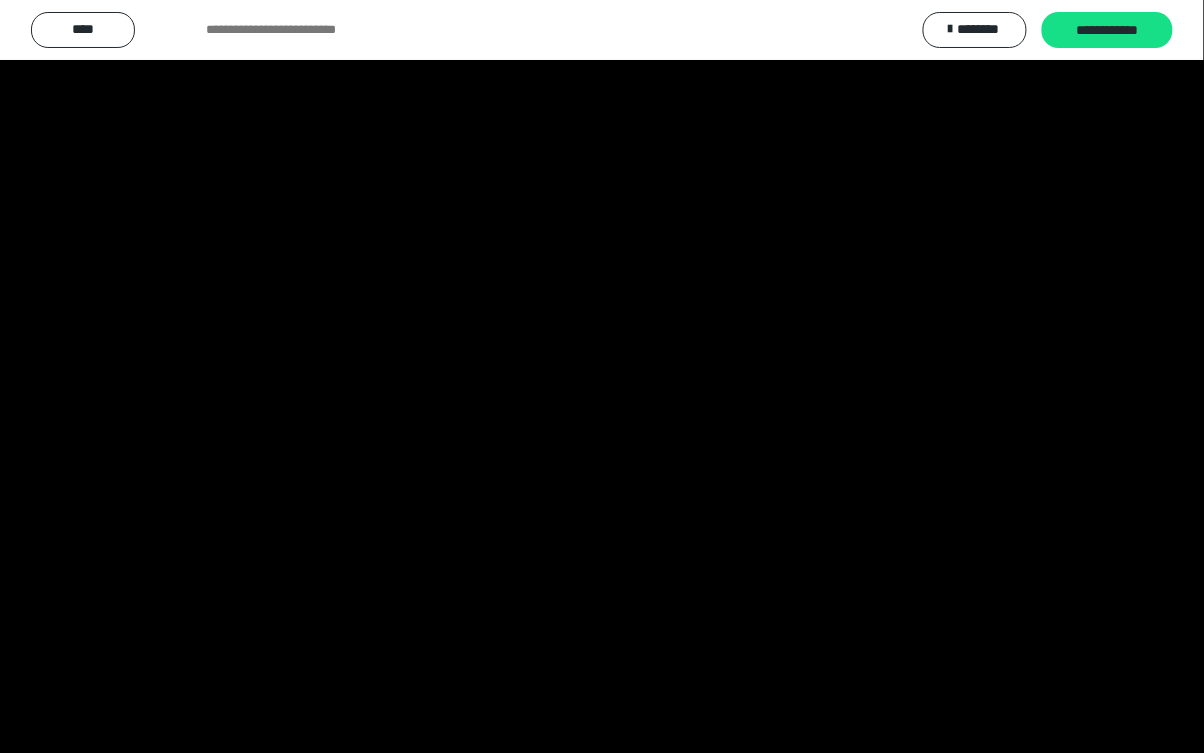 click at bounding box center [602, 376] 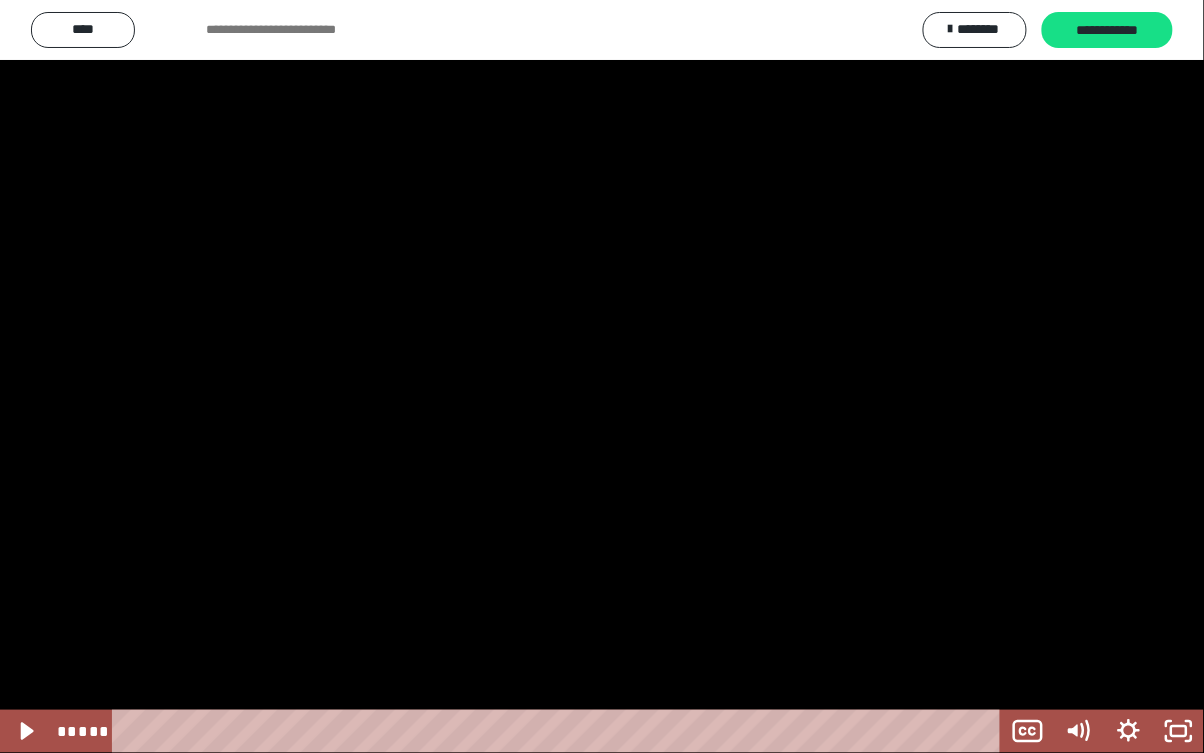 click at bounding box center [602, 376] 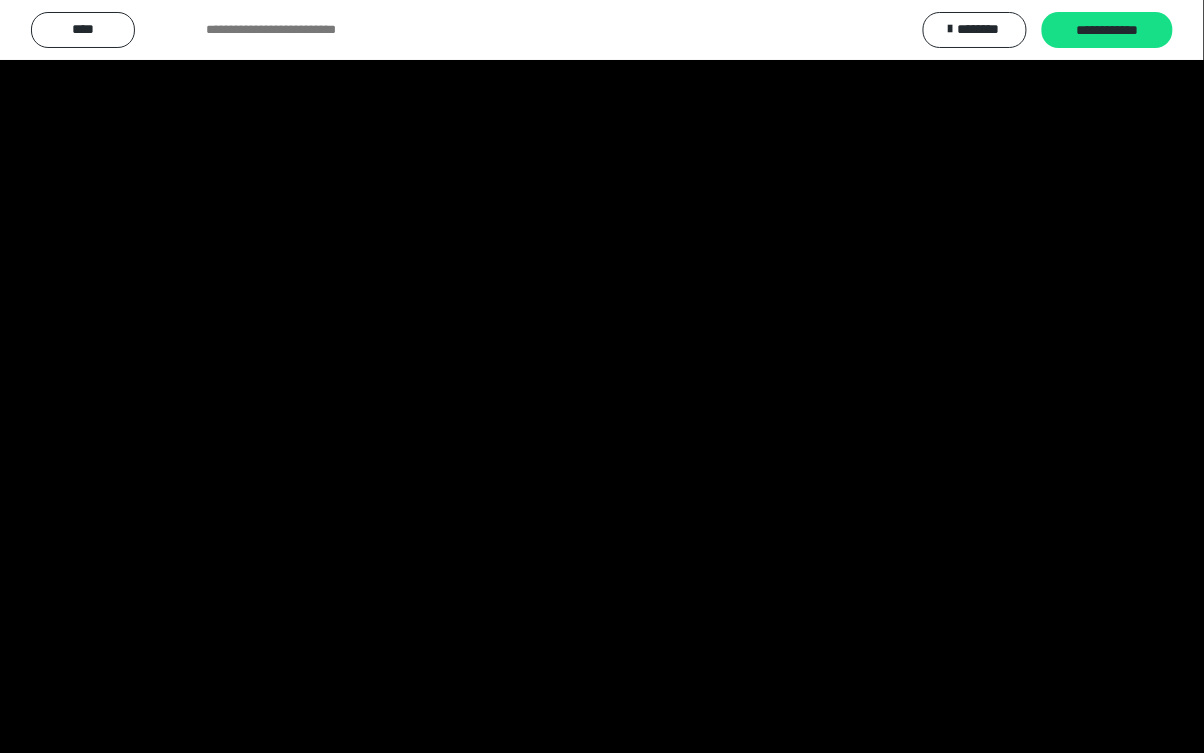 click at bounding box center [602, 376] 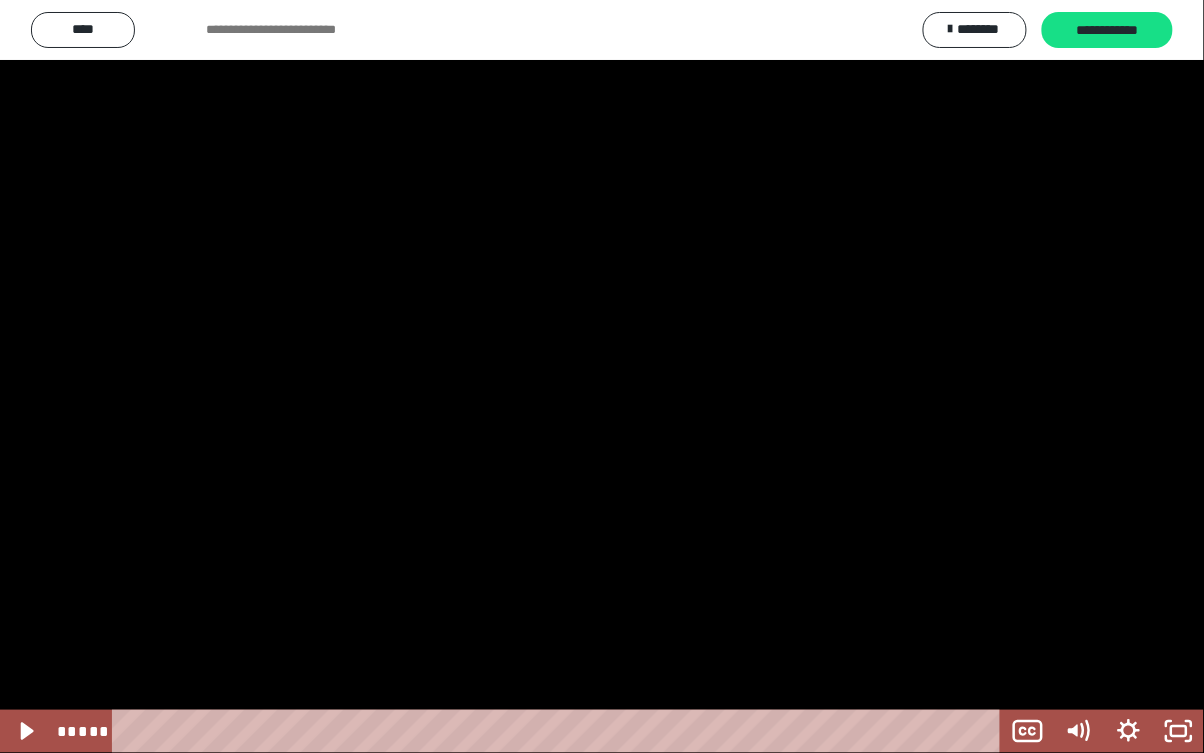 click at bounding box center (602, 376) 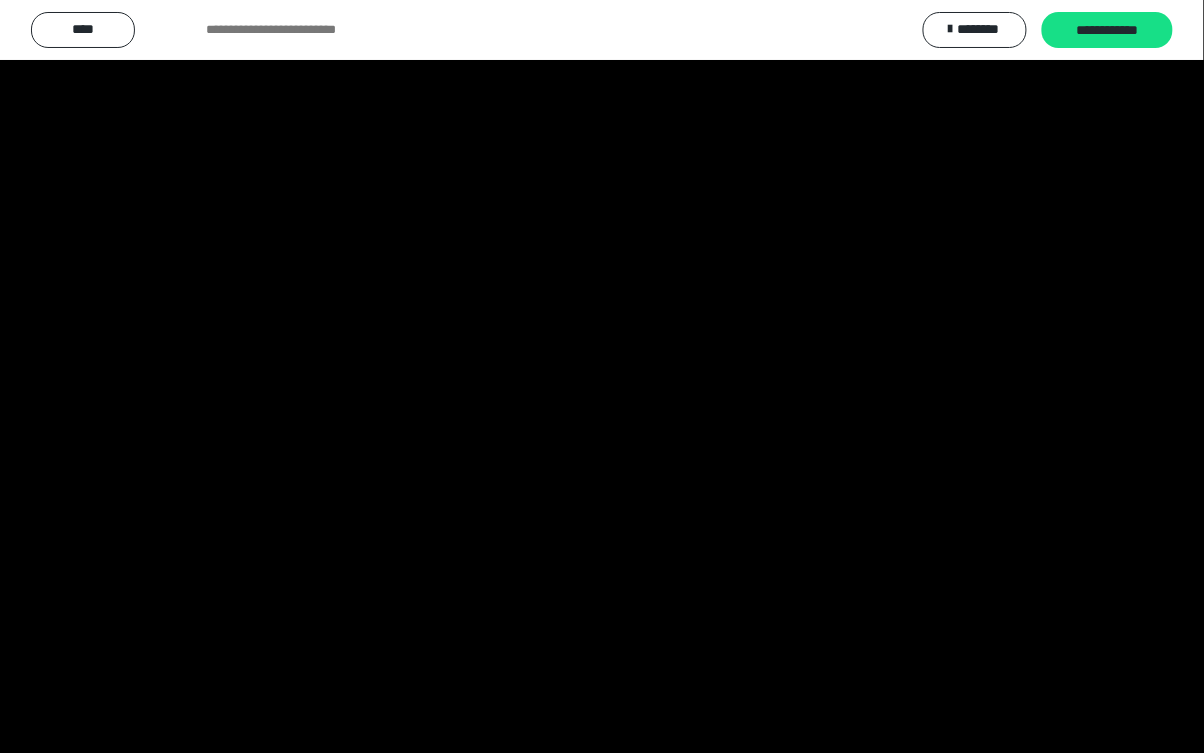 click at bounding box center (602, 376) 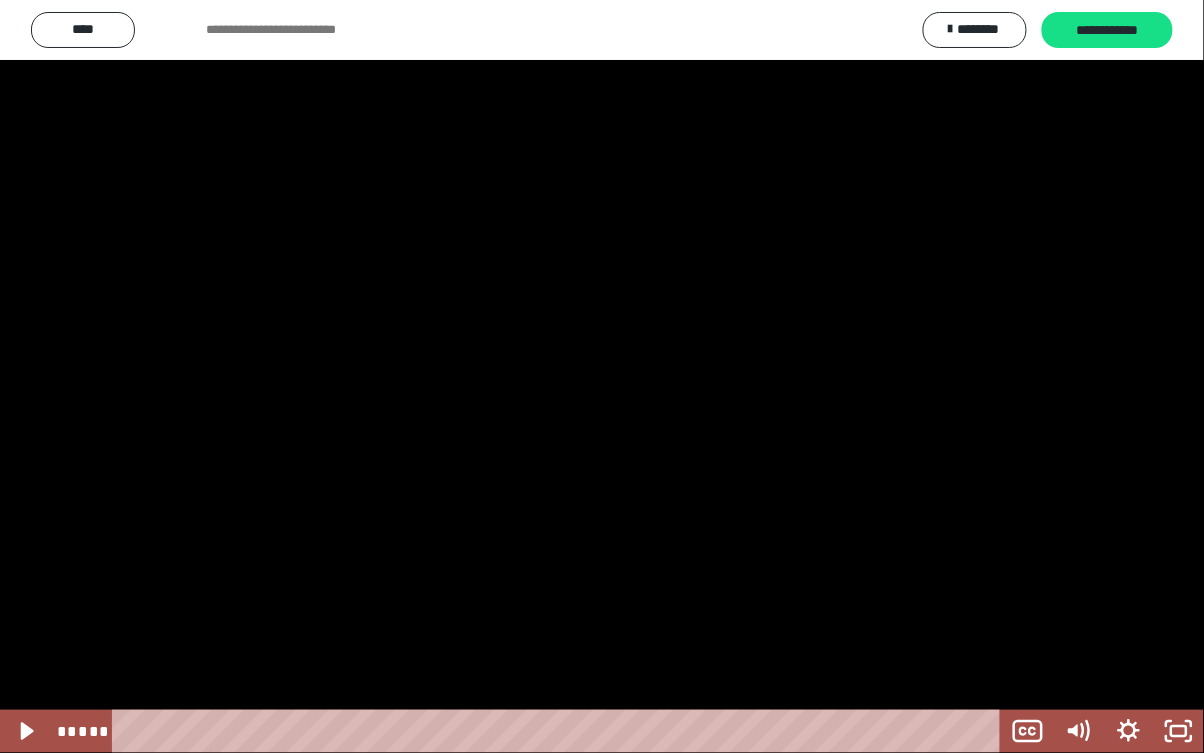 click at bounding box center [602, 376] 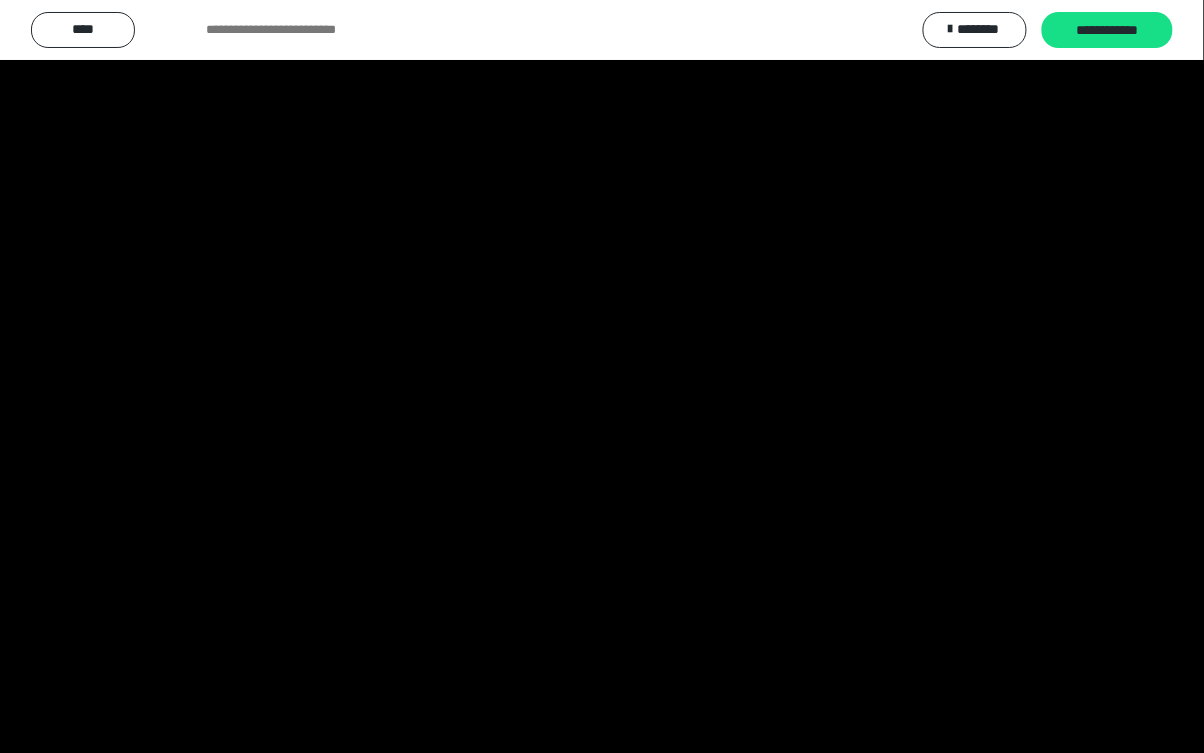 click at bounding box center (602, 376) 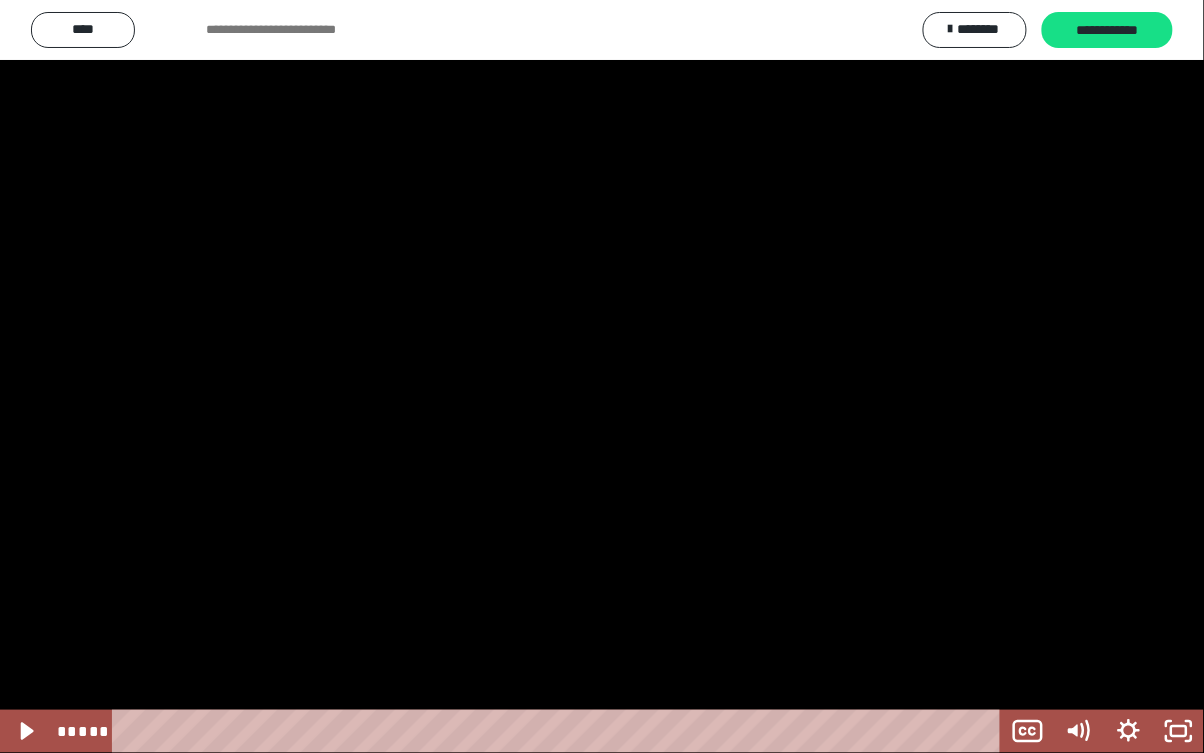click at bounding box center [602, 376] 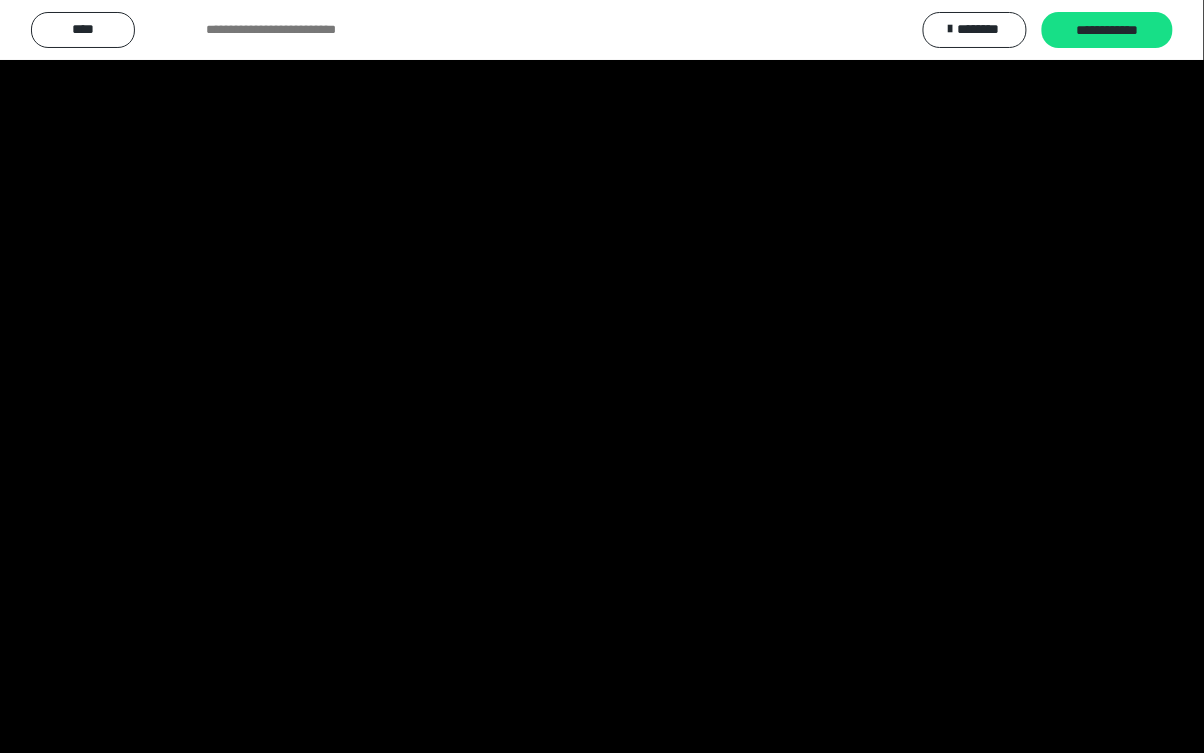 click at bounding box center (602, 376) 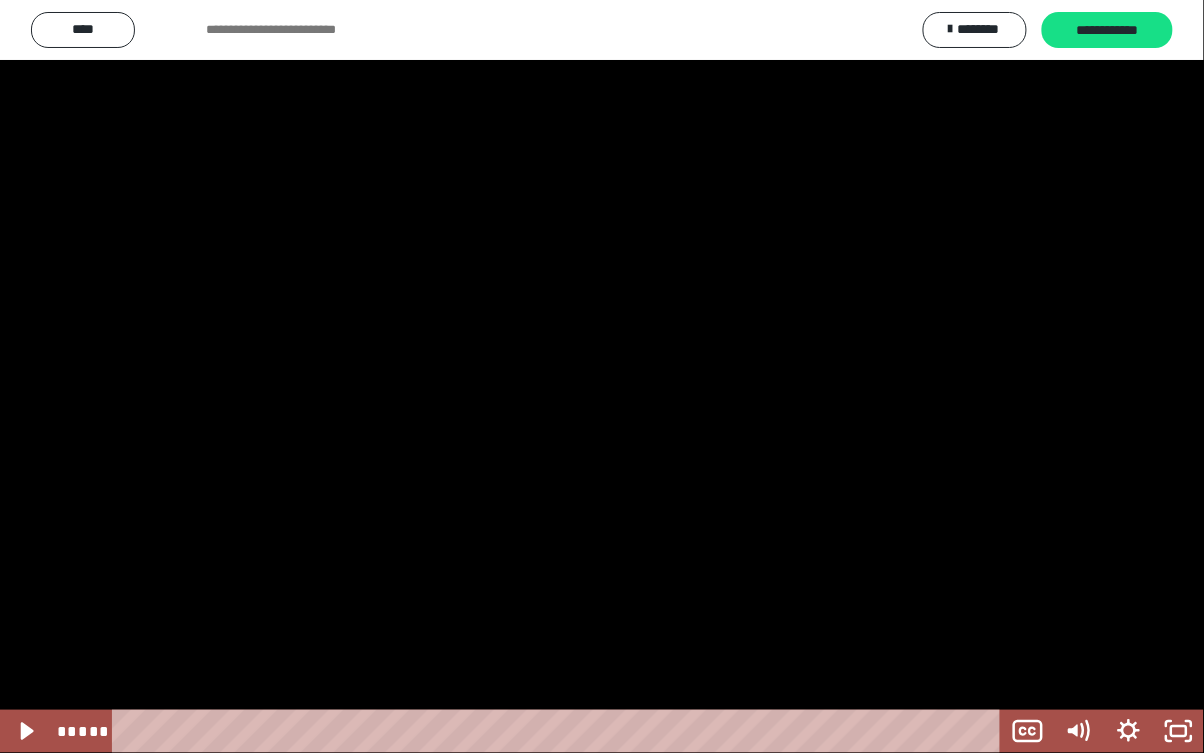 click at bounding box center [602, 376] 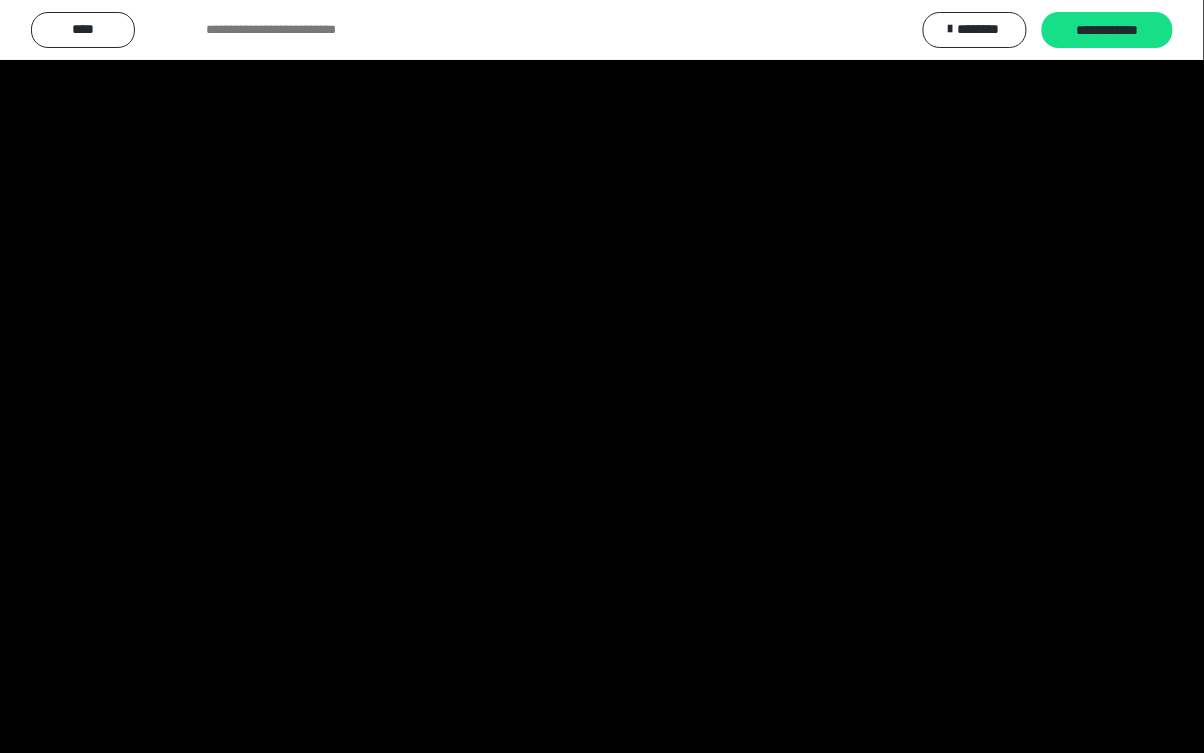 click at bounding box center (602, 376) 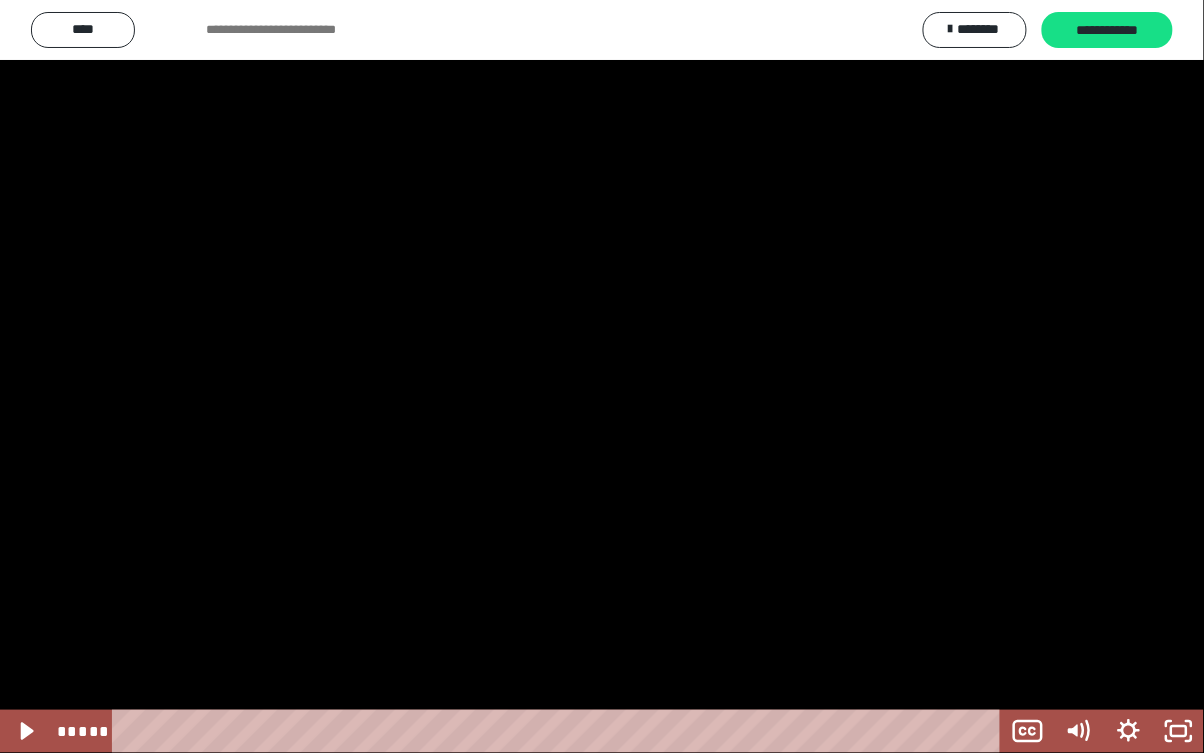 click at bounding box center [602, 376] 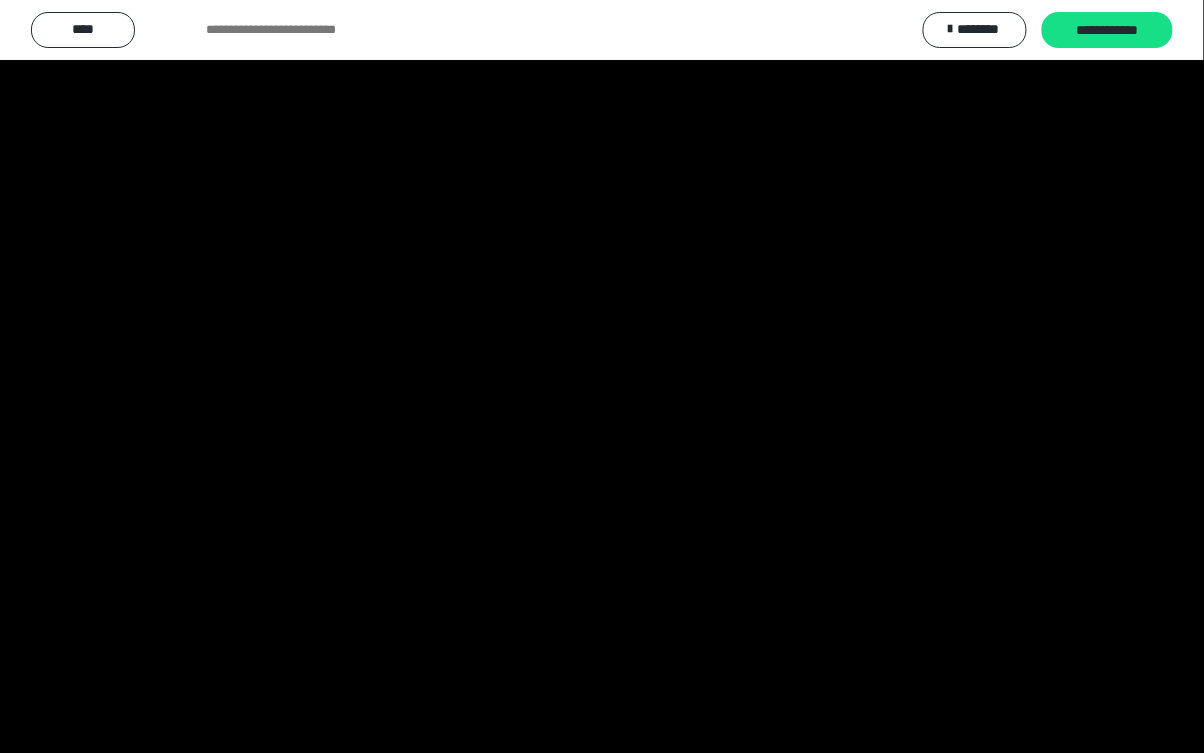 click at bounding box center (602, 376) 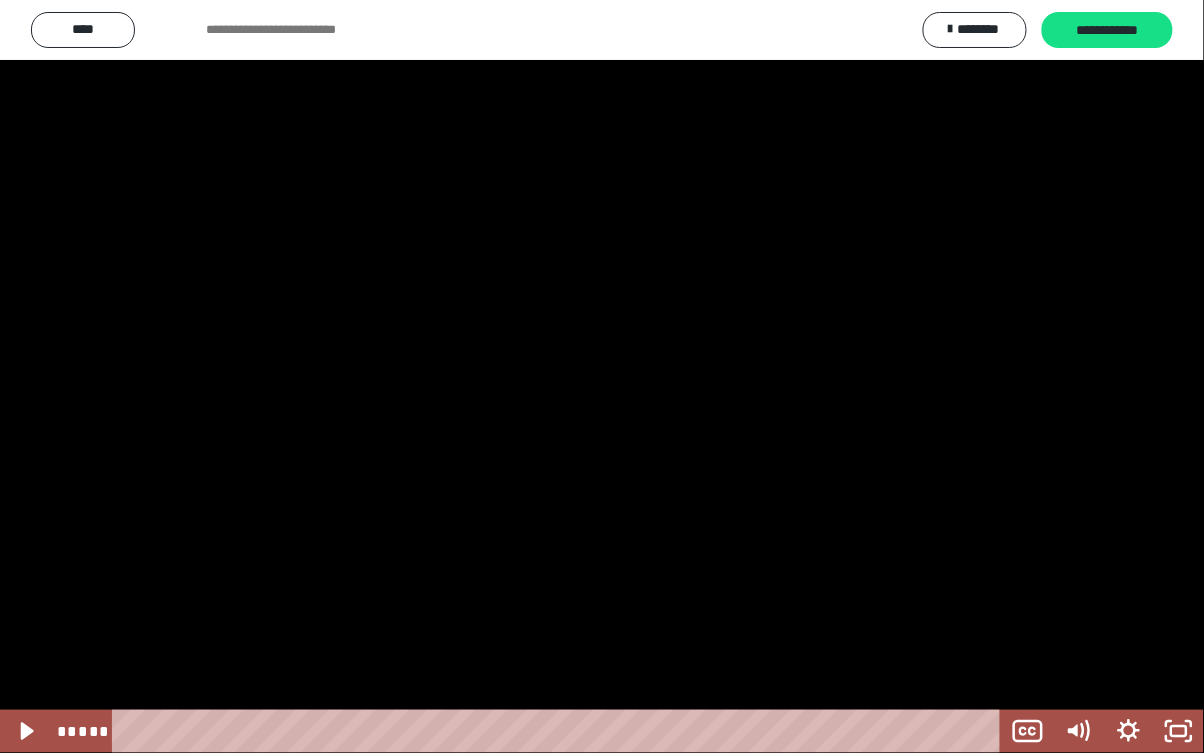 click at bounding box center (602, 376) 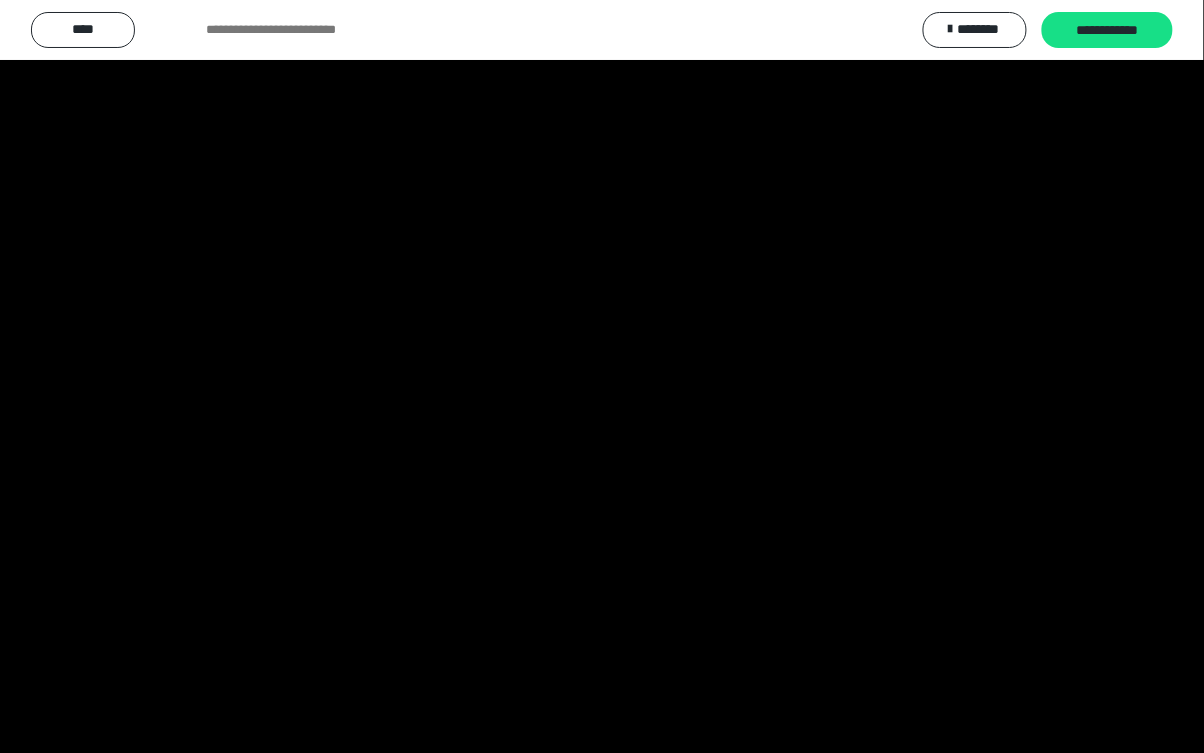 click at bounding box center (602, 376) 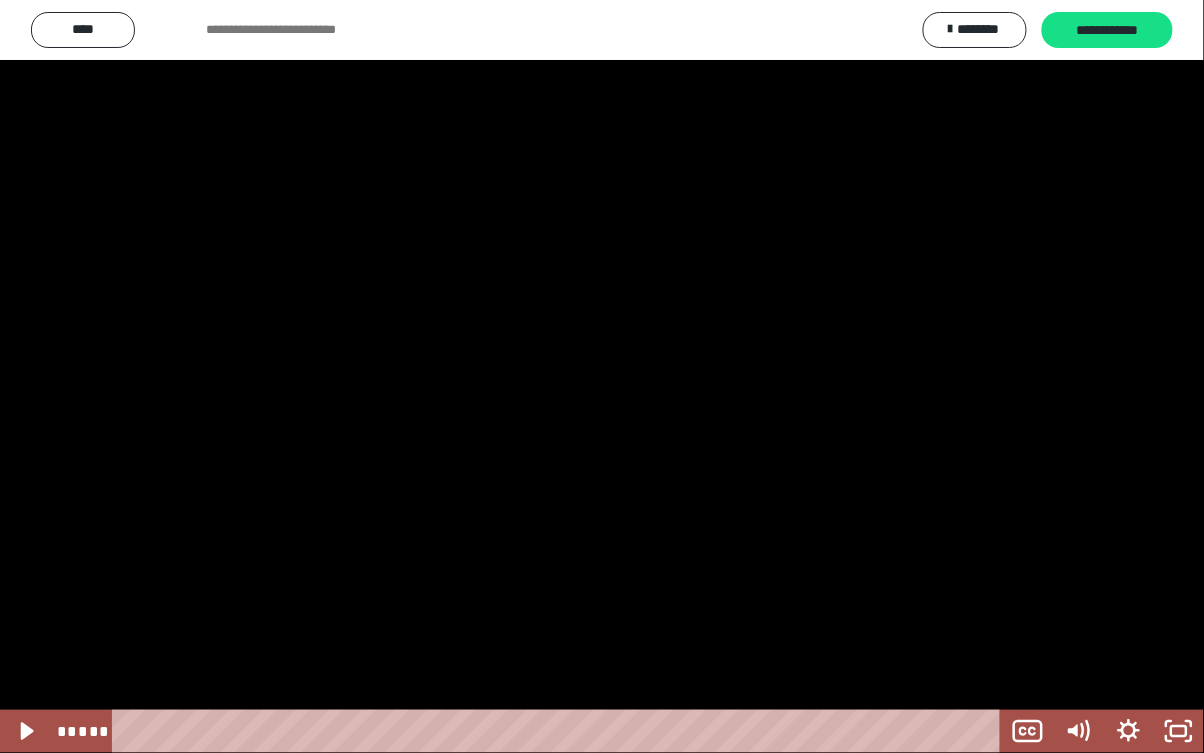 click at bounding box center [602, 376] 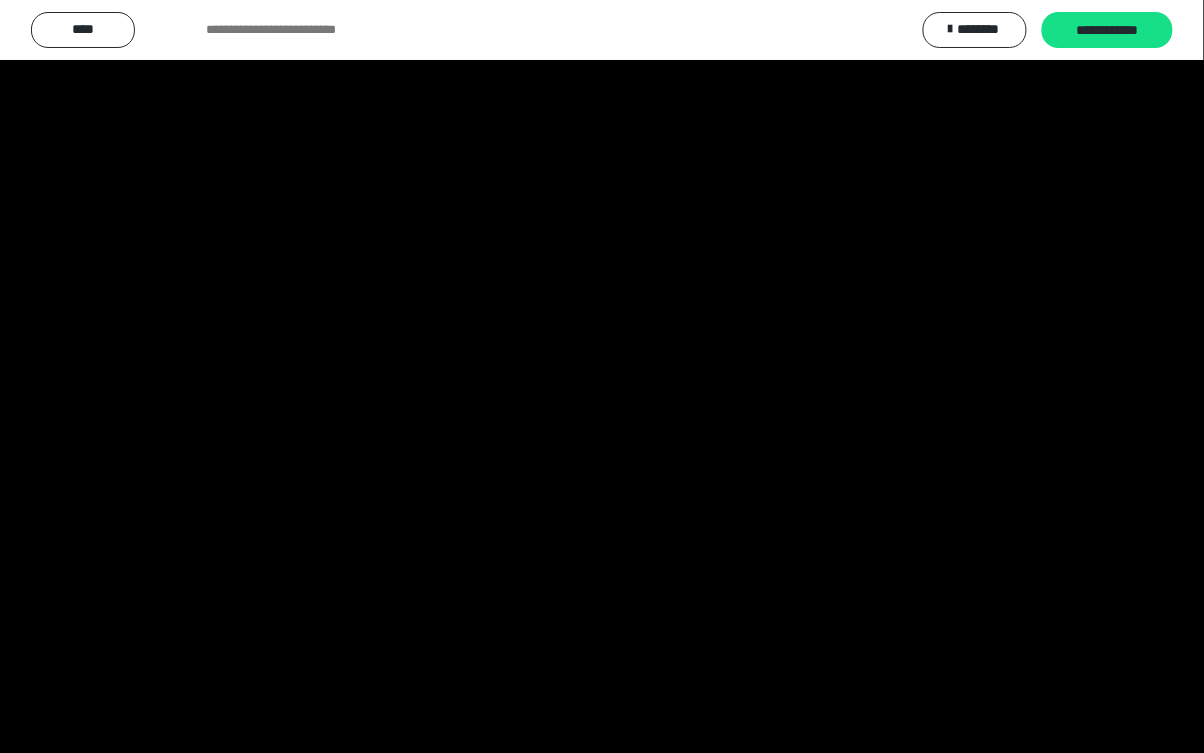 click at bounding box center [602, 376] 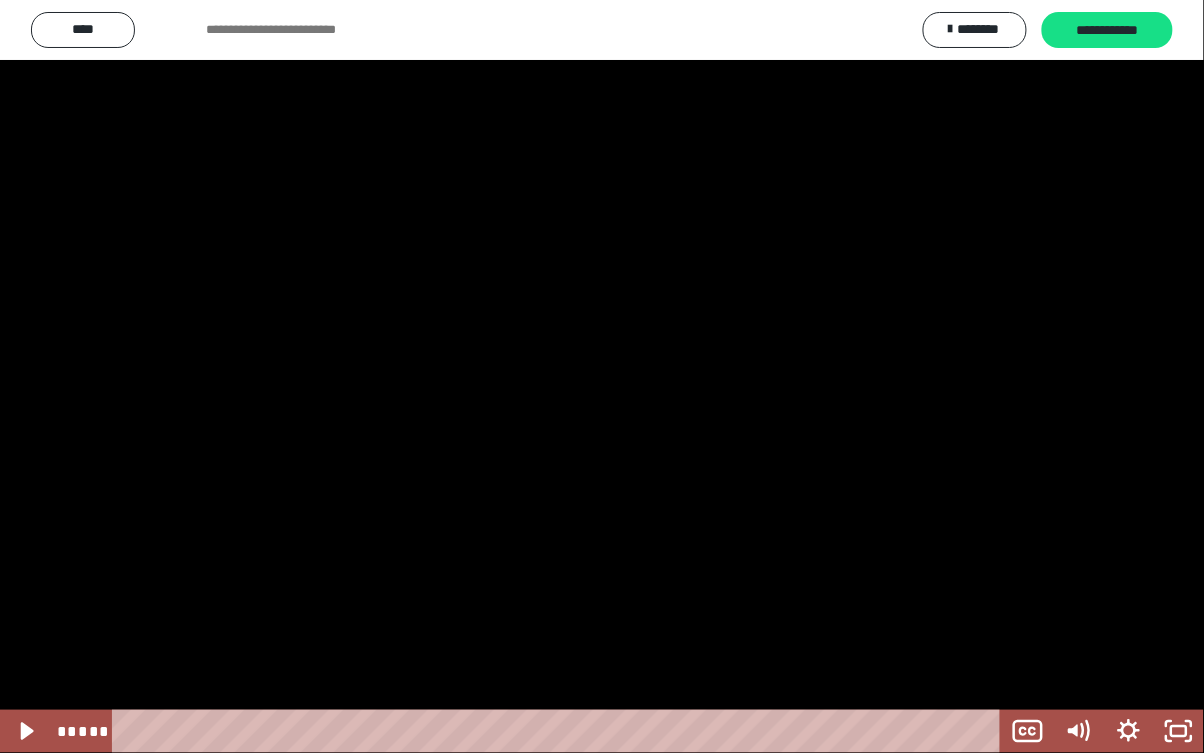 click at bounding box center [602, 376] 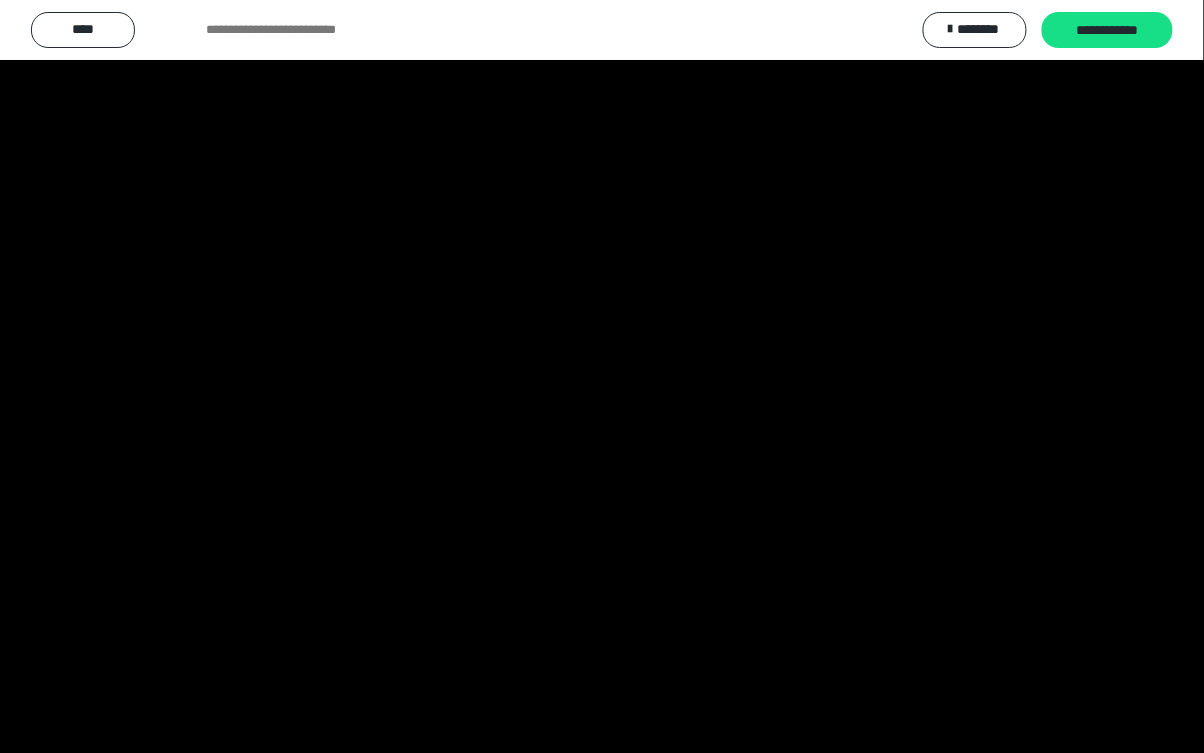 click at bounding box center [602, 376] 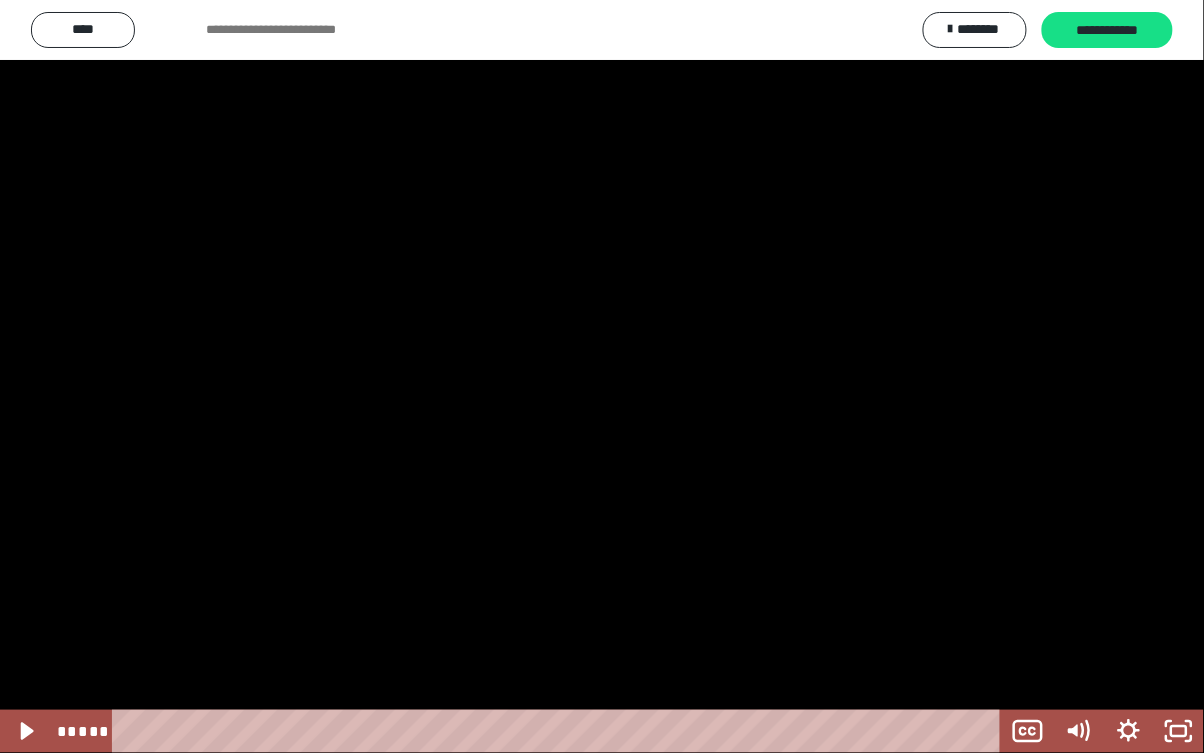 click at bounding box center [602, 376] 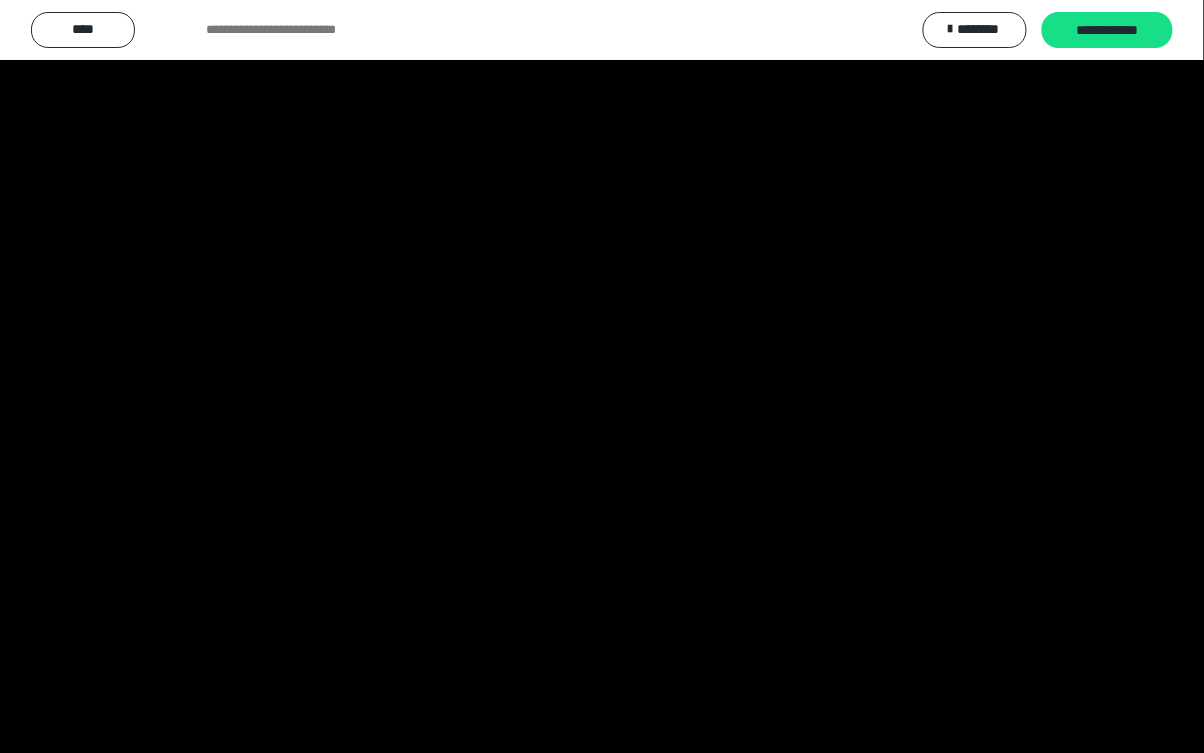 click at bounding box center [602, 376] 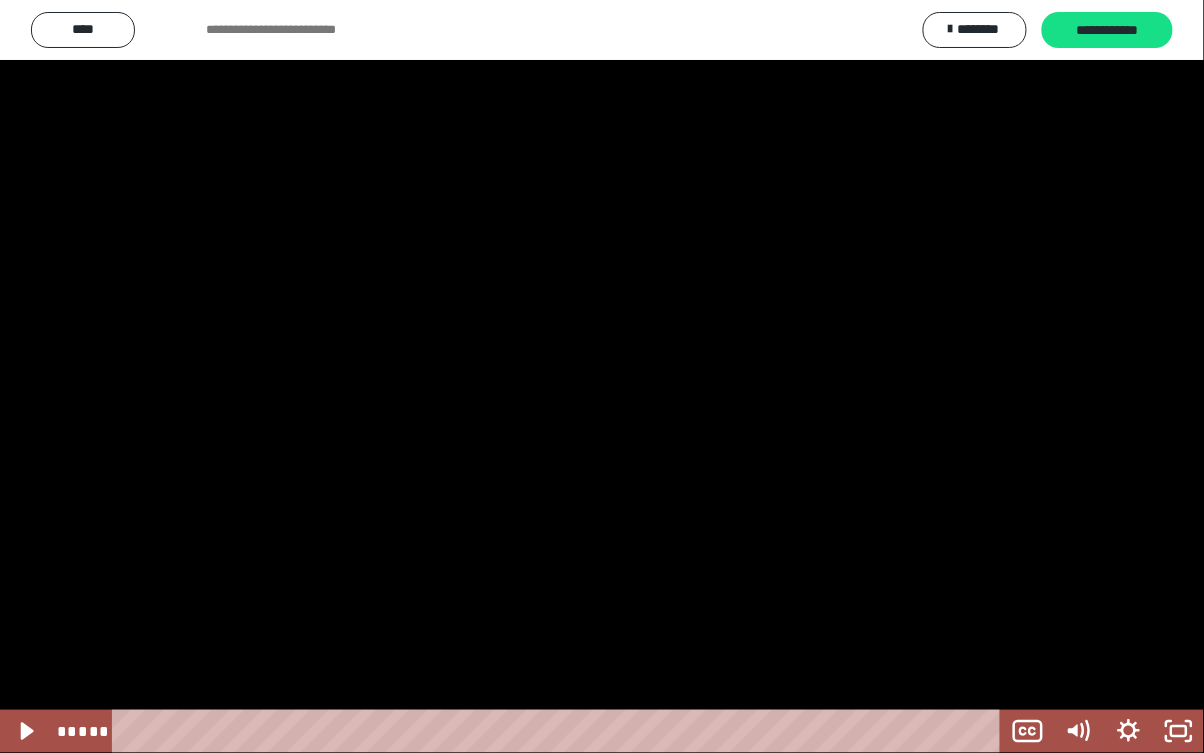 click at bounding box center [602, 376] 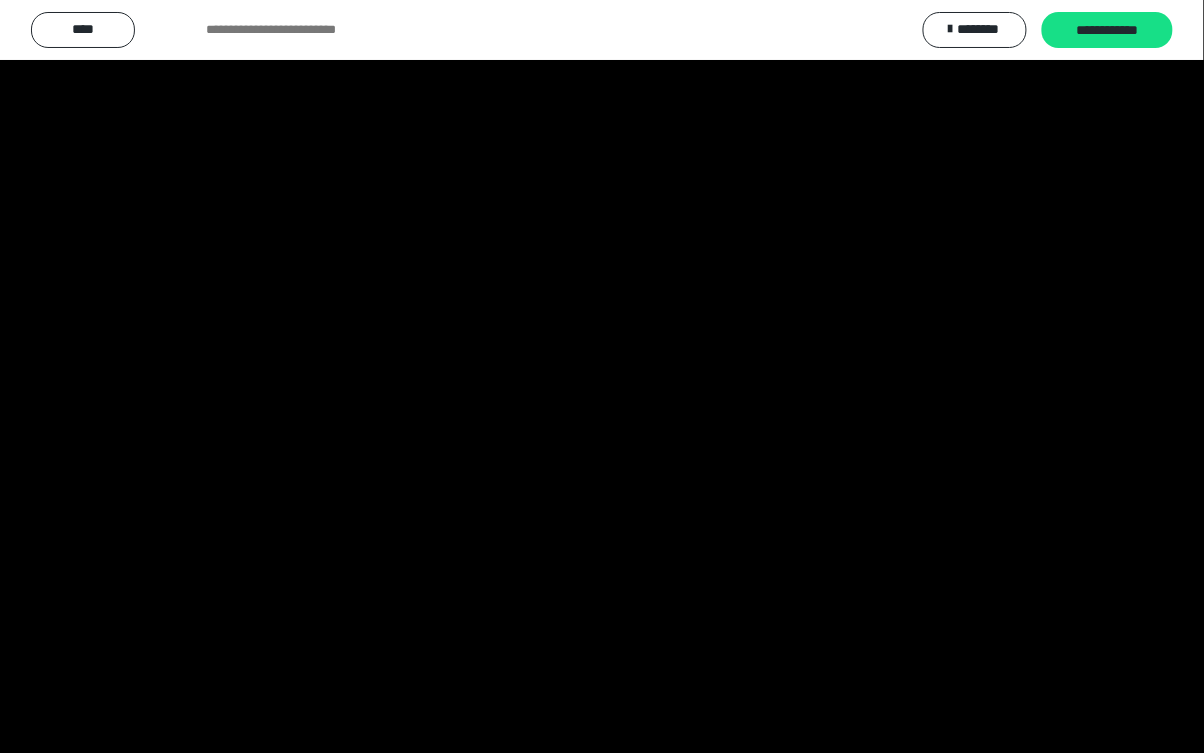 click at bounding box center (602, 376) 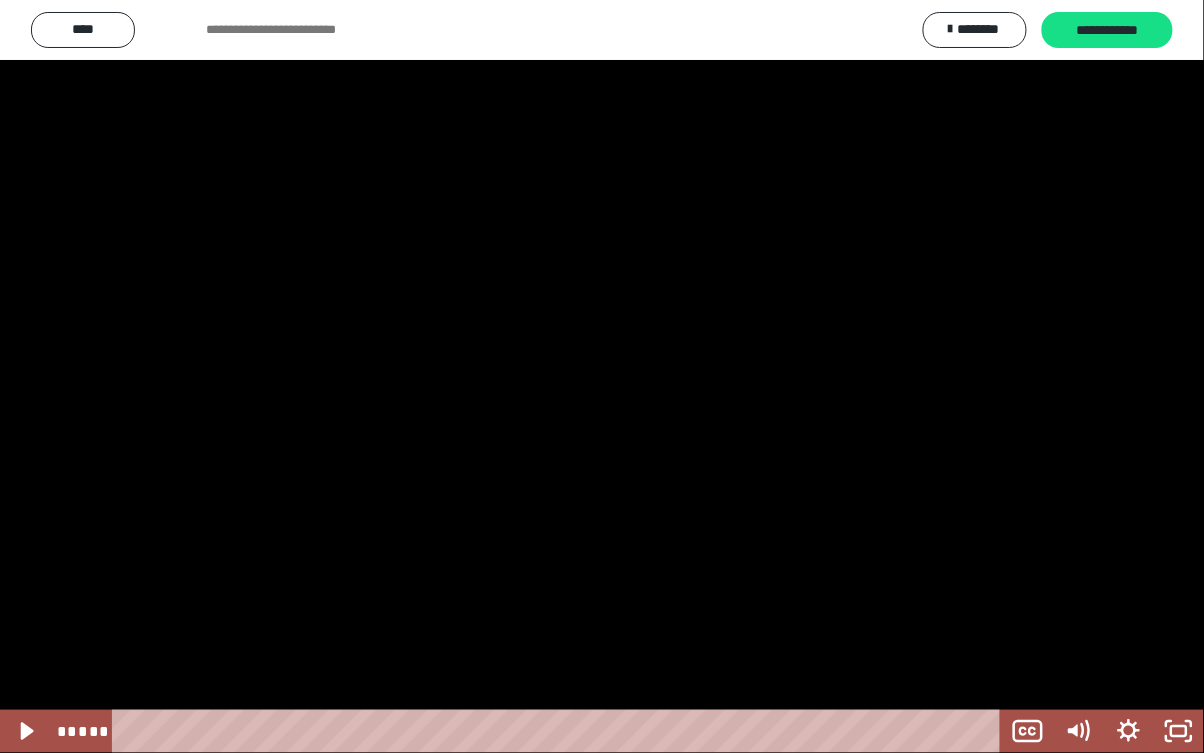 click at bounding box center (602, 376) 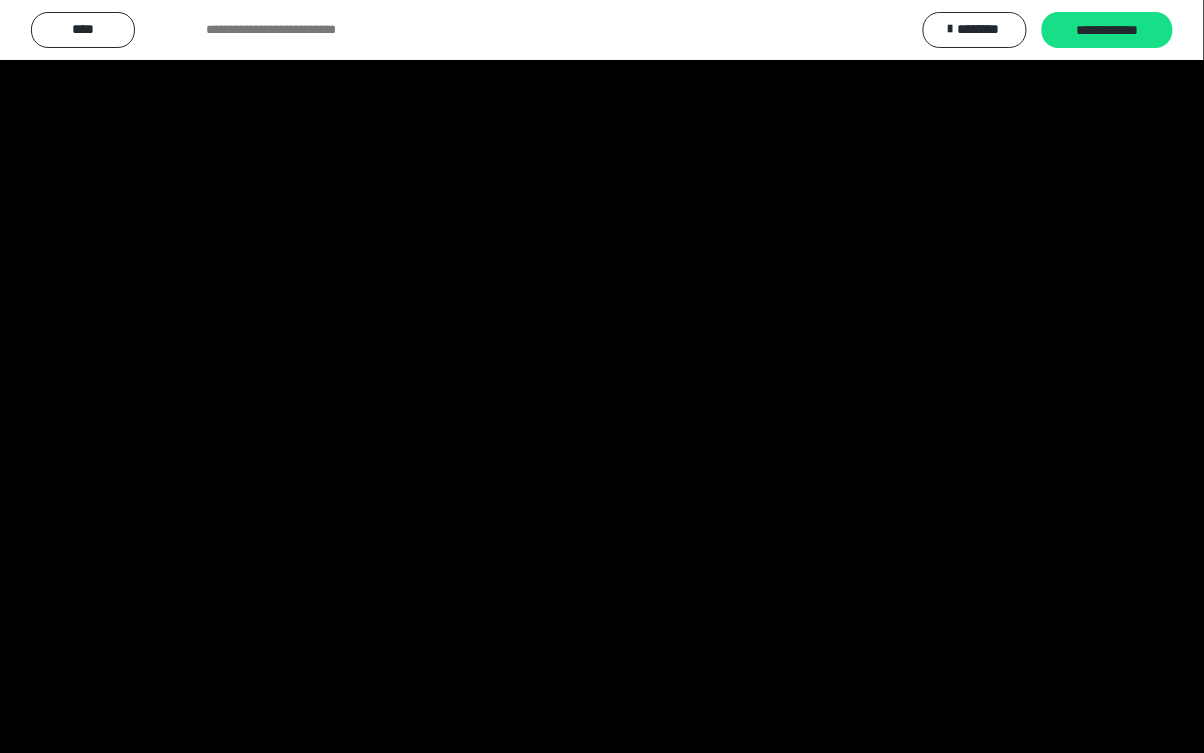 click at bounding box center [602, 376] 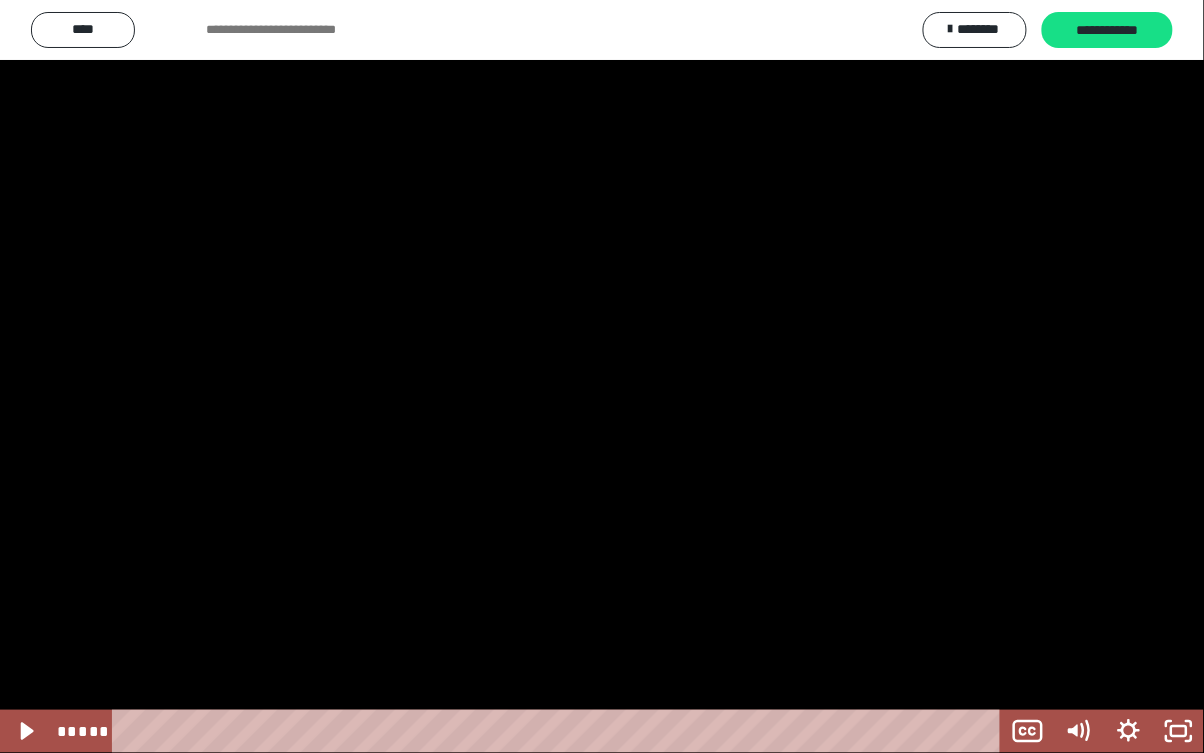 click at bounding box center [602, 376] 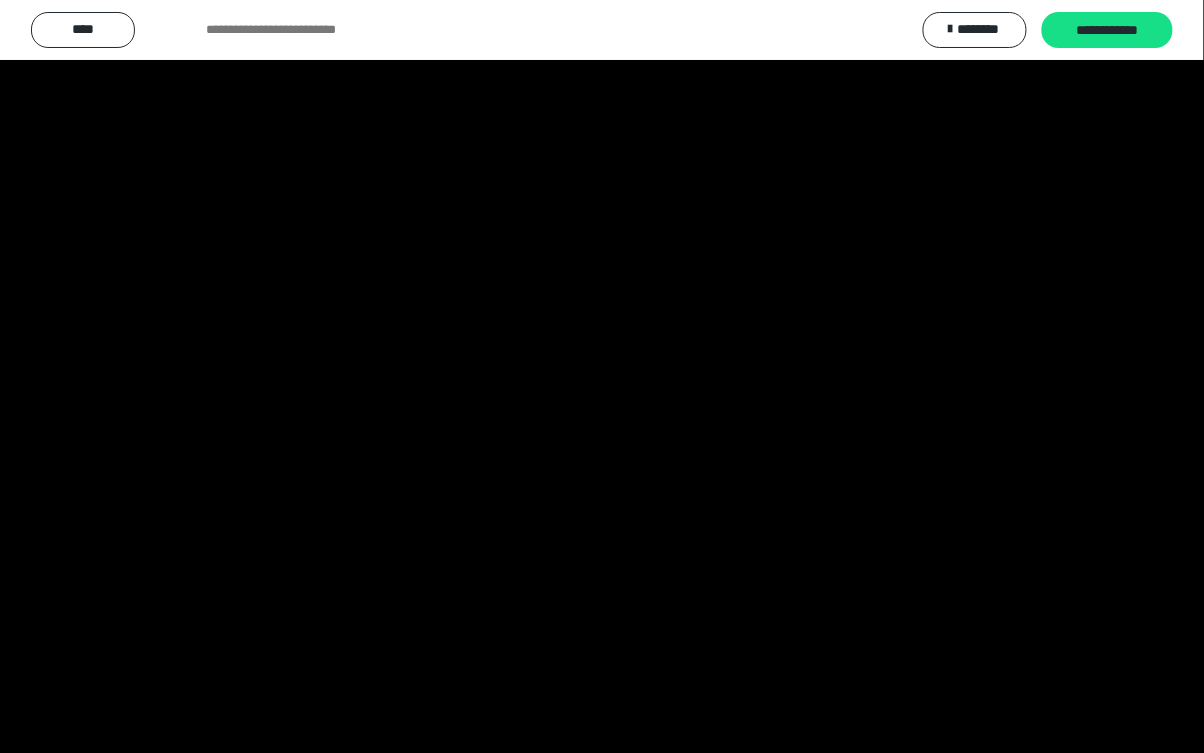 click at bounding box center [602, 376] 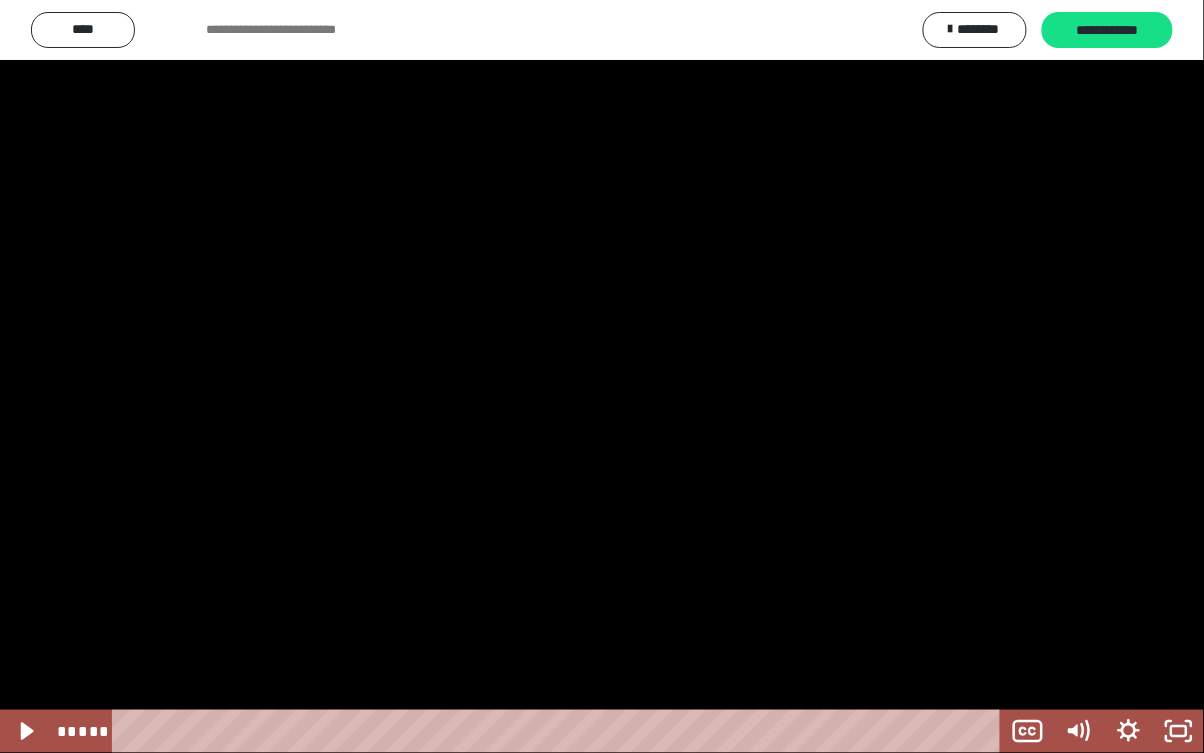 click at bounding box center (602, 376) 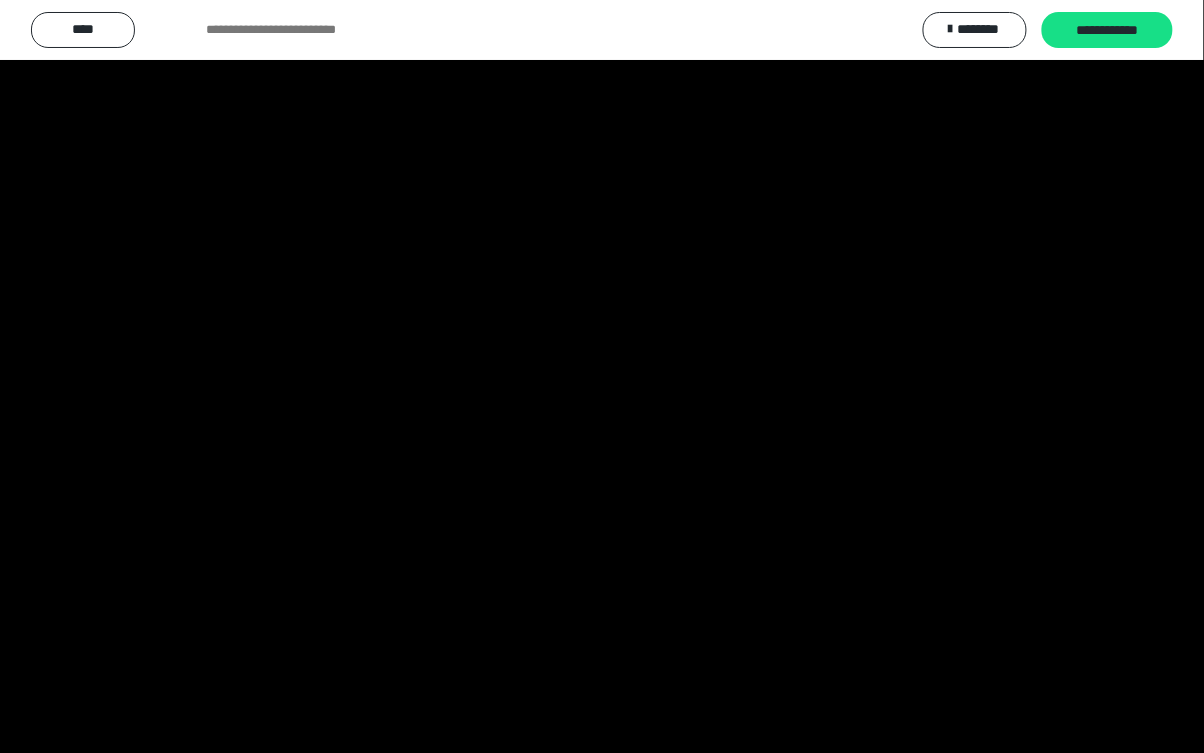 click at bounding box center [602, 376] 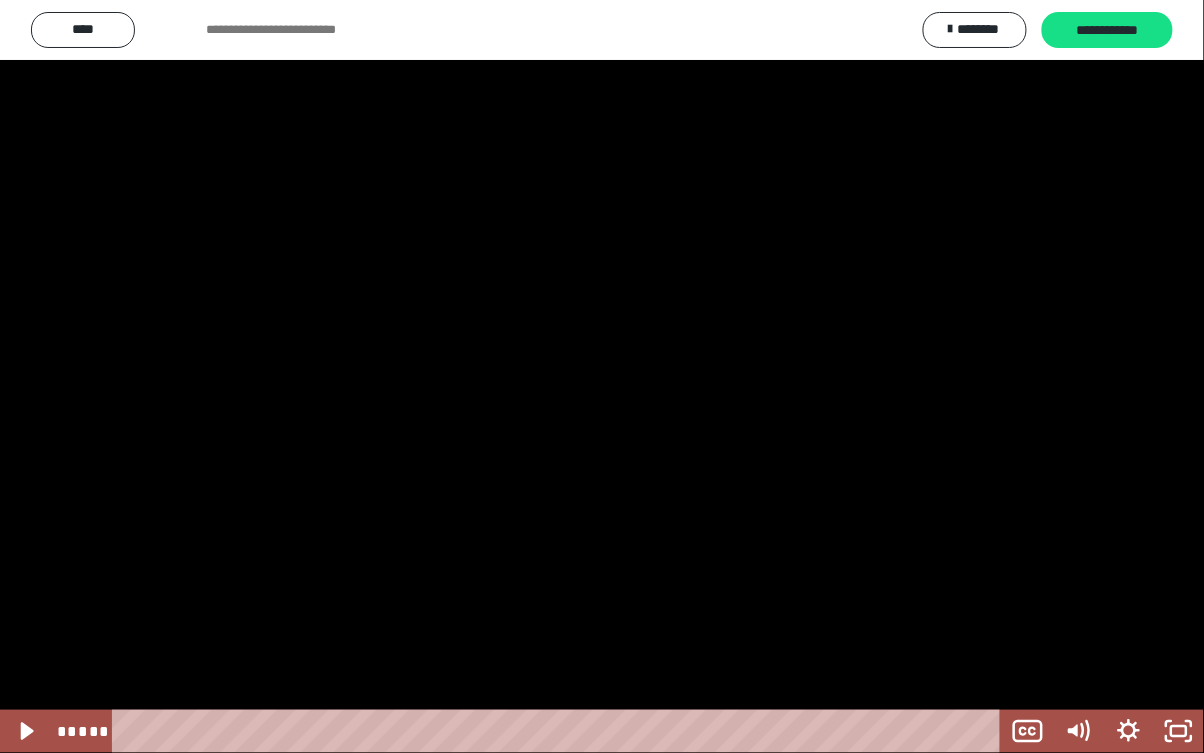 click at bounding box center (602, 376) 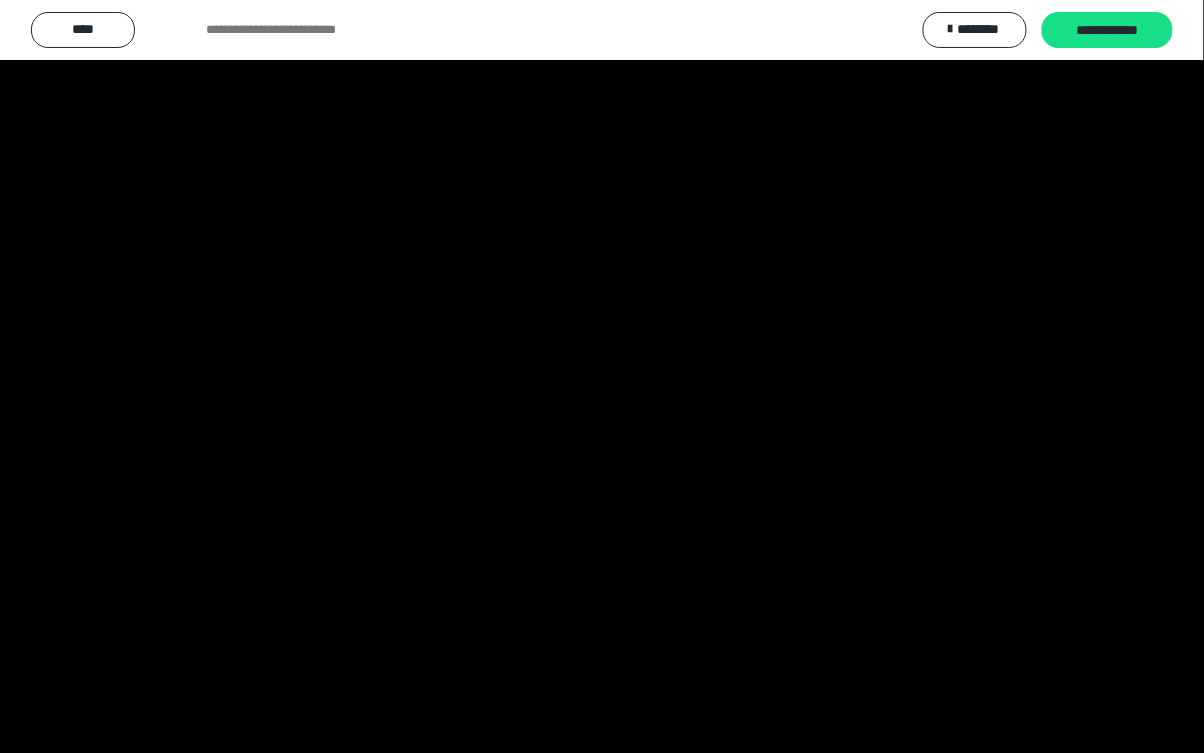 click at bounding box center [602, 376] 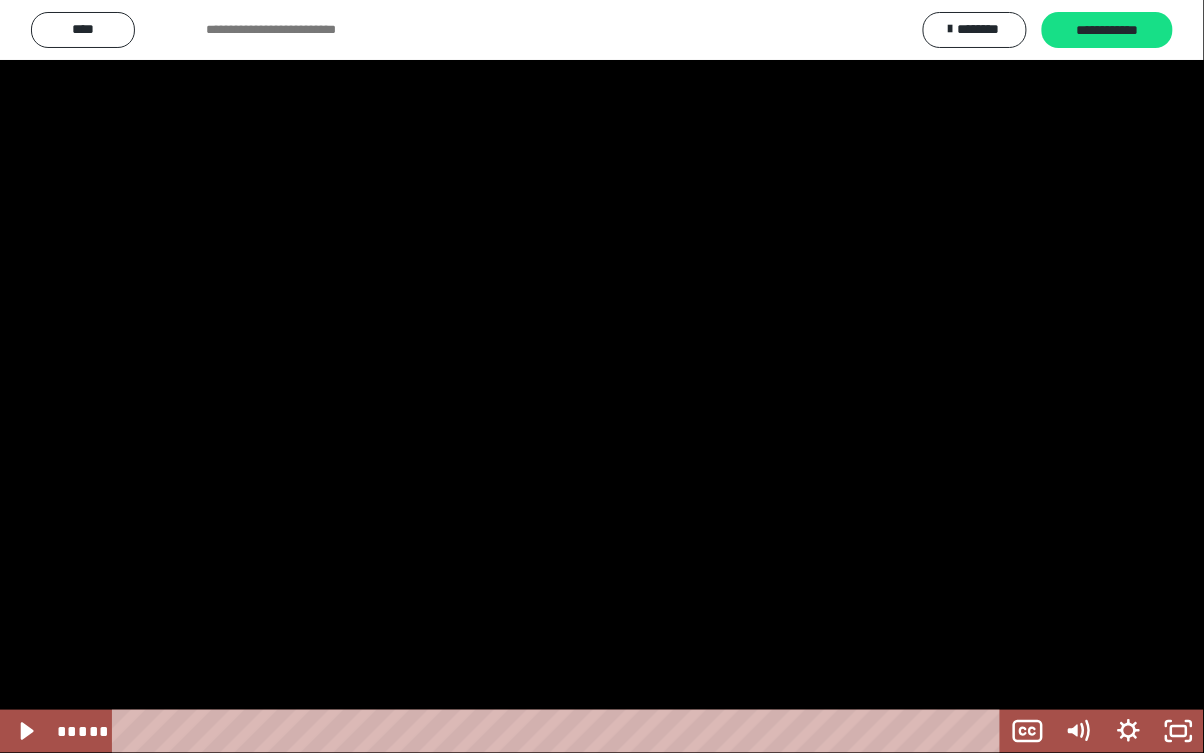 click at bounding box center [602, 376] 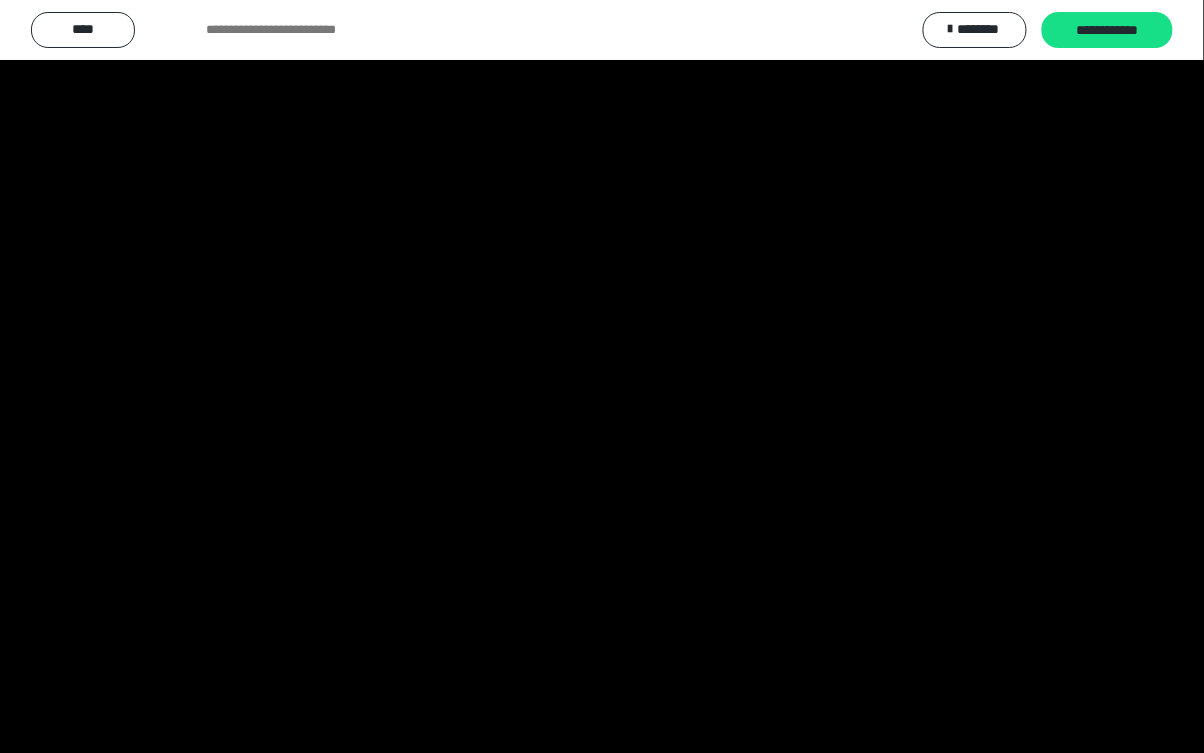 click at bounding box center [602, 376] 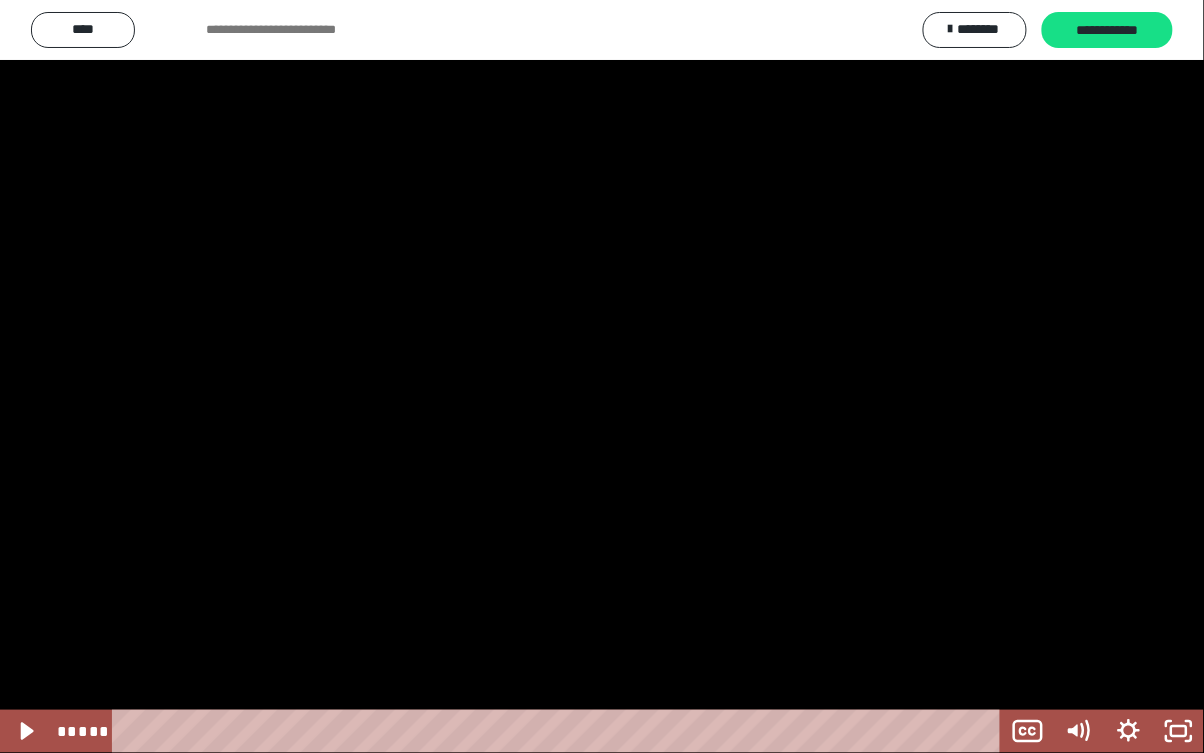 click at bounding box center (602, 376) 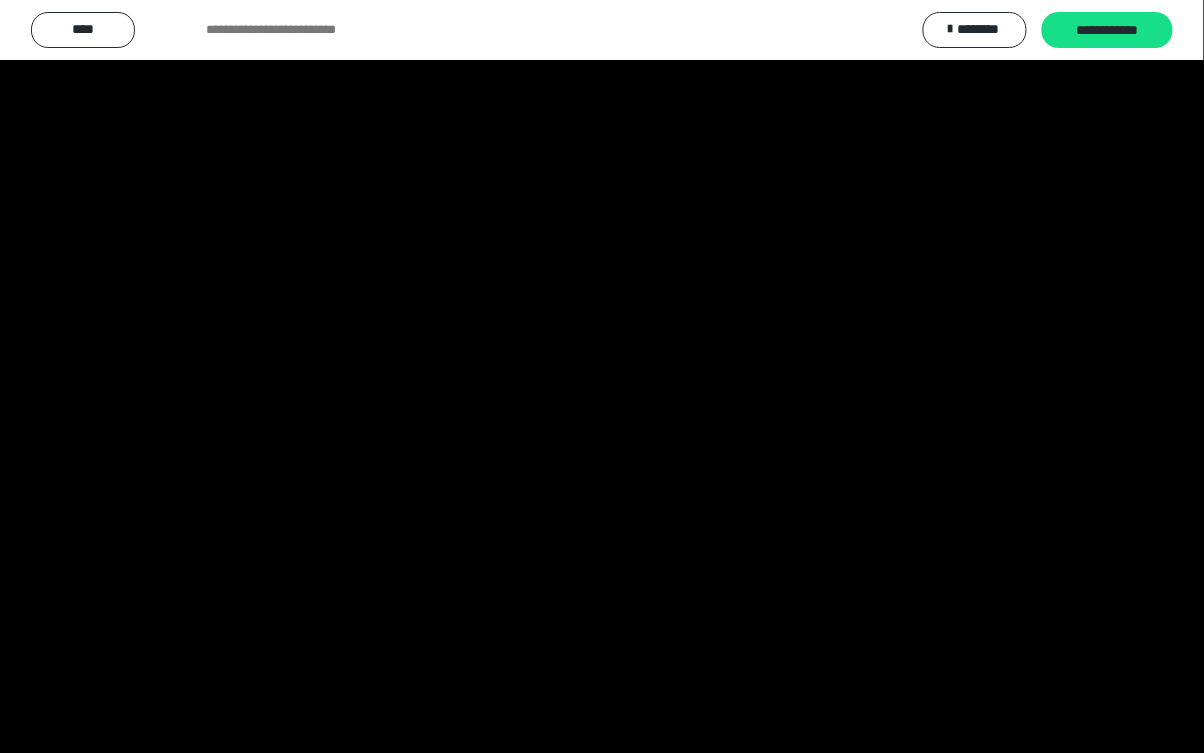 click at bounding box center [602, 376] 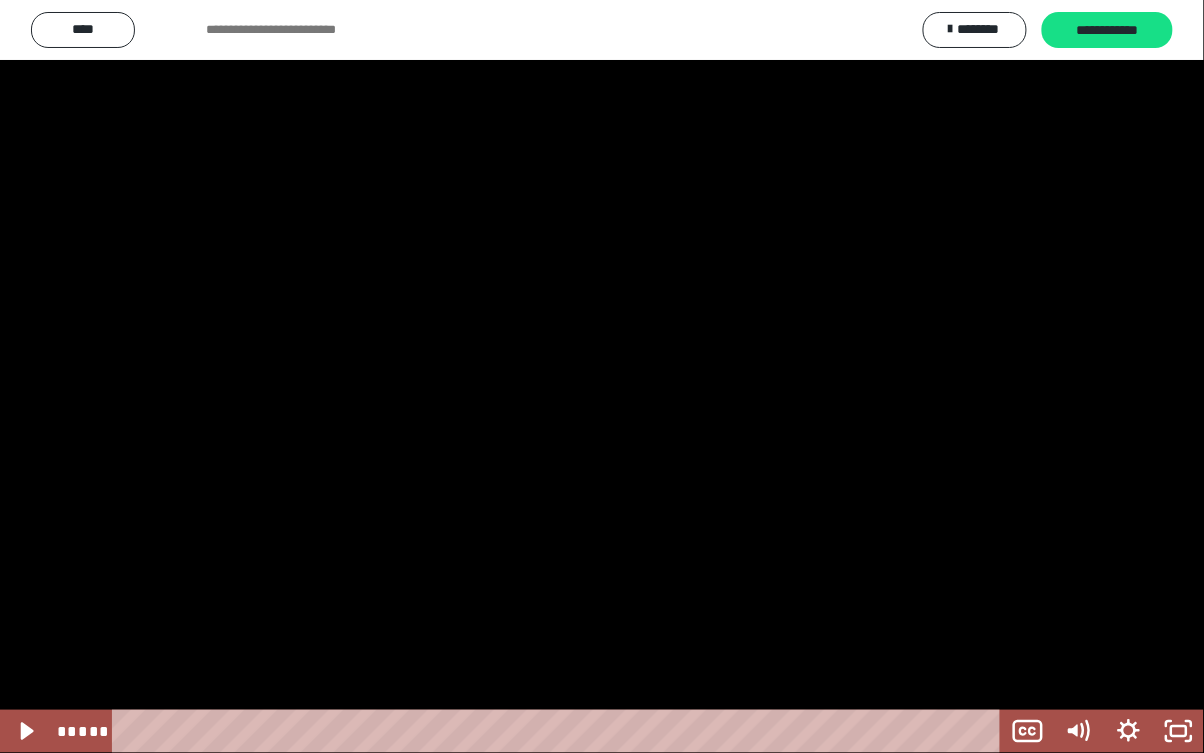 click at bounding box center [602, 376] 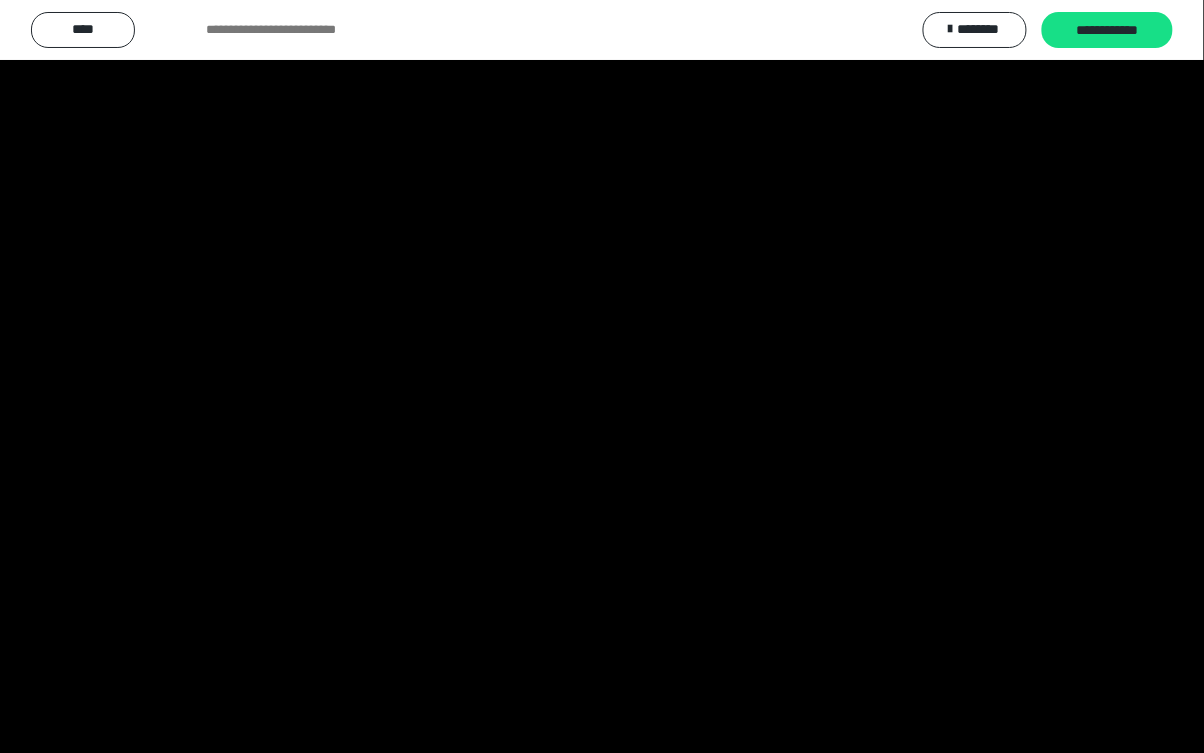 click at bounding box center (602, 376) 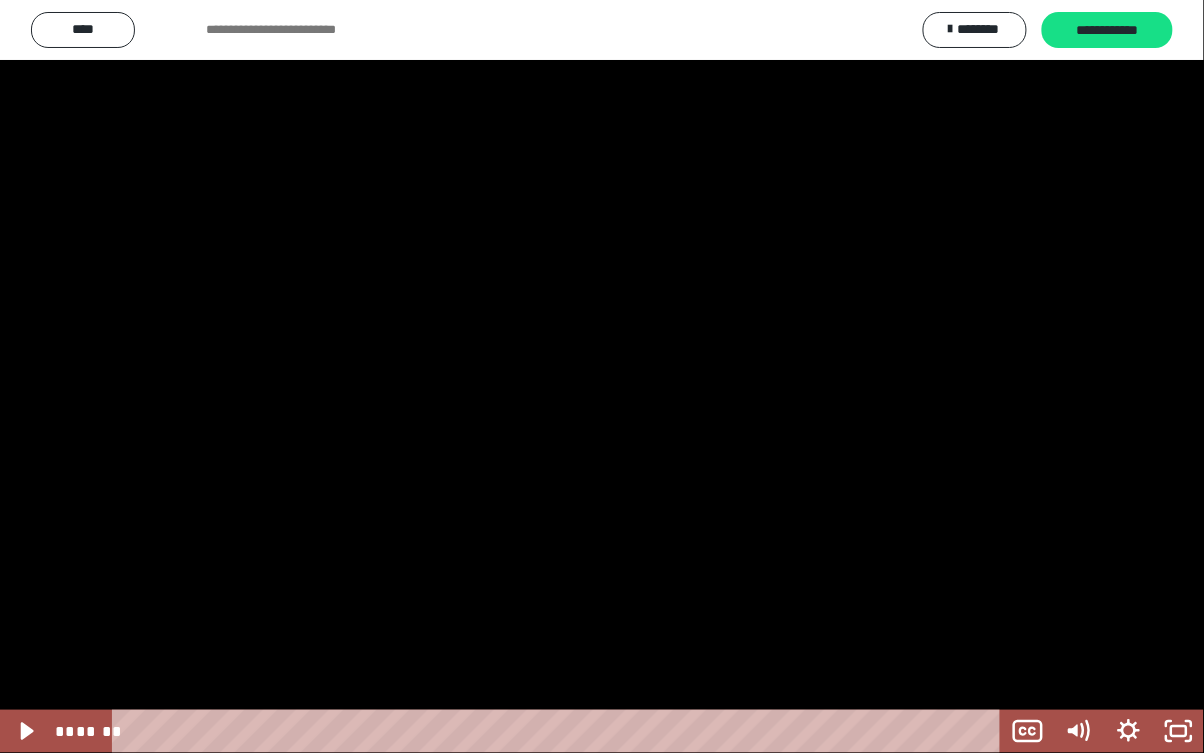 click at bounding box center (602, 376) 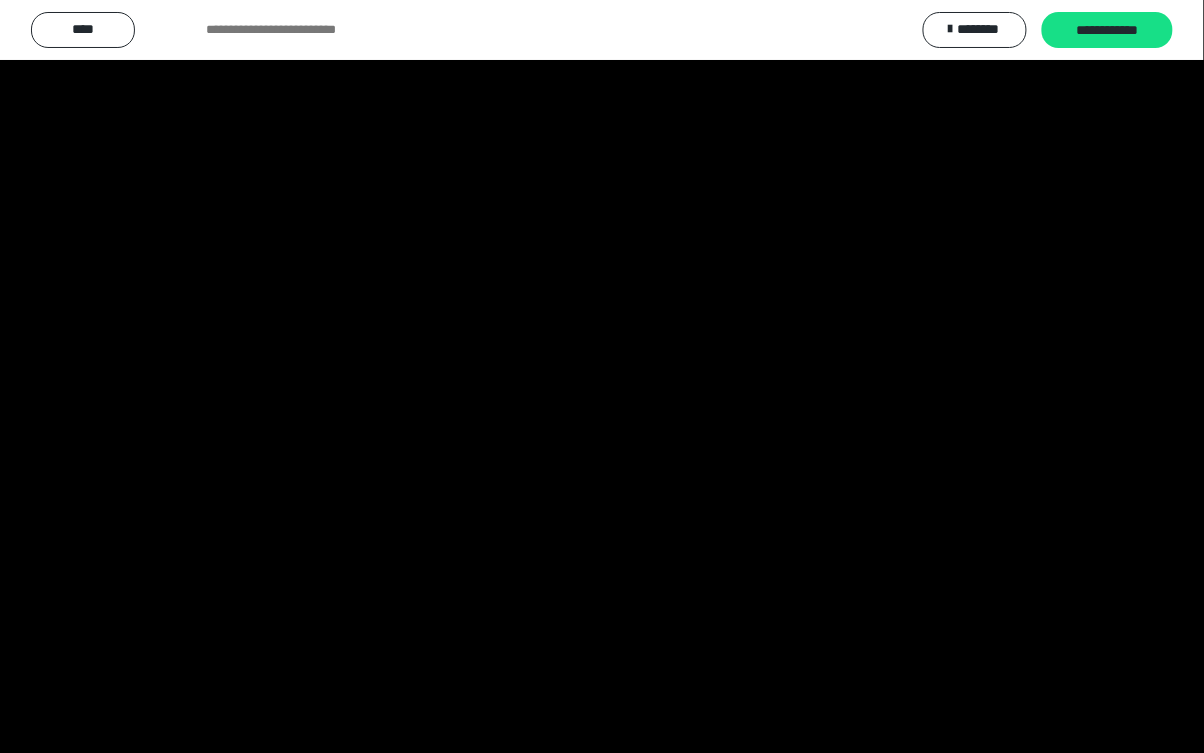 click at bounding box center (602, 376) 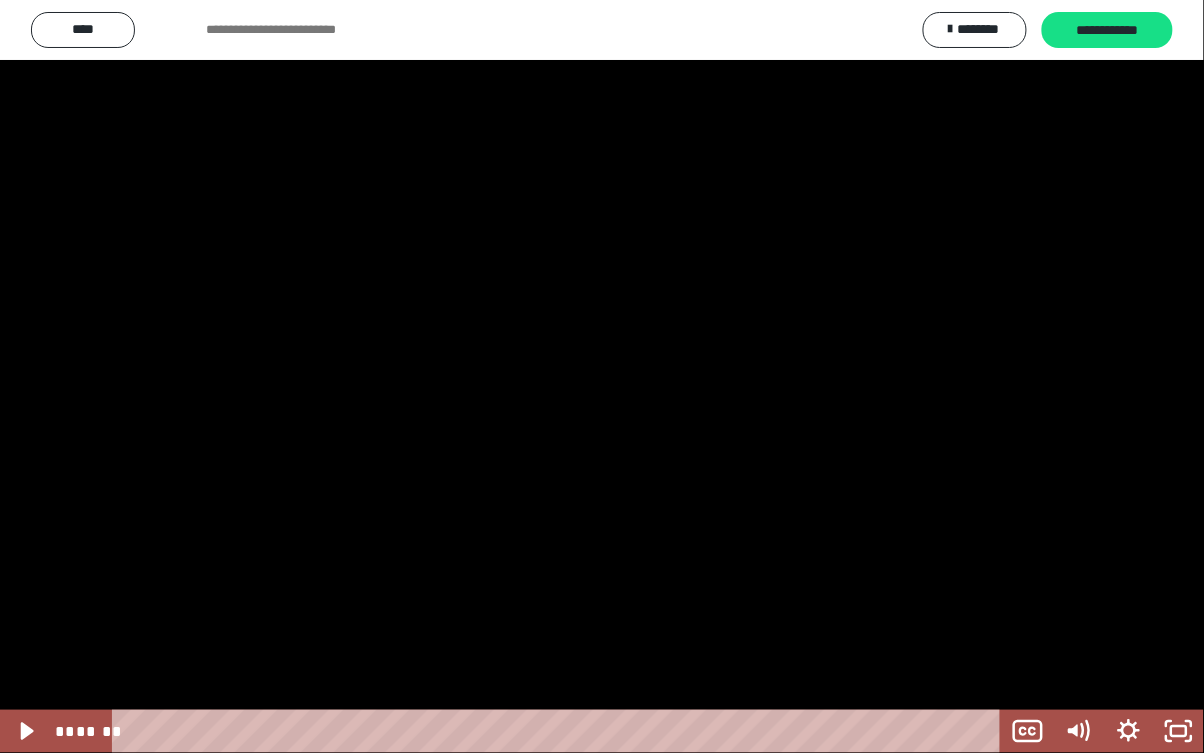 click at bounding box center (602, 376) 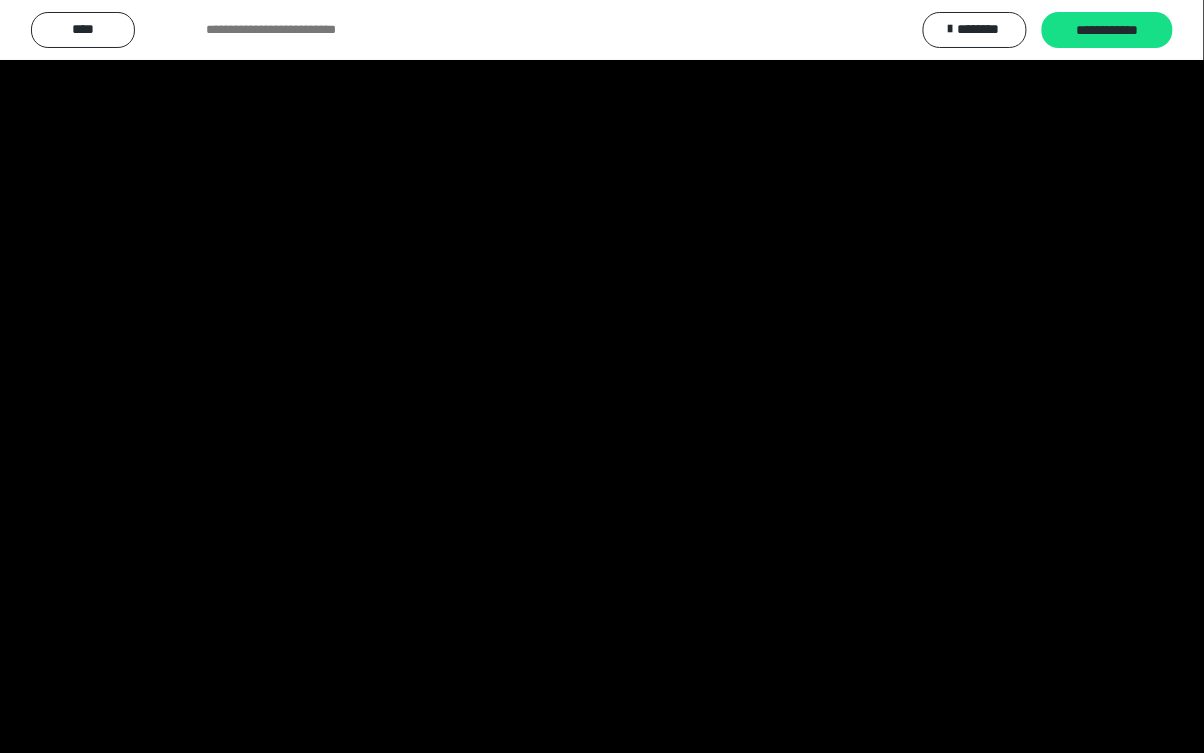 click at bounding box center (602, 376) 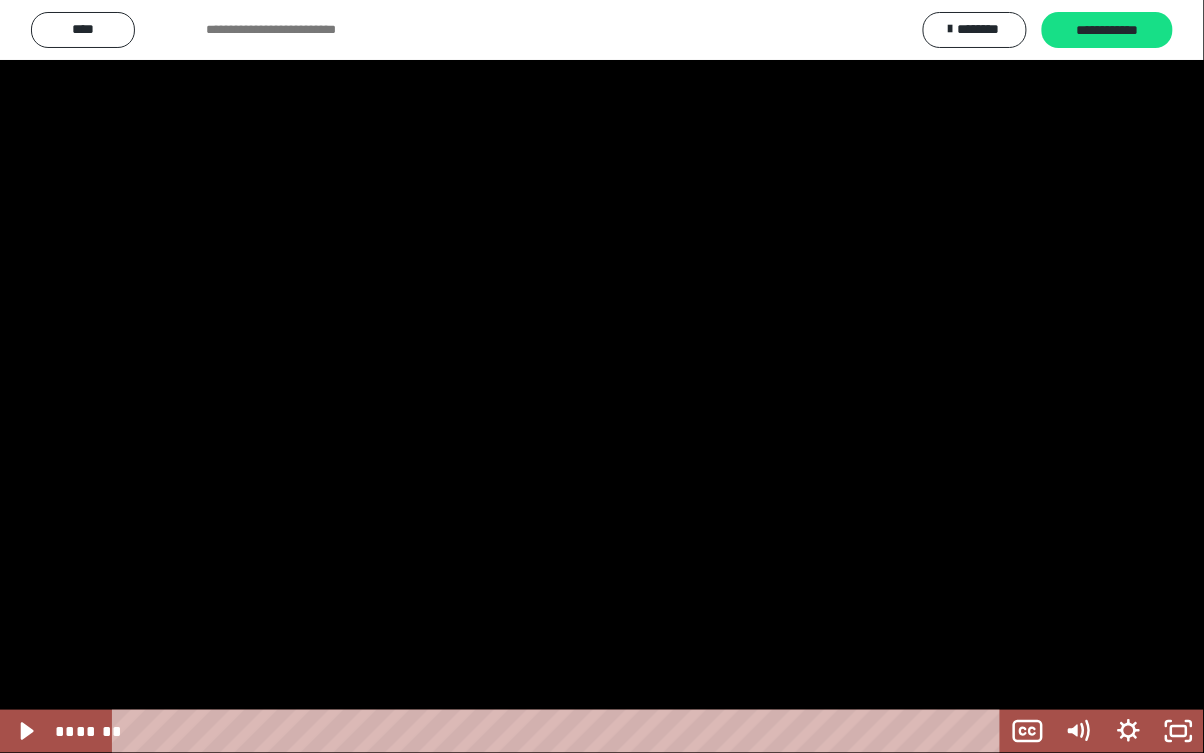 click at bounding box center [602, 376] 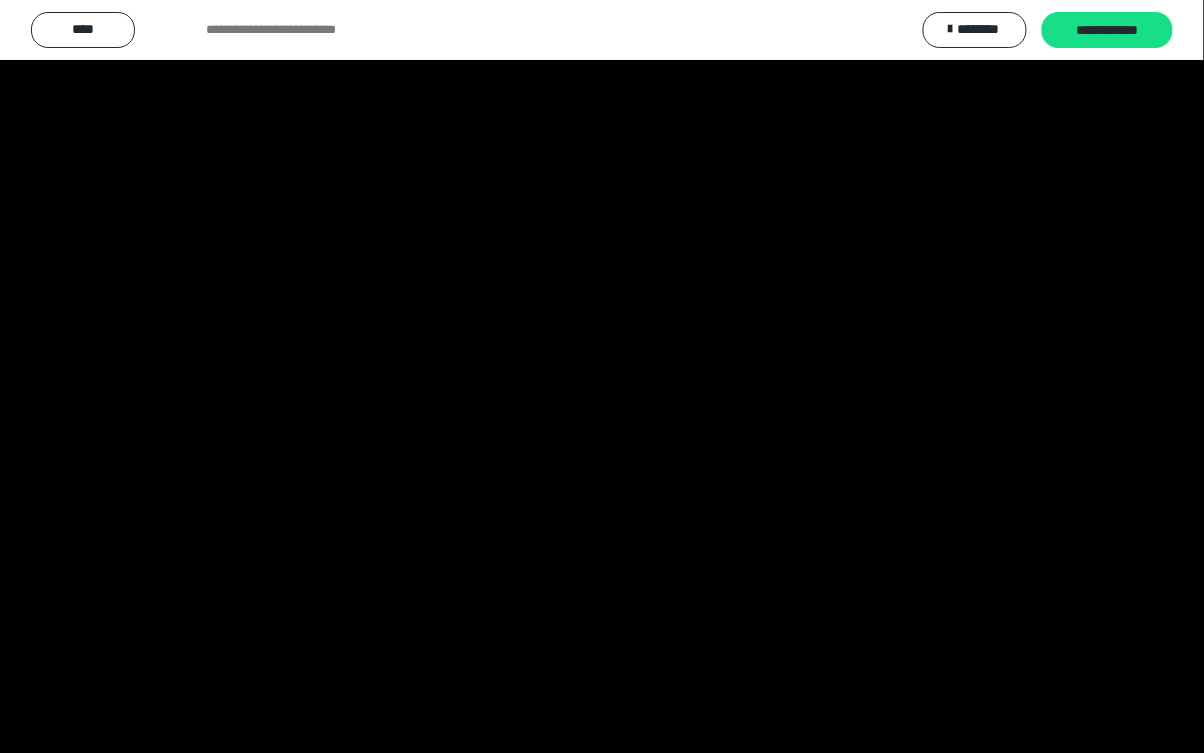 click at bounding box center [602, 376] 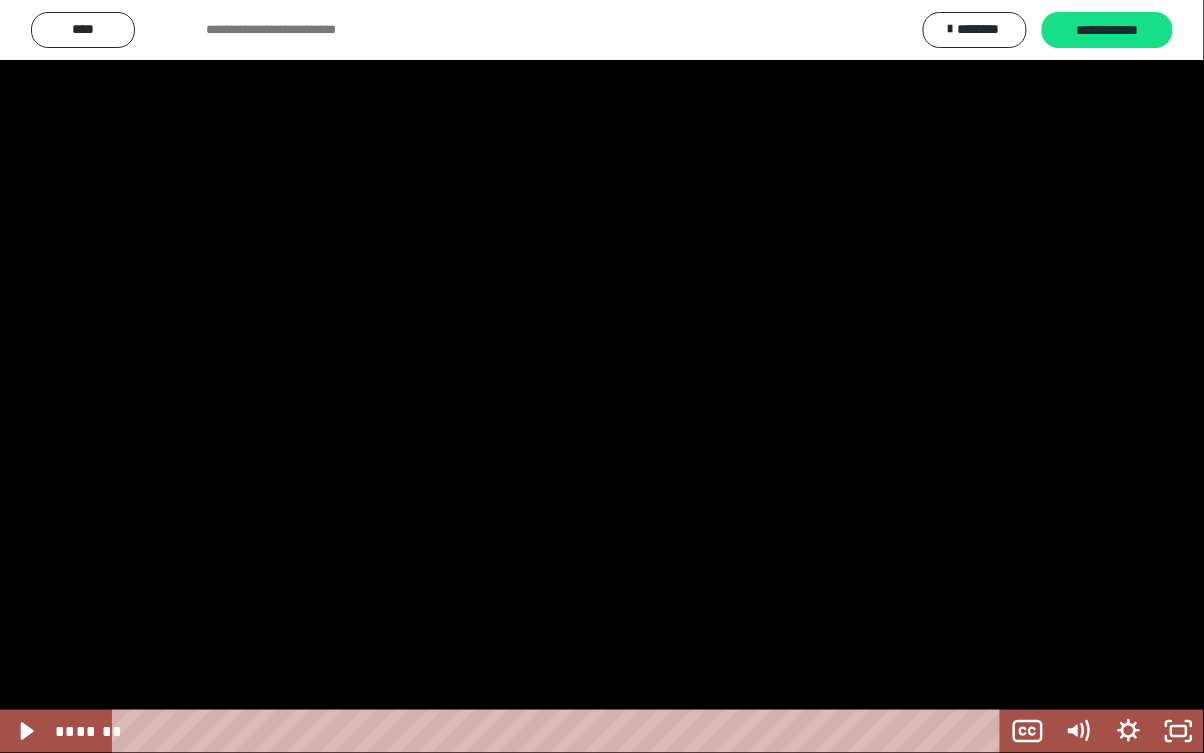 click at bounding box center [602, 376] 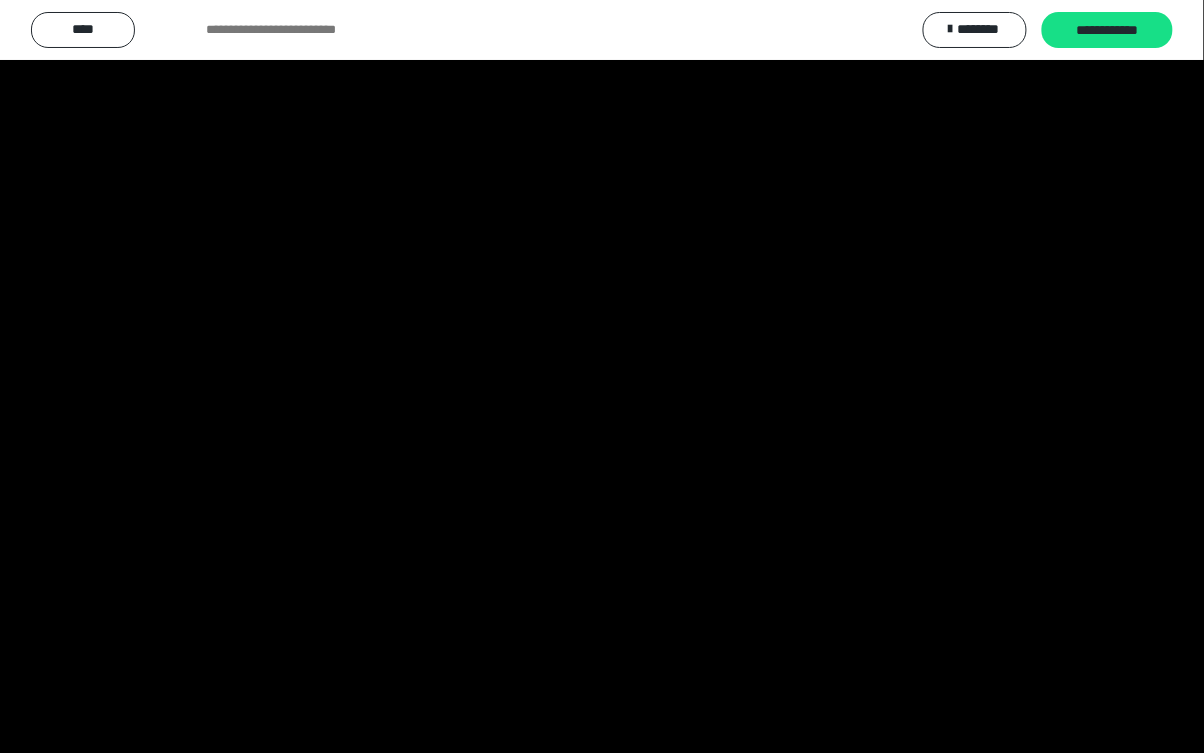 click at bounding box center [602, 376] 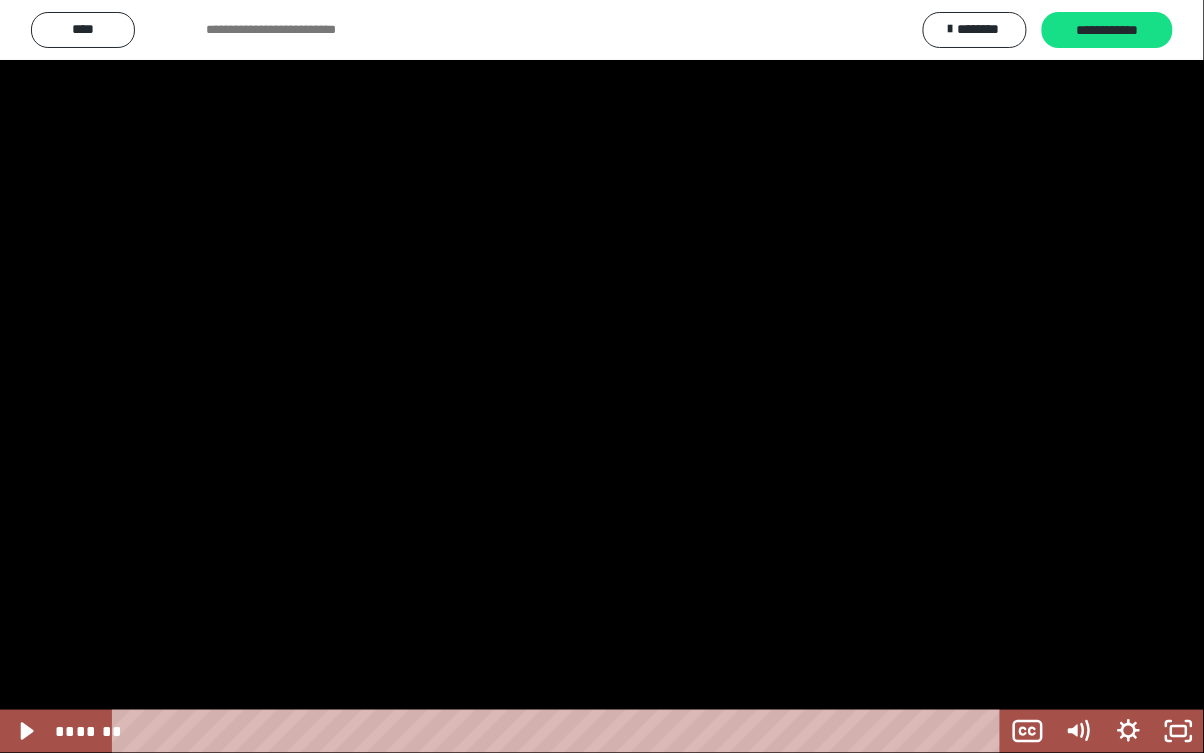 click at bounding box center [602, 376] 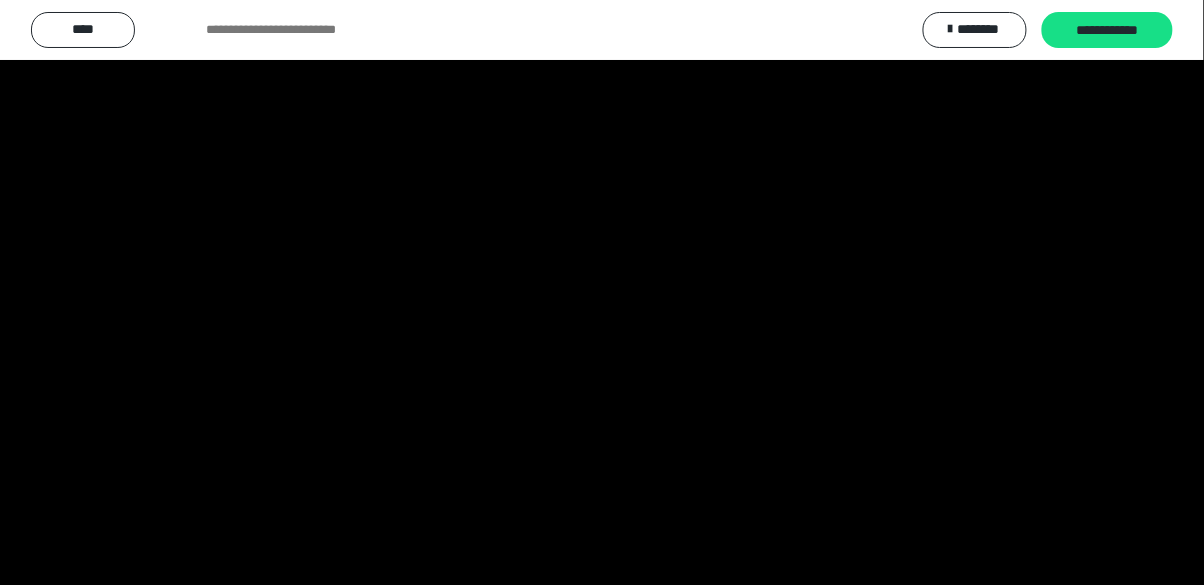 scroll, scrollTop: 2000, scrollLeft: 0, axis: vertical 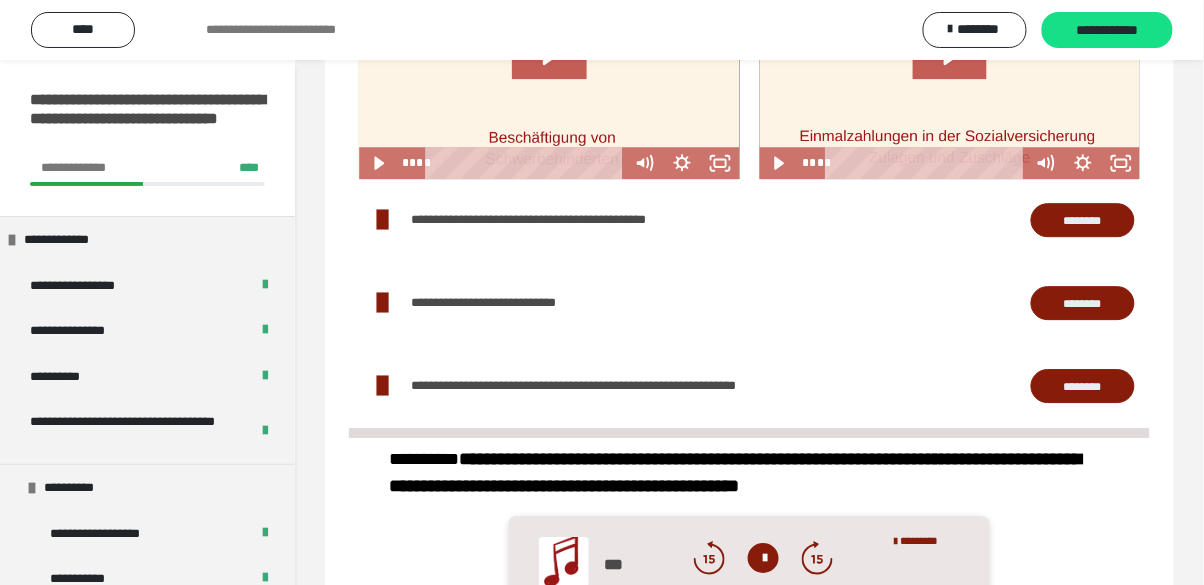 click on "********" at bounding box center [1083, 220] 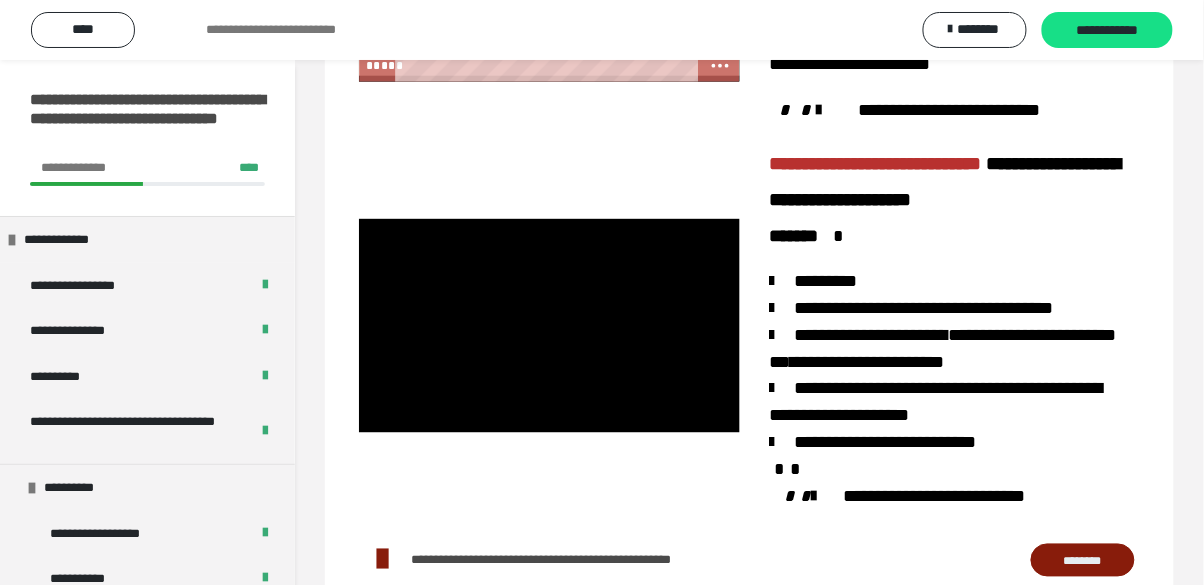 scroll, scrollTop: 2170, scrollLeft: 0, axis: vertical 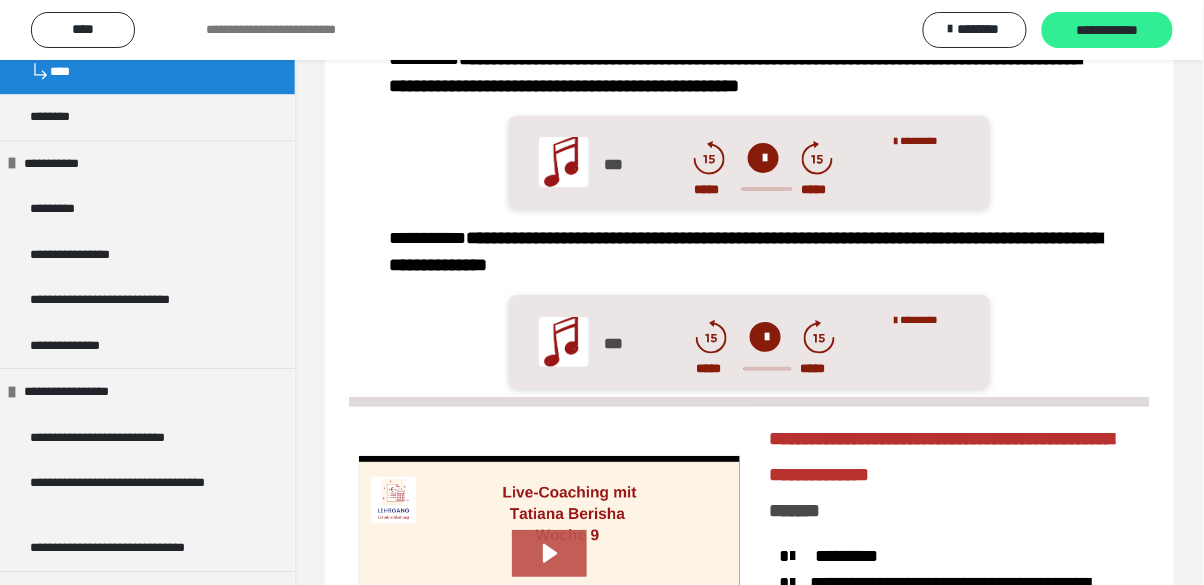 click on "**********" at bounding box center (1107, 31) 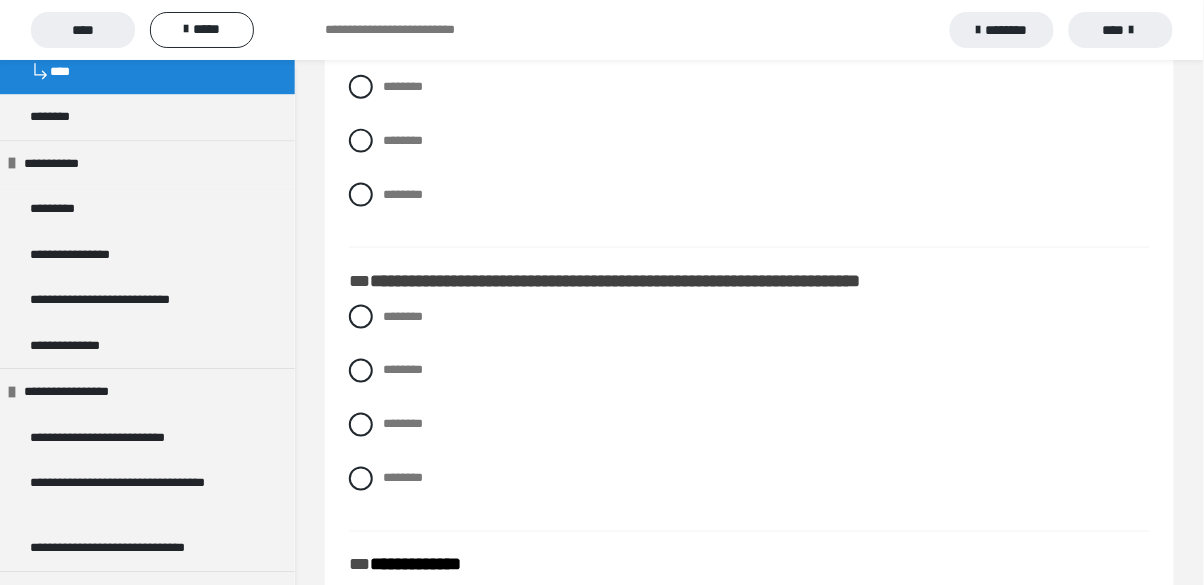 scroll, scrollTop: 512, scrollLeft: 0, axis: vertical 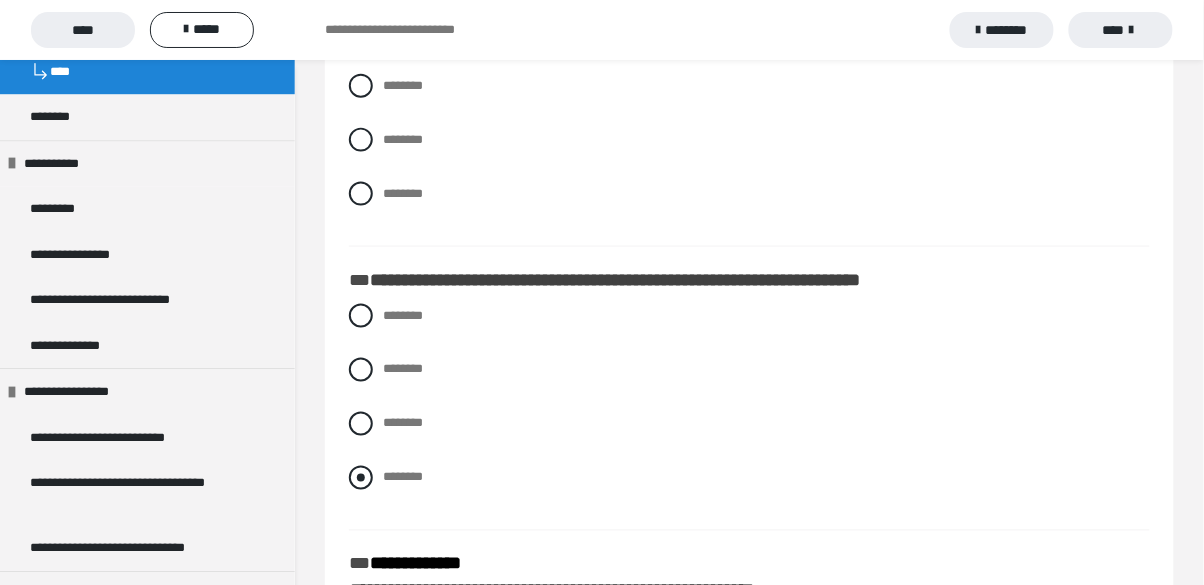 click at bounding box center [361, 478] 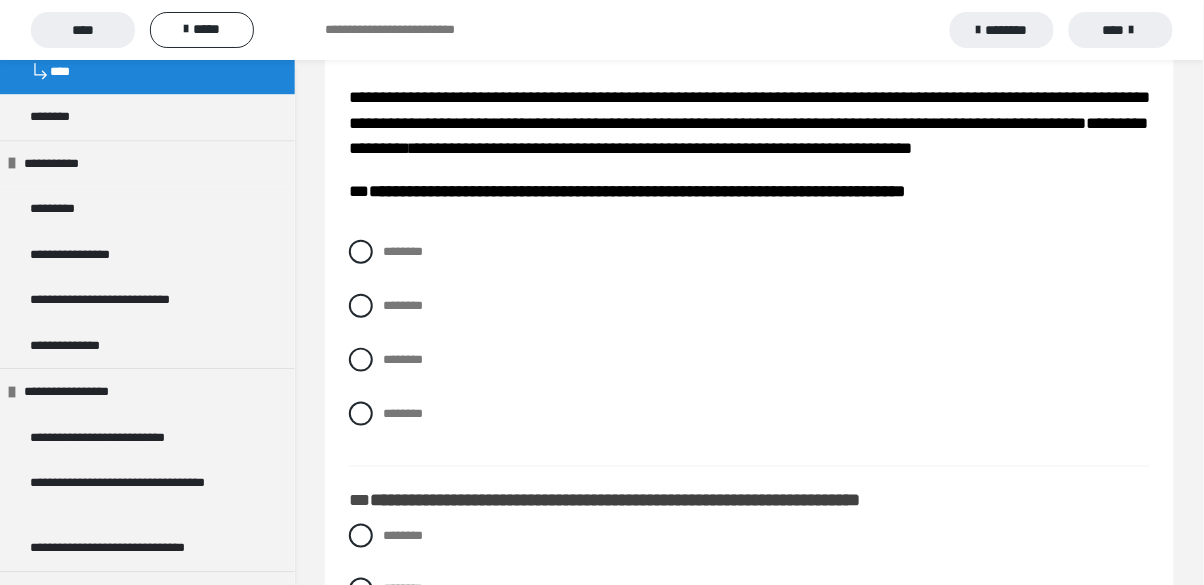 scroll, scrollTop: 297, scrollLeft: 0, axis: vertical 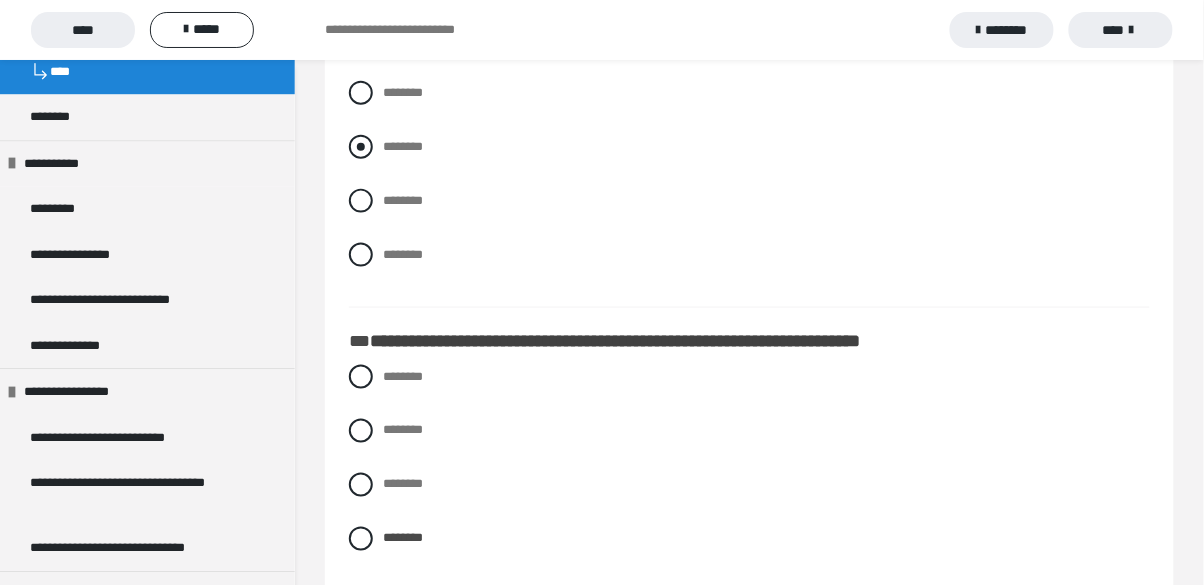 click at bounding box center [361, 147] 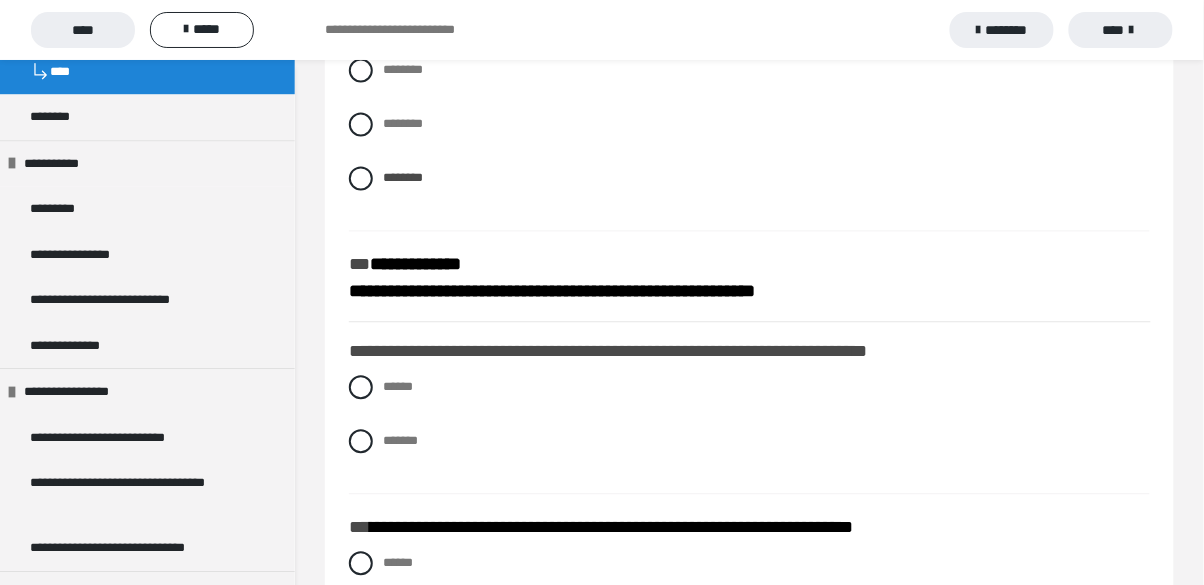 scroll, scrollTop: 810, scrollLeft: 0, axis: vertical 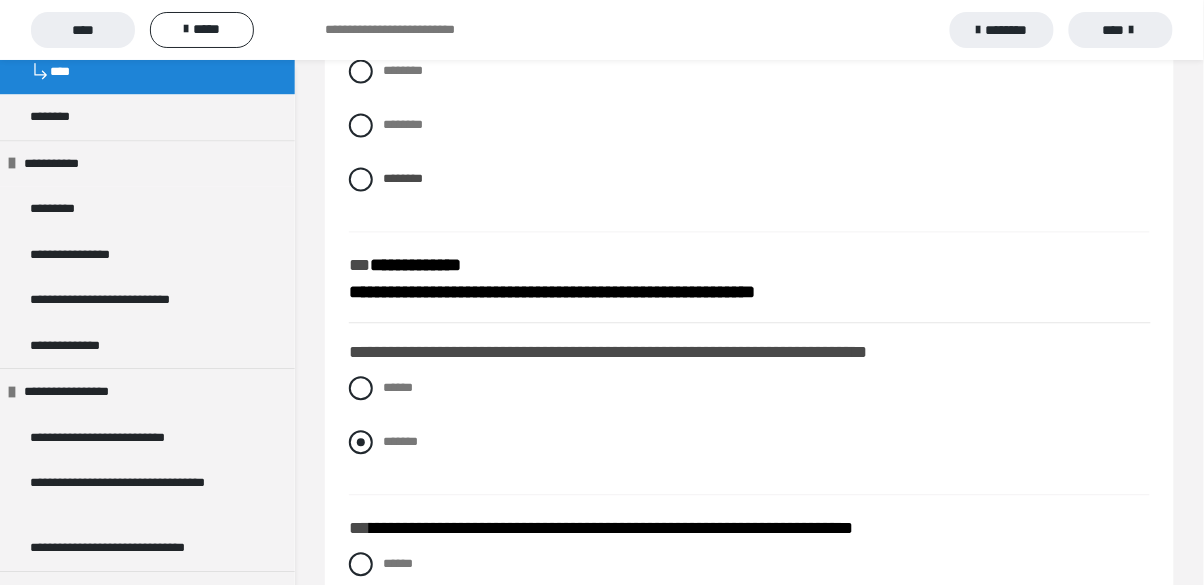click at bounding box center (361, 443) 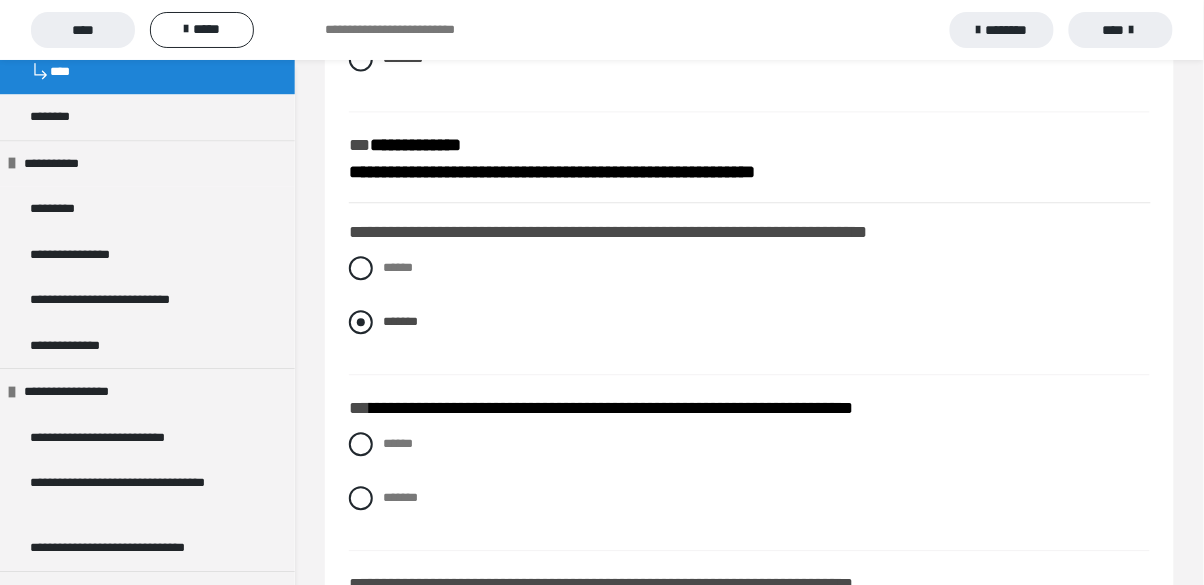 scroll, scrollTop: 934, scrollLeft: 0, axis: vertical 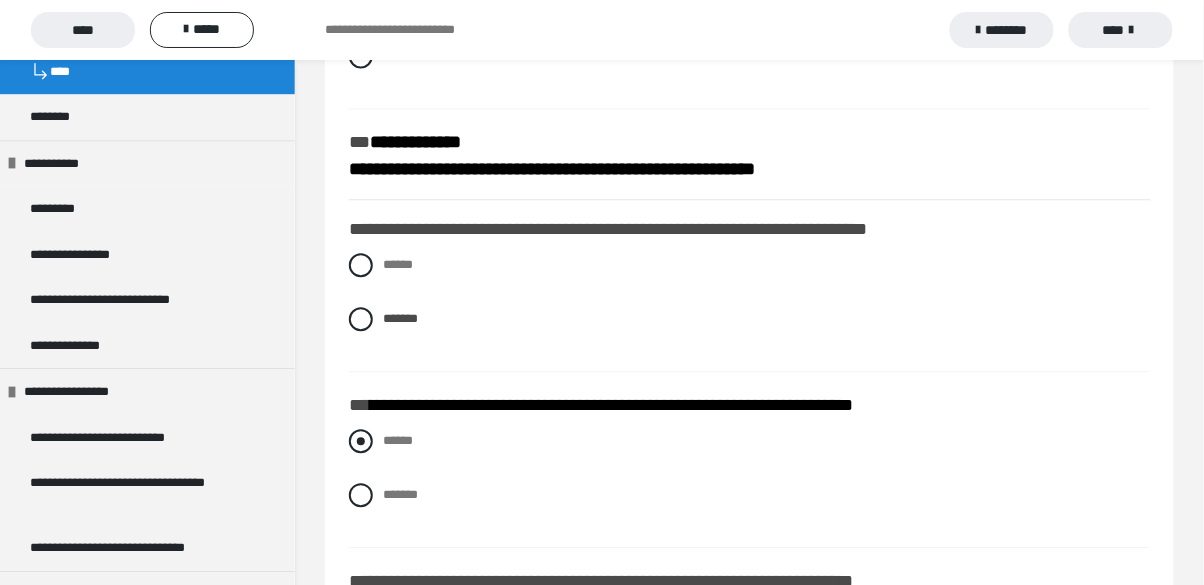 click at bounding box center (361, 441) 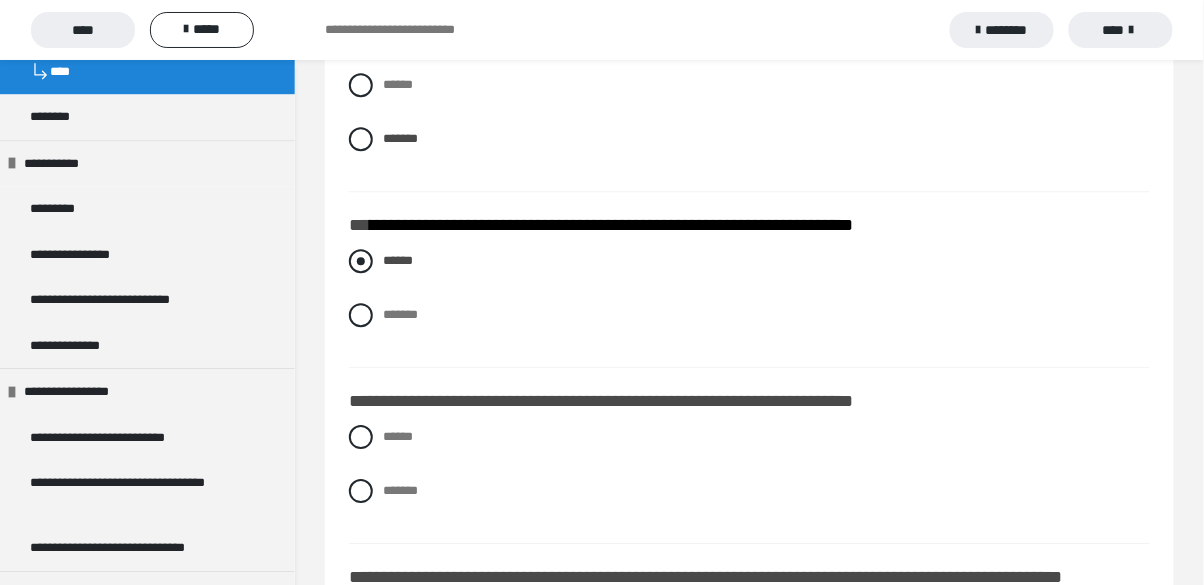 scroll, scrollTop: 1117, scrollLeft: 0, axis: vertical 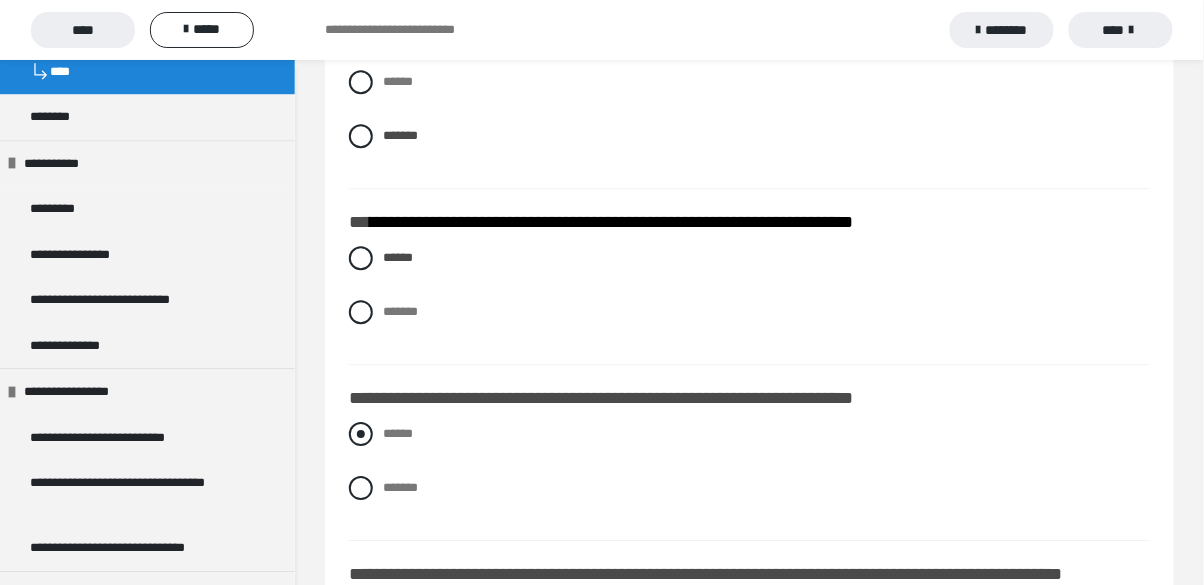 click at bounding box center [361, 434] 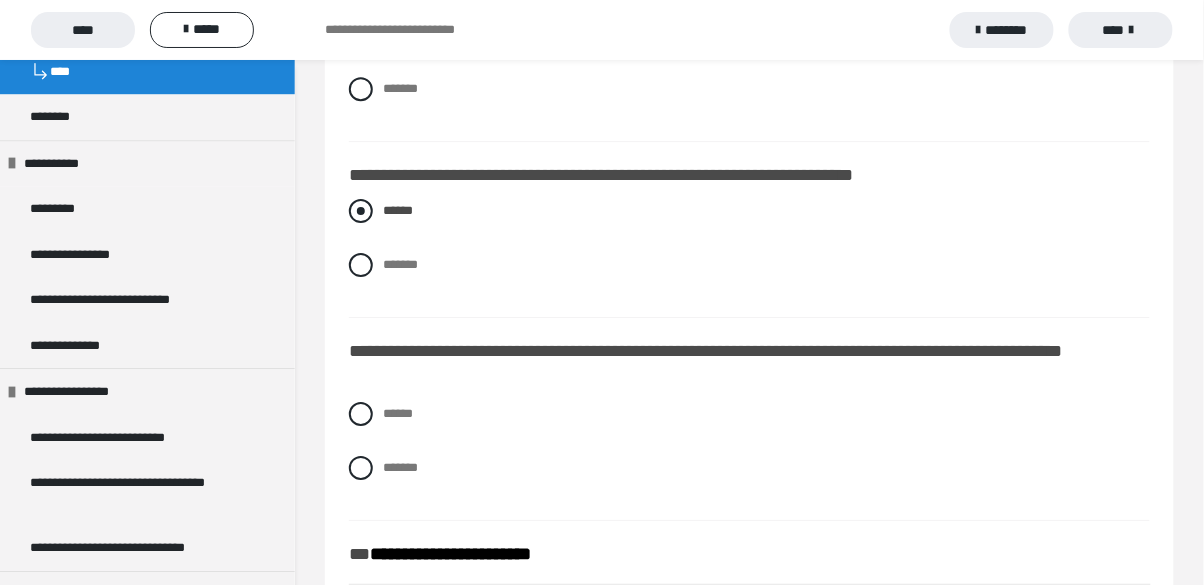 scroll, scrollTop: 1341, scrollLeft: 0, axis: vertical 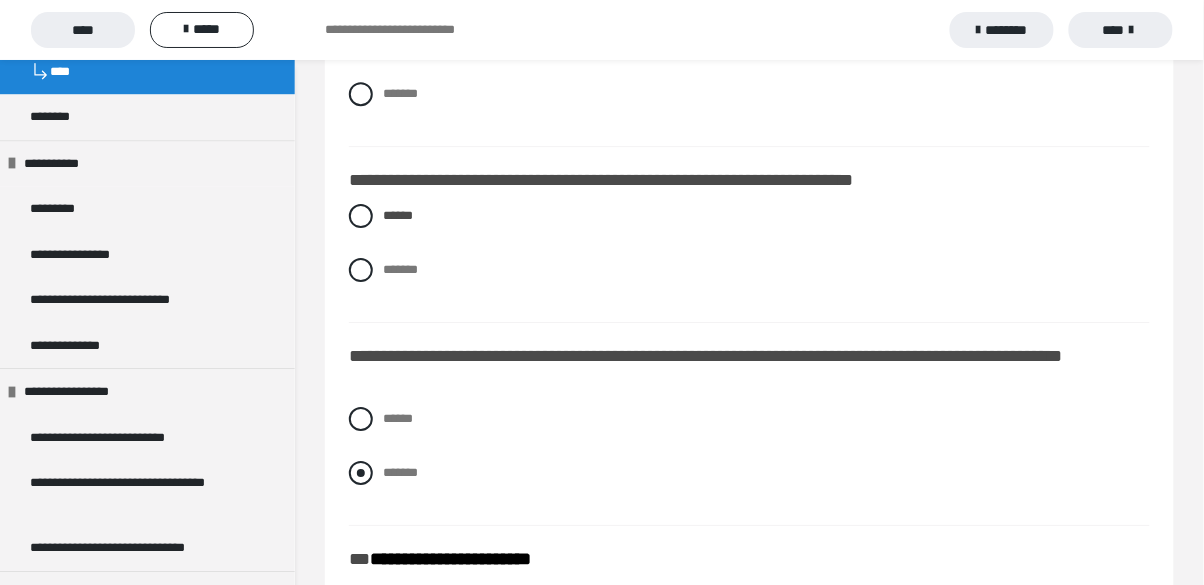 click on "*******" at bounding box center (389, 467) 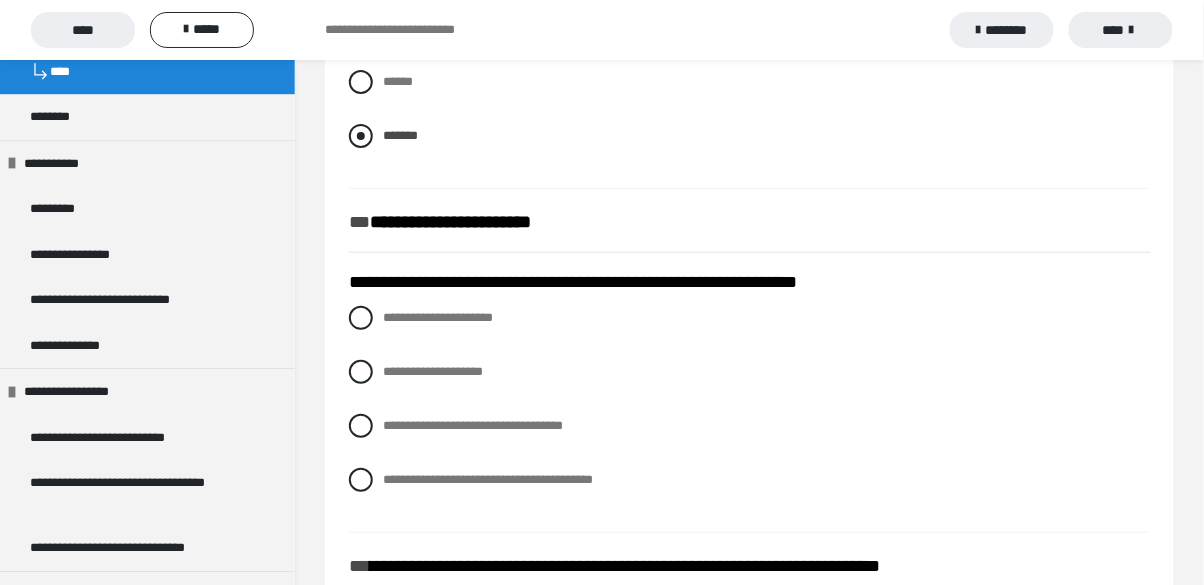 scroll, scrollTop: 1675, scrollLeft: 0, axis: vertical 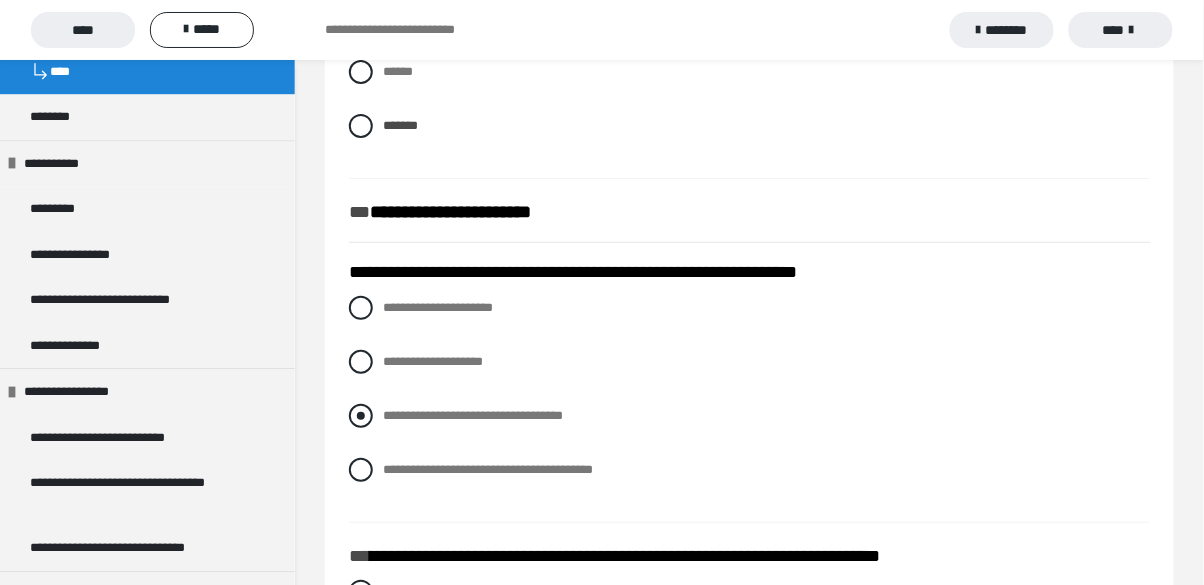 click at bounding box center [361, 416] 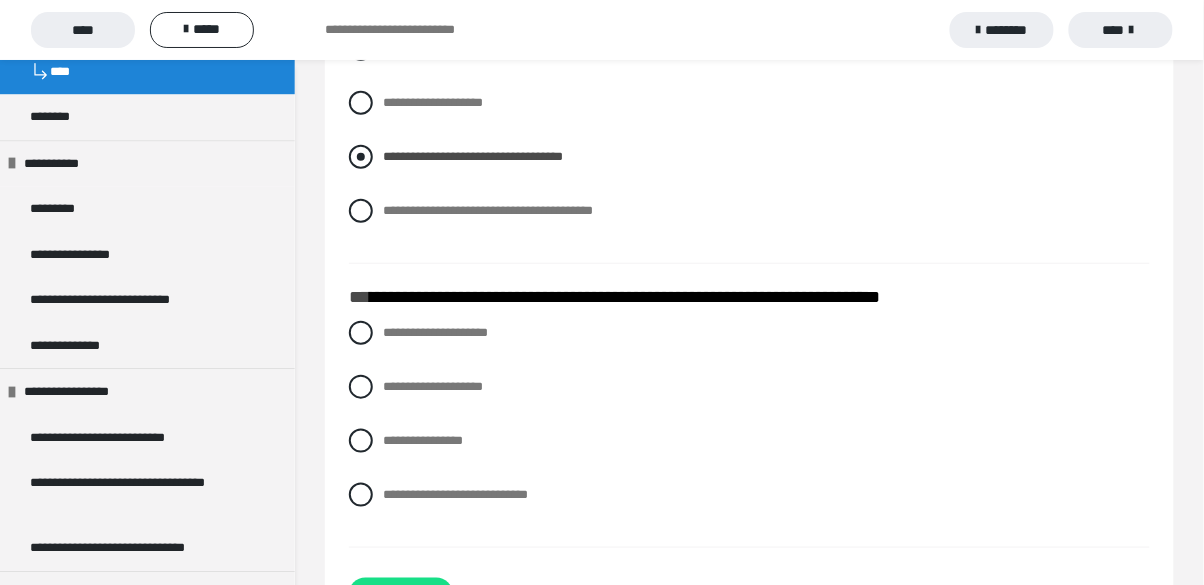 scroll, scrollTop: 1924, scrollLeft: 0, axis: vertical 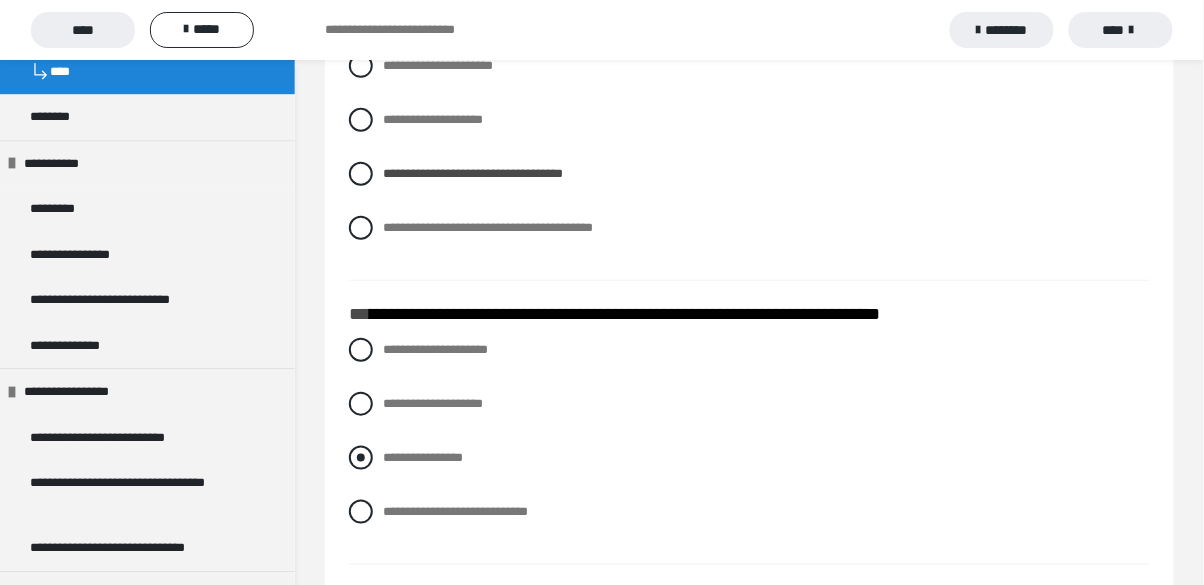 click at bounding box center [361, 458] 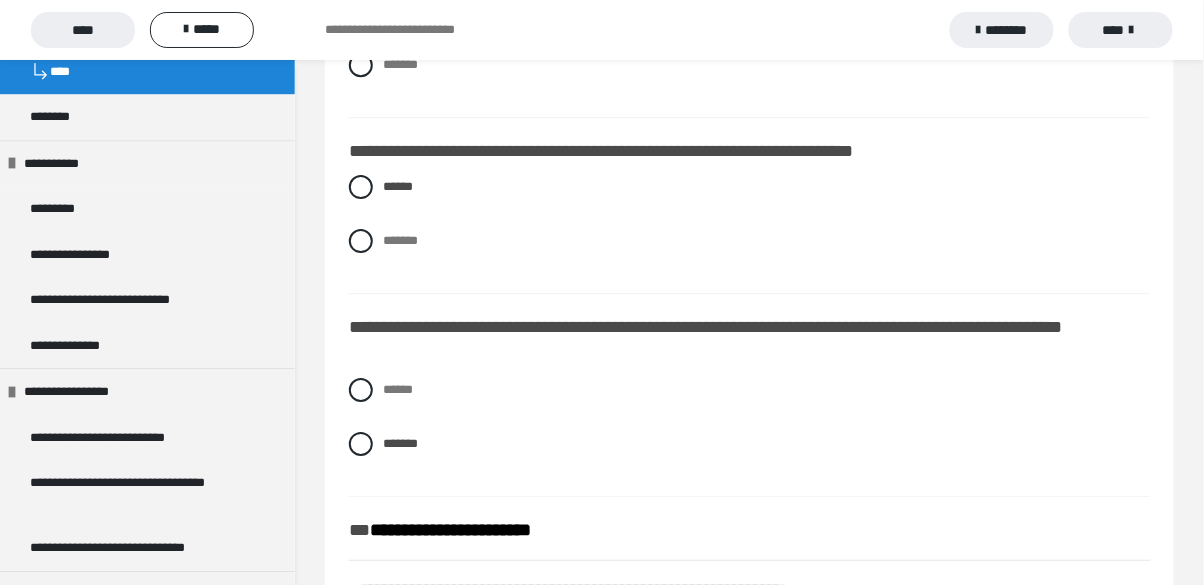 scroll, scrollTop: 1924, scrollLeft: 0, axis: vertical 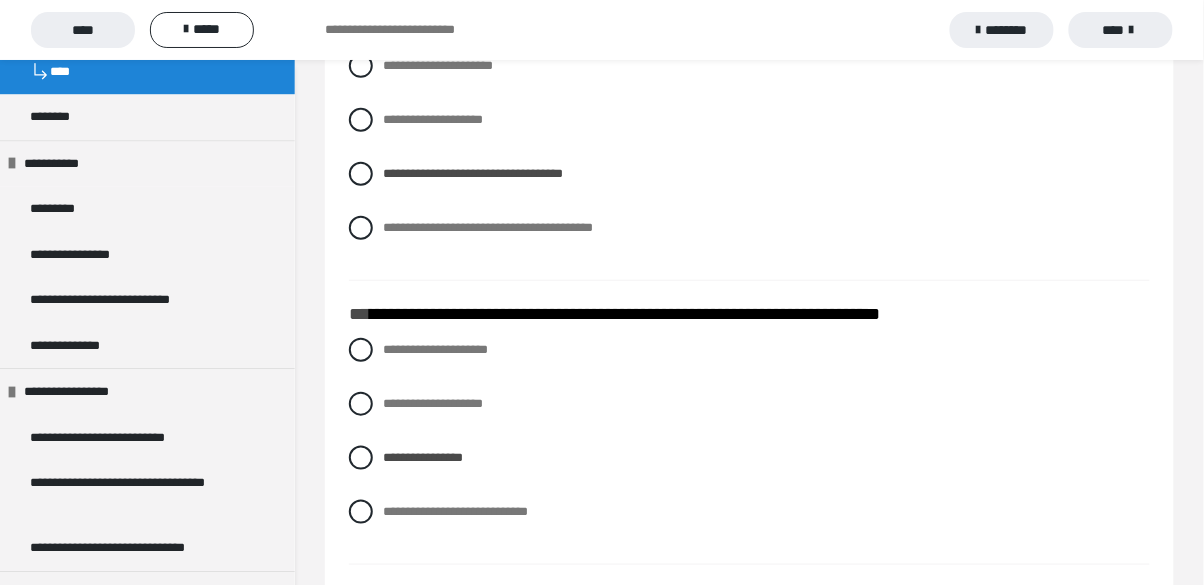 click on "******" at bounding box center (401, 611) 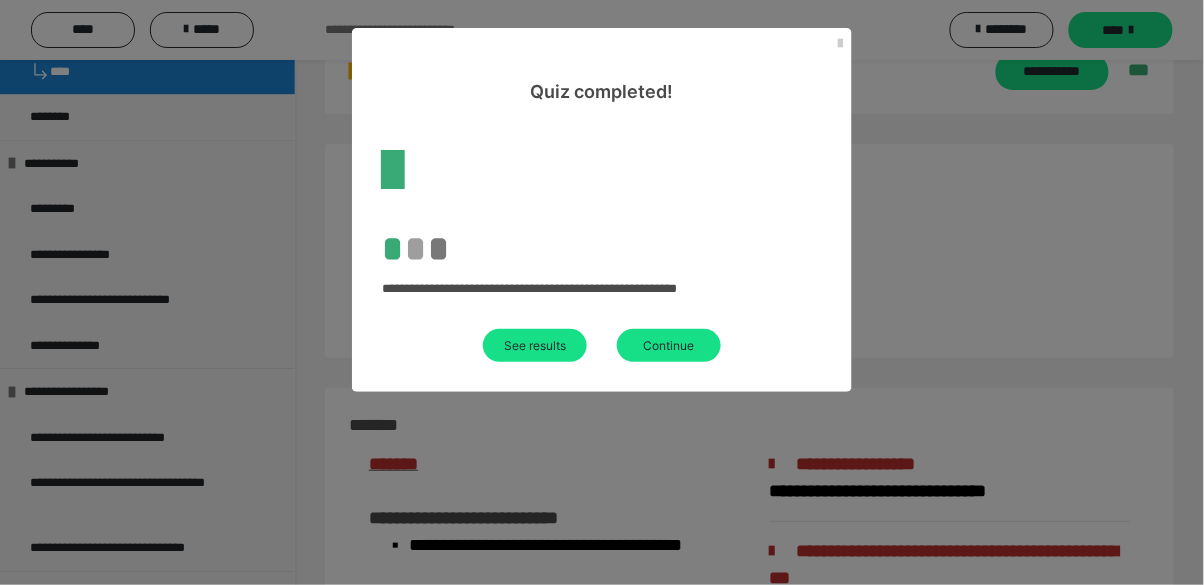 scroll, scrollTop: 1924, scrollLeft: 0, axis: vertical 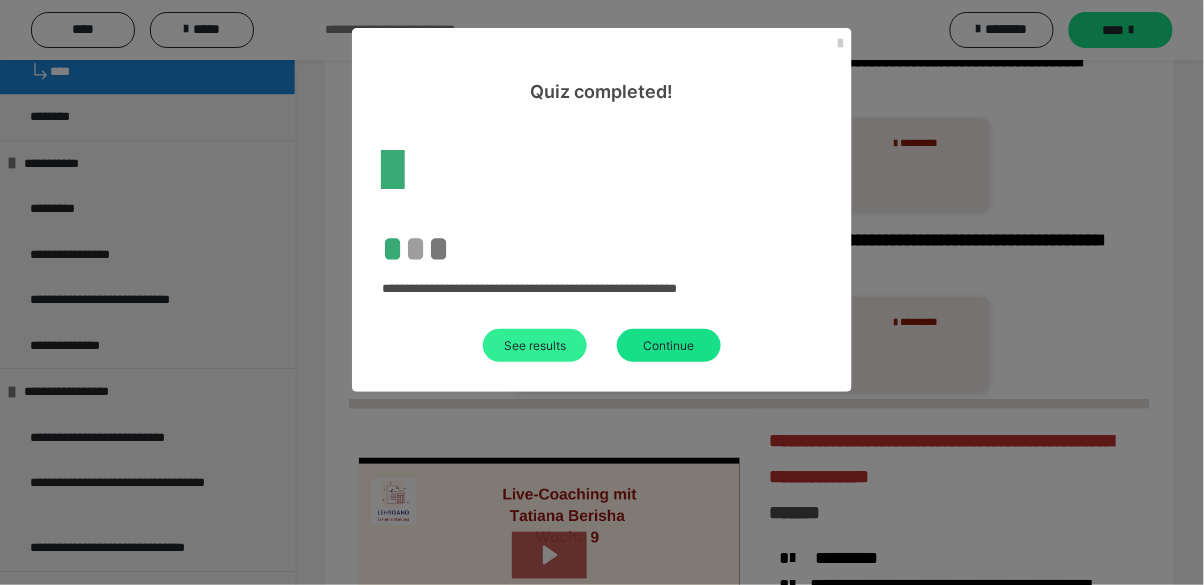 click on "See results" at bounding box center [535, 345] 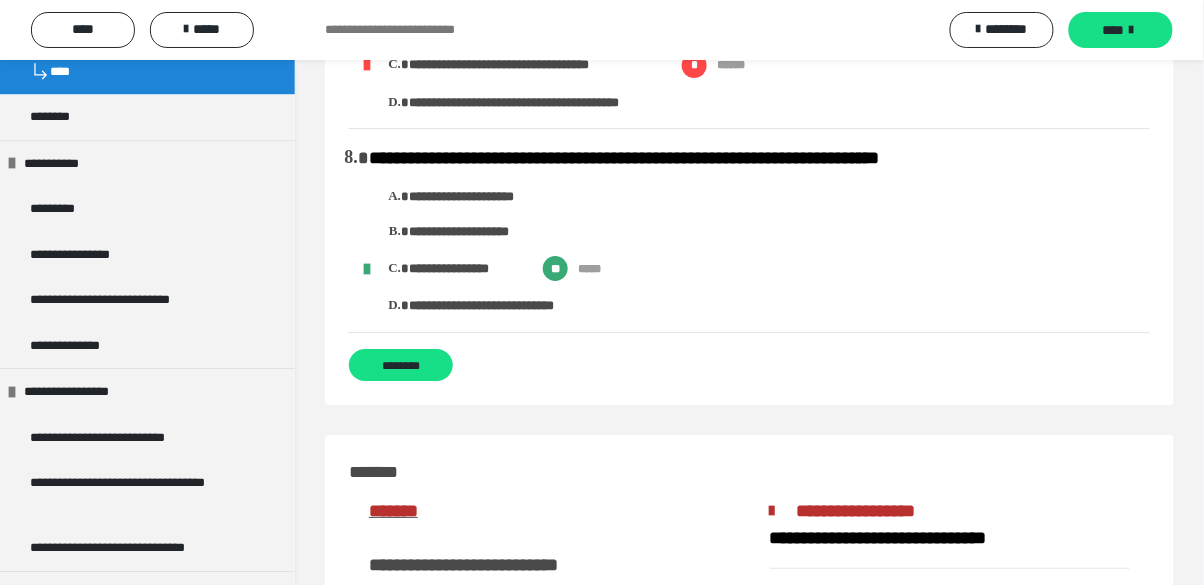 scroll, scrollTop: 1453, scrollLeft: 0, axis: vertical 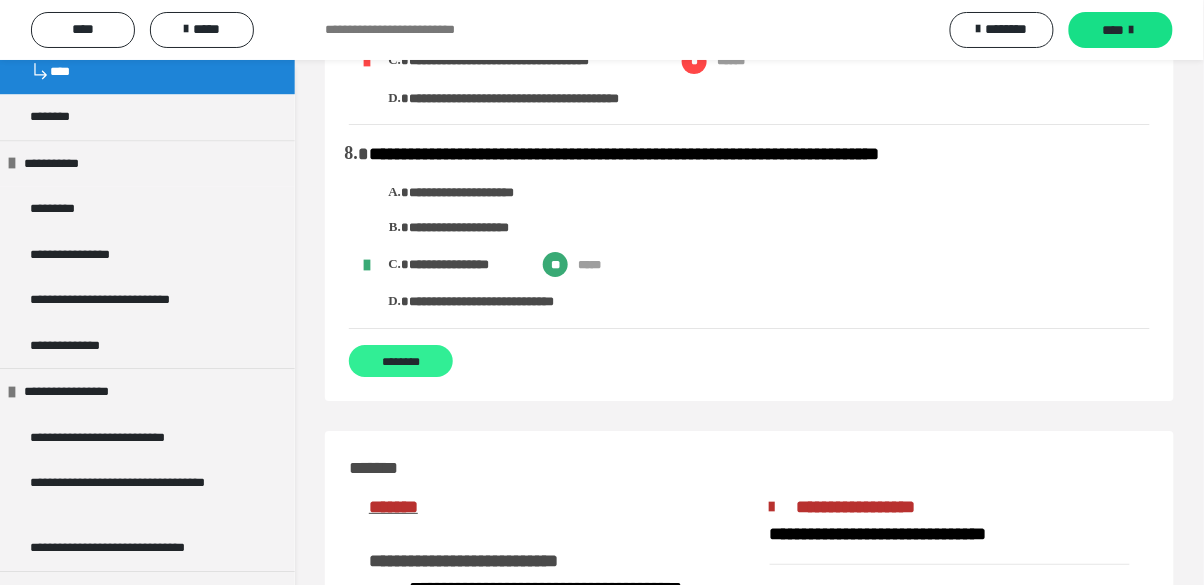click on "********" at bounding box center [401, 361] 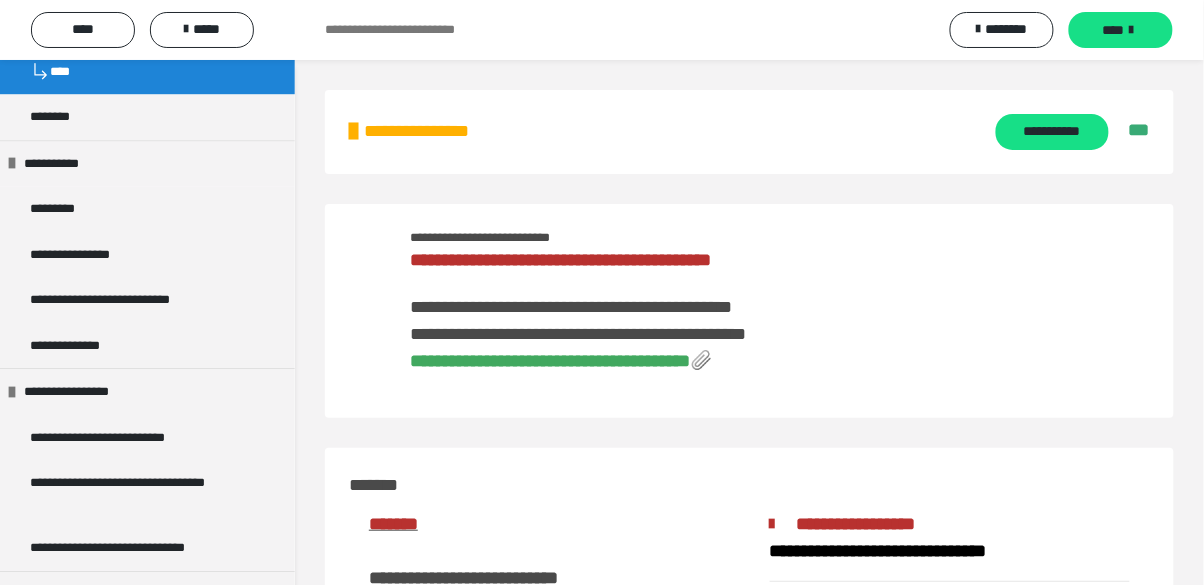 click on "**********" at bounding box center [550, 361] 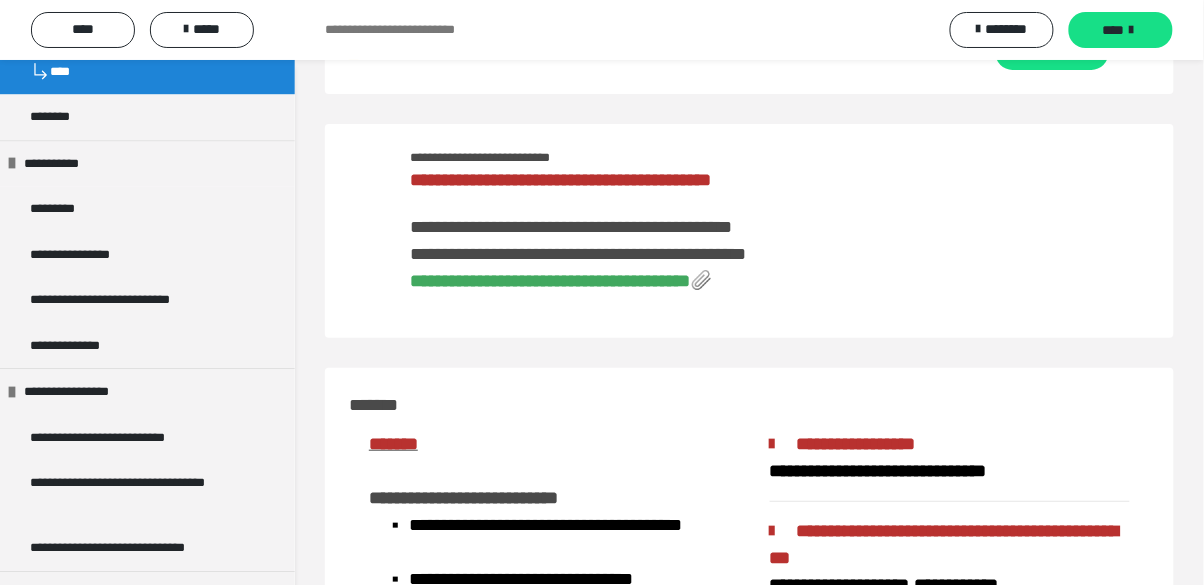 scroll, scrollTop: 96, scrollLeft: 0, axis: vertical 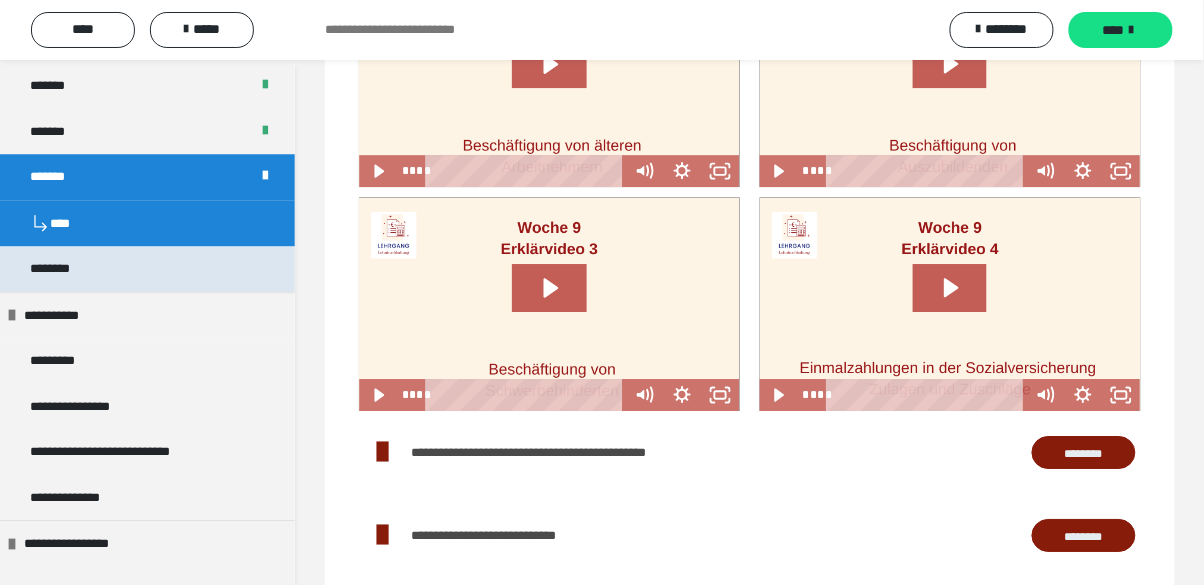 click on "********" at bounding box center (65, 269) 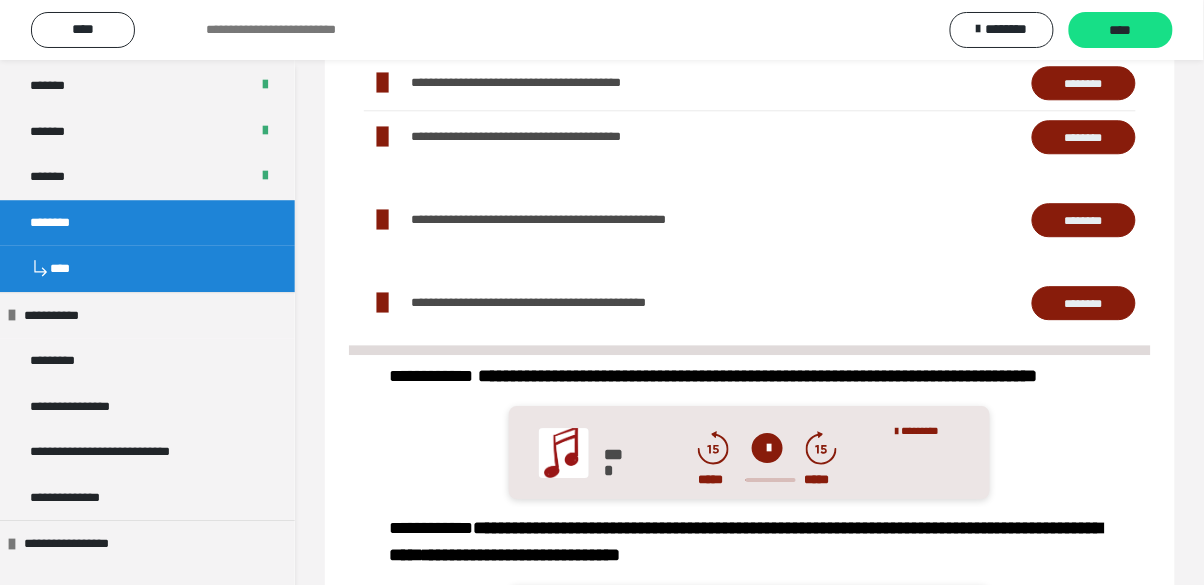 scroll, scrollTop: 1104, scrollLeft: 0, axis: vertical 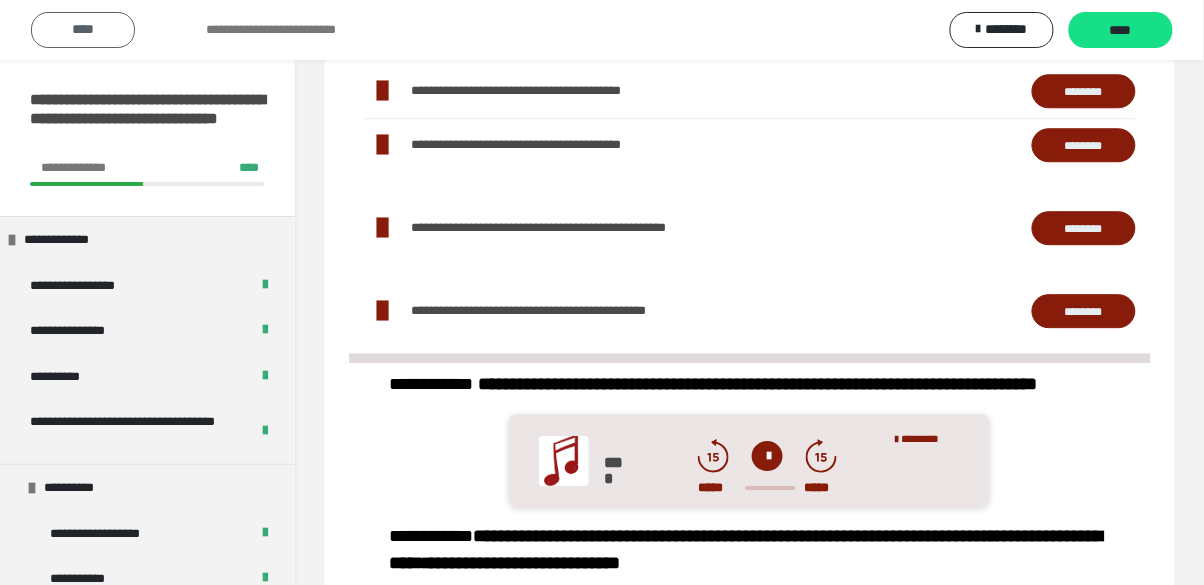 click on "****" at bounding box center [83, 29] 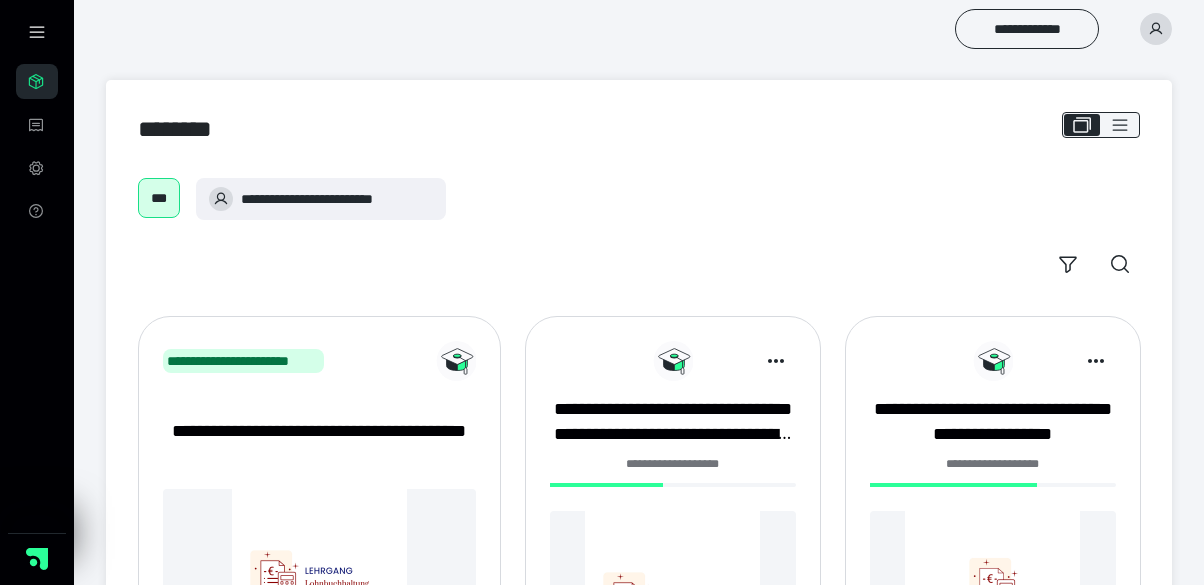 scroll, scrollTop: 0, scrollLeft: 0, axis: both 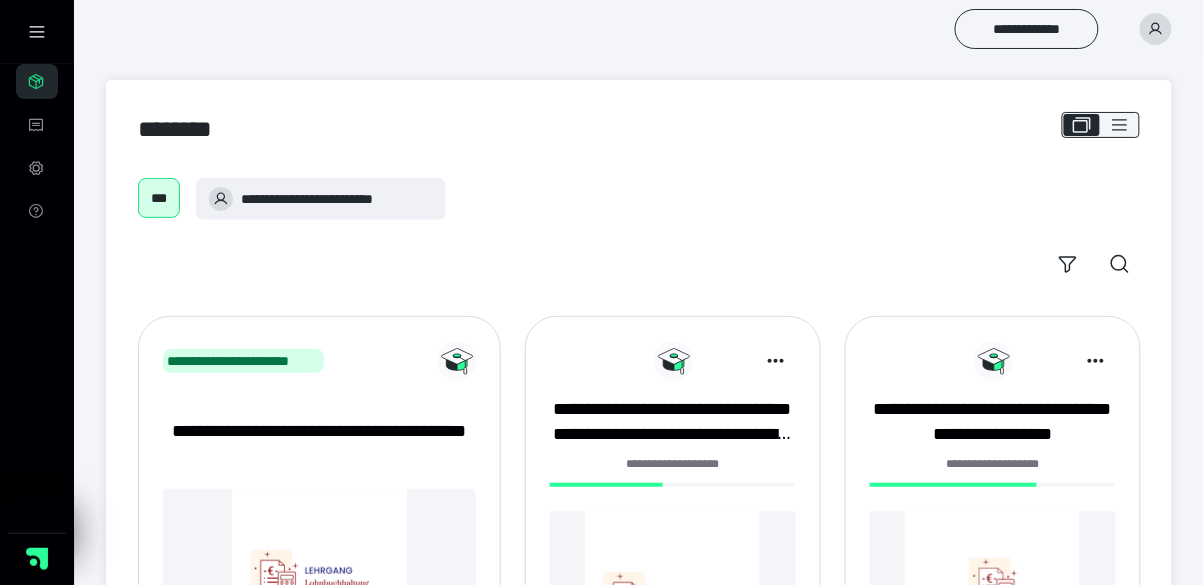 click at bounding box center (993, 598) 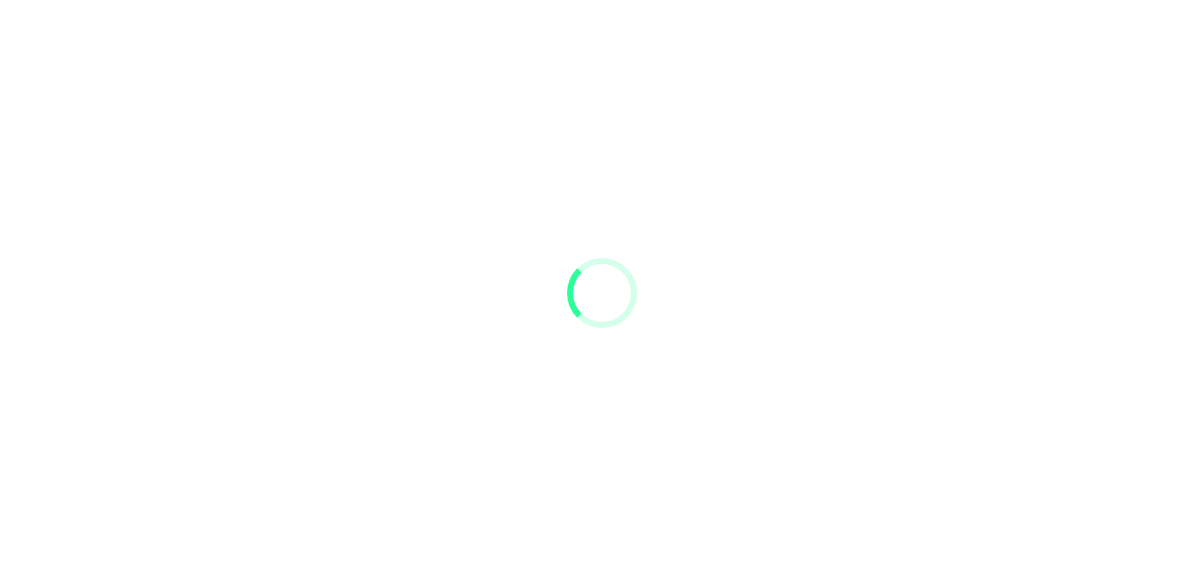 scroll, scrollTop: 0, scrollLeft: 0, axis: both 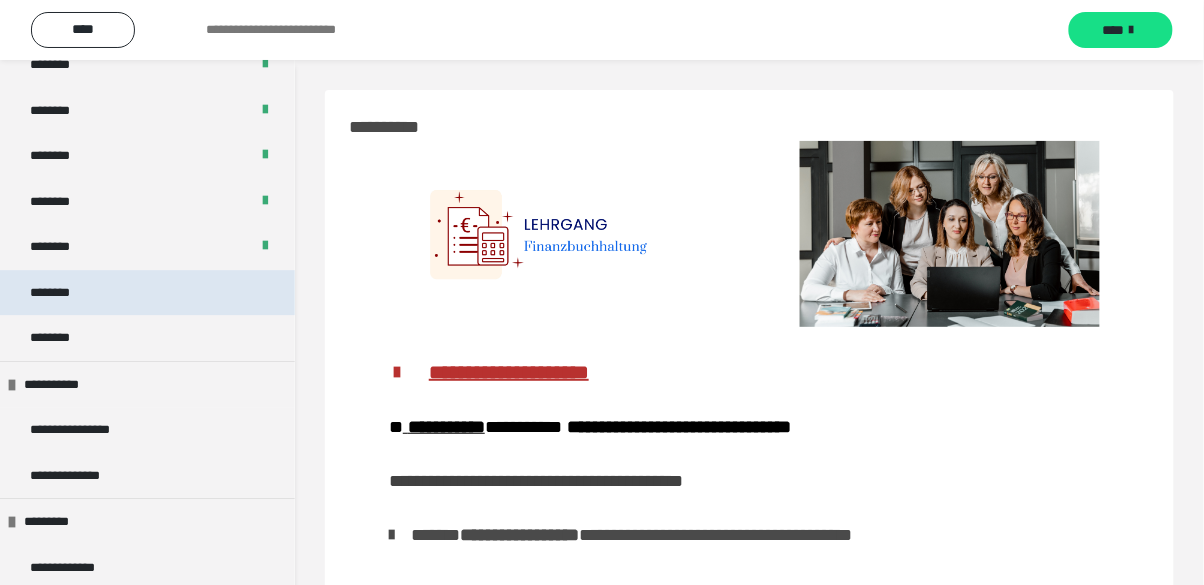 click on "********" at bounding box center [60, 293] 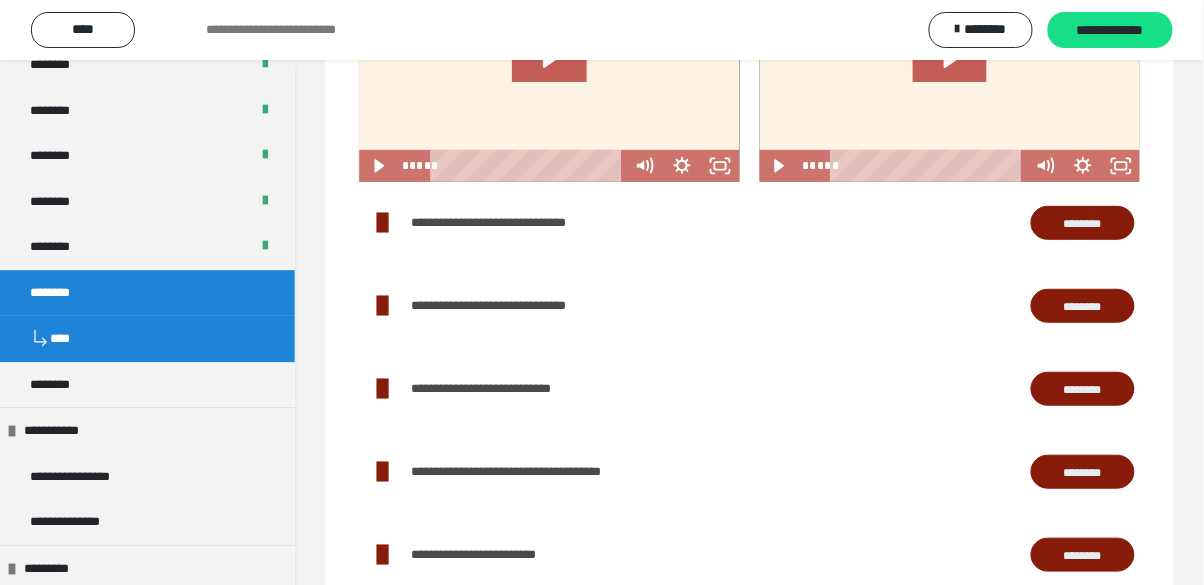 scroll, scrollTop: 1790, scrollLeft: 0, axis: vertical 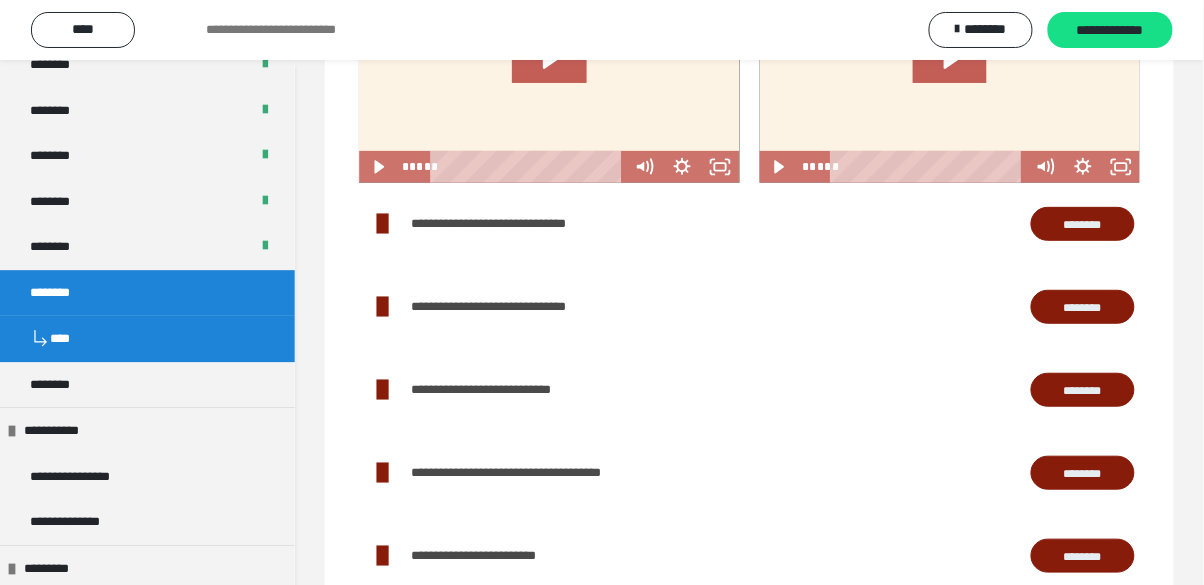 click on "********" at bounding box center [1083, 224] 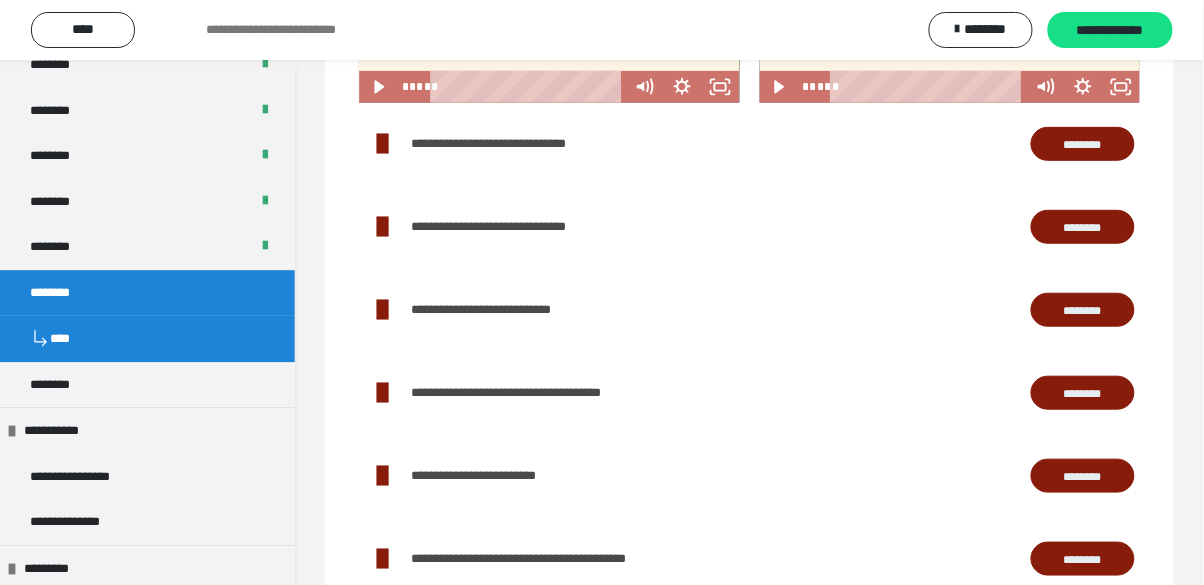 scroll, scrollTop: 1886, scrollLeft: 0, axis: vertical 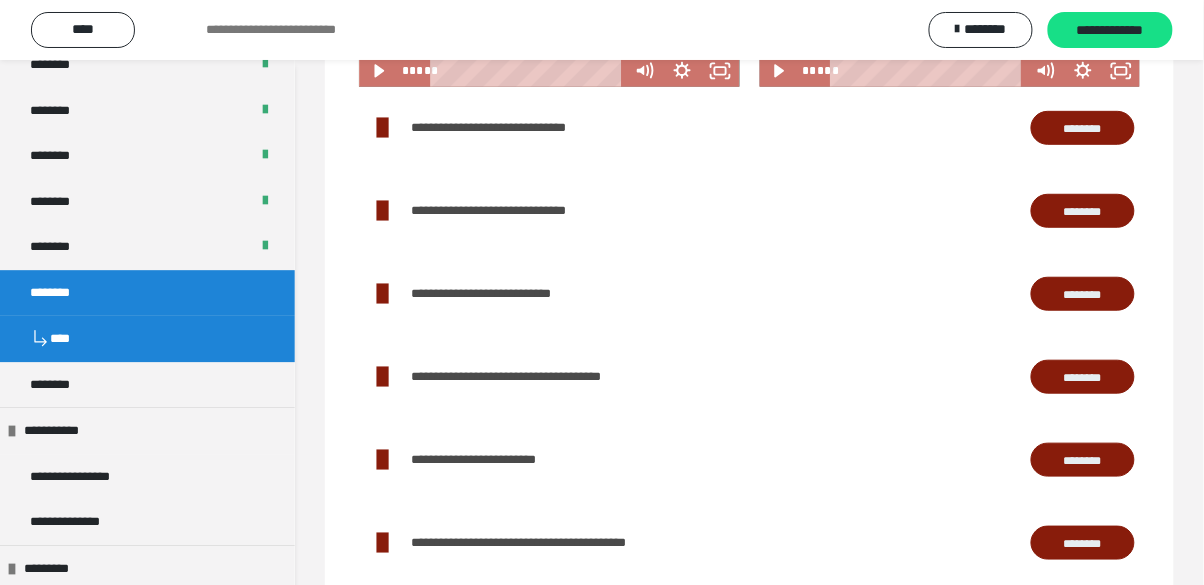 click on "********" at bounding box center [1083, 211] 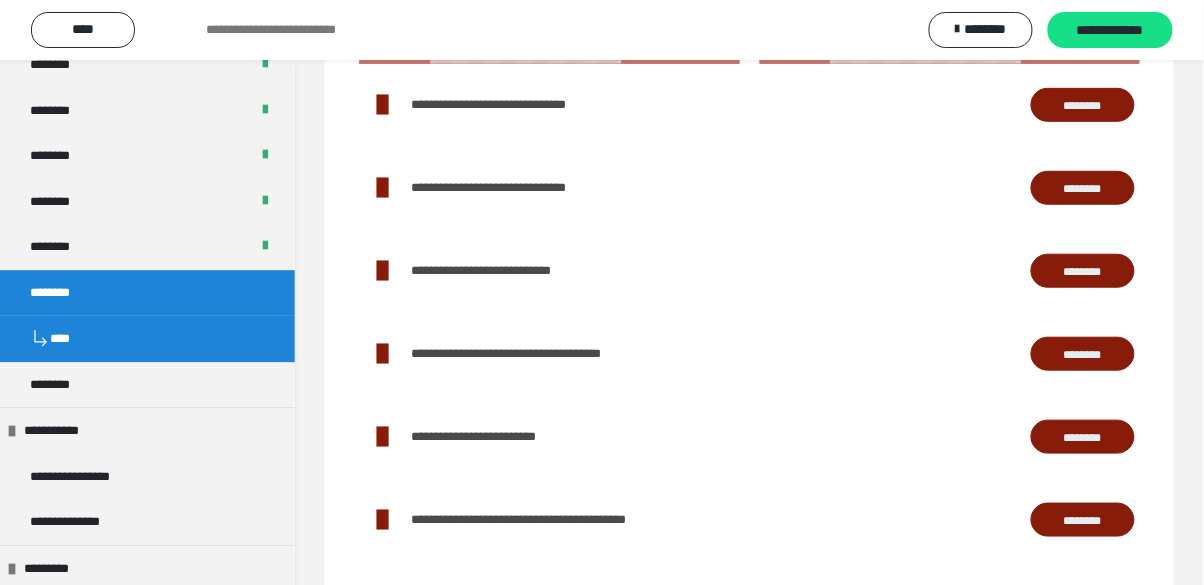 scroll, scrollTop: 1910, scrollLeft: 0, axis: vertical 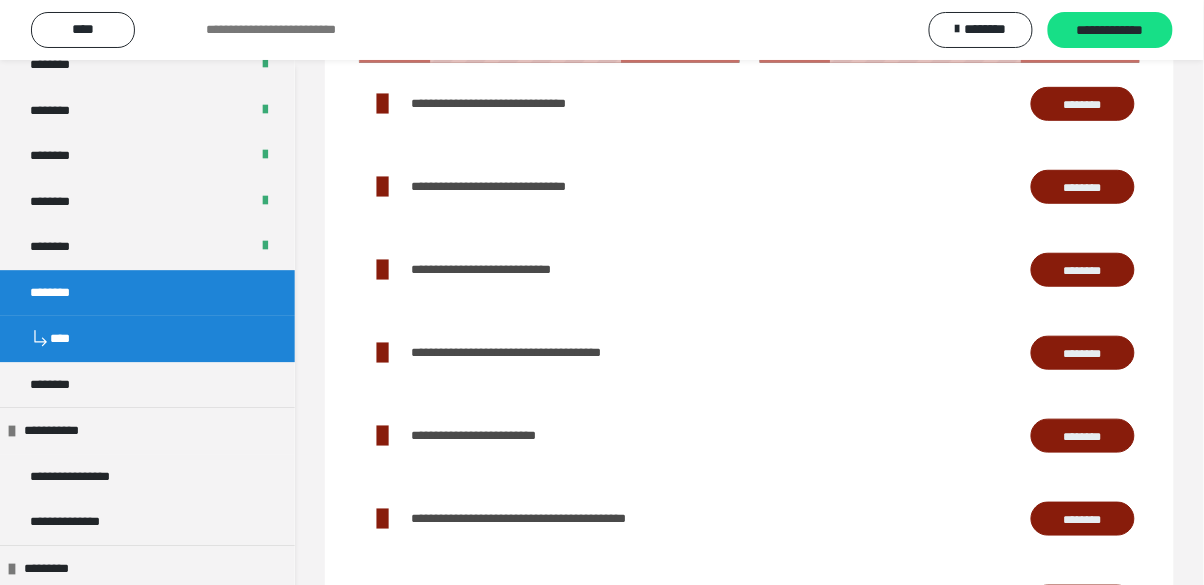 click on "********" at bounding box center (1083, 436) 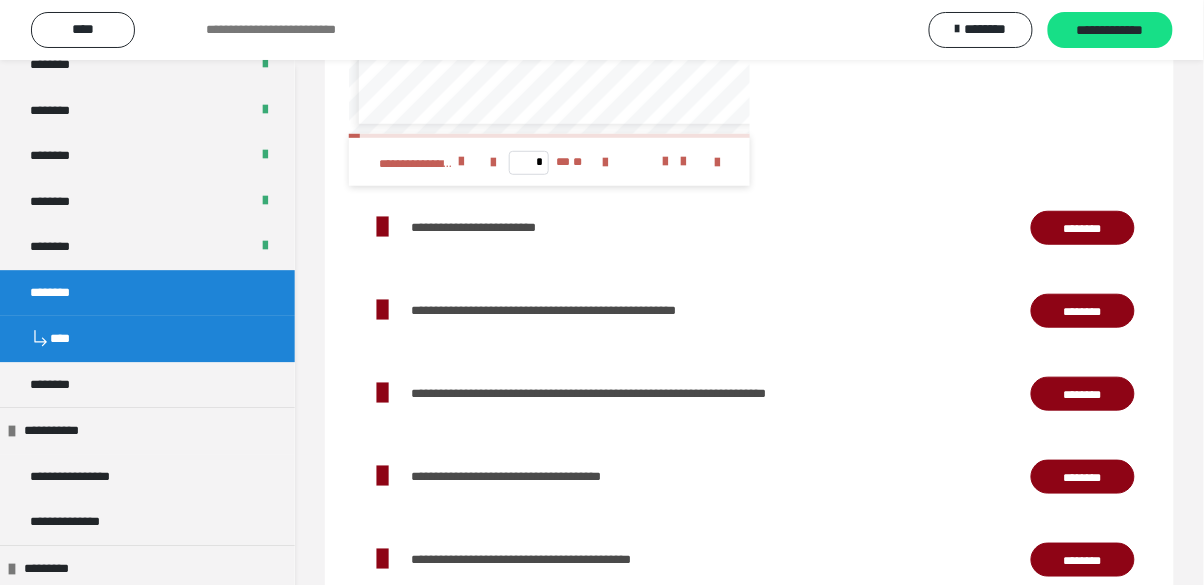 scroll, scrollTop: 3639, scrollLeft: 0, axis: vertical 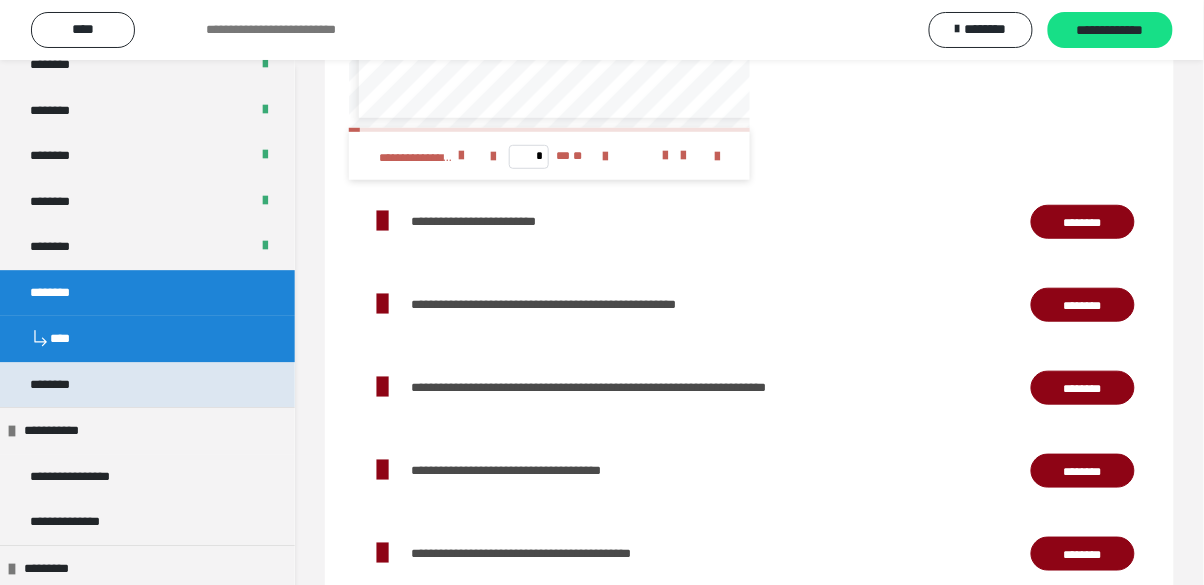 click on "********" at bounding box center (61, 385) 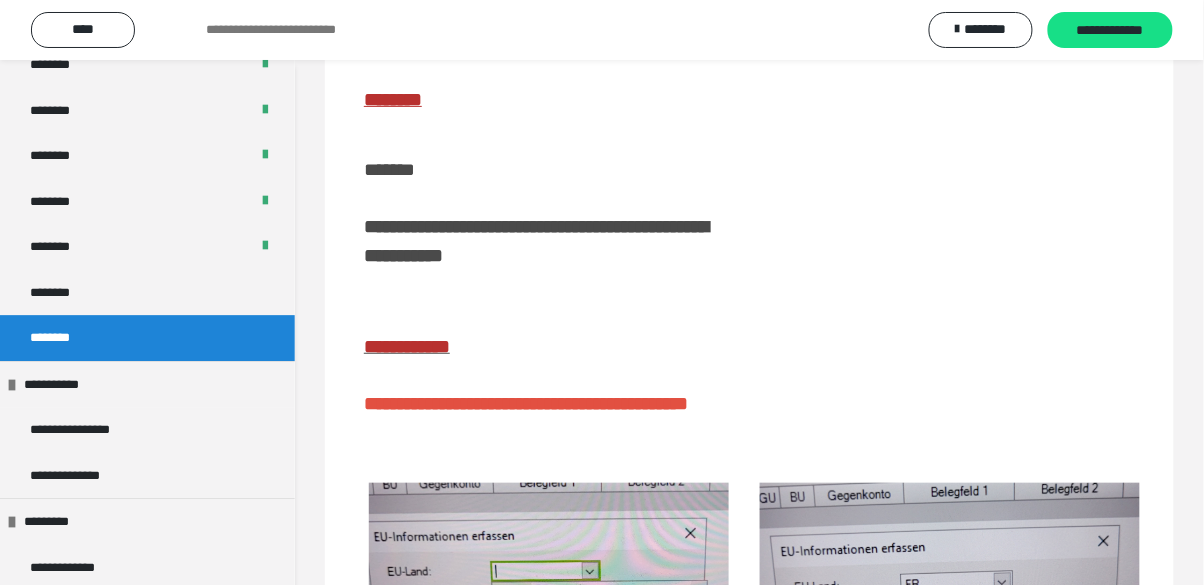 scroll, scrollTop: 0, scrollLeft: 0, axis: both 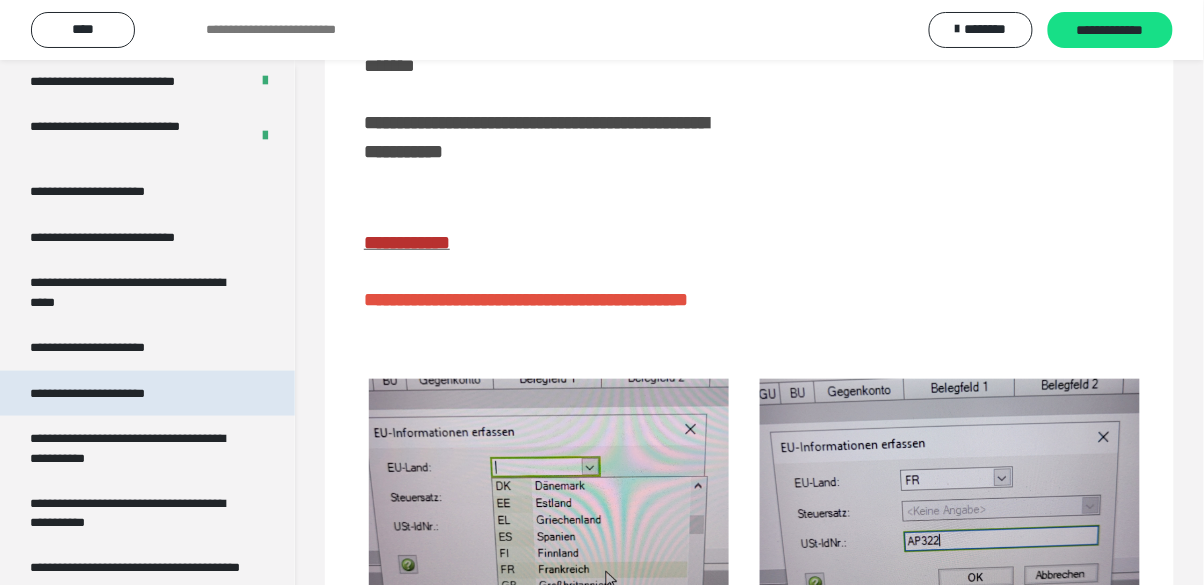 click on "**********" at bounding box center (111, 394) 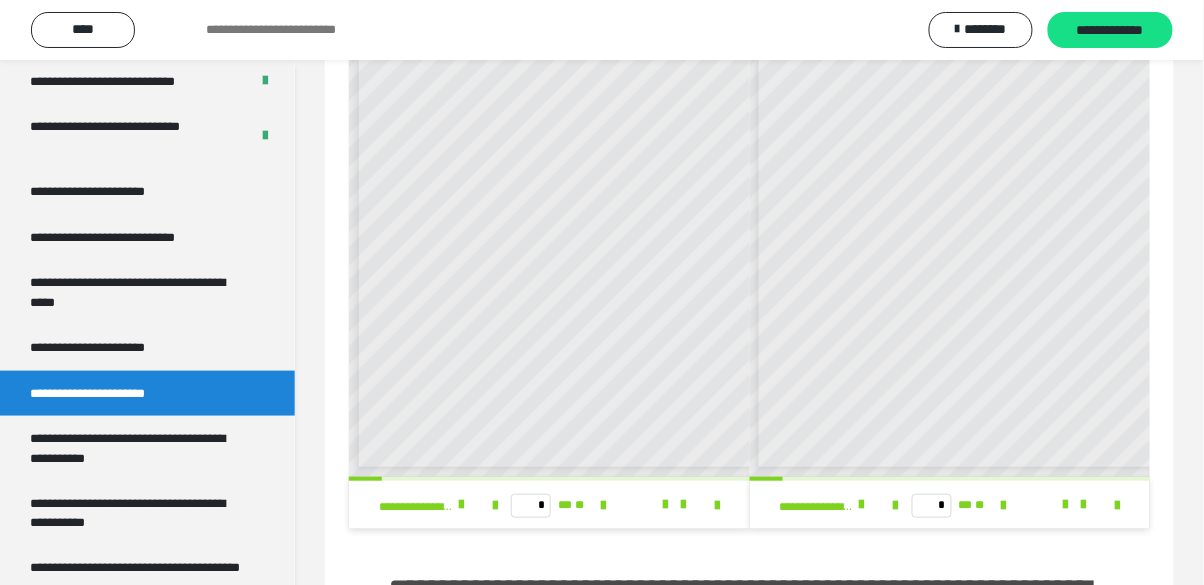 scroll, scrollTop: 0, scrollLeft: 0, axis: both 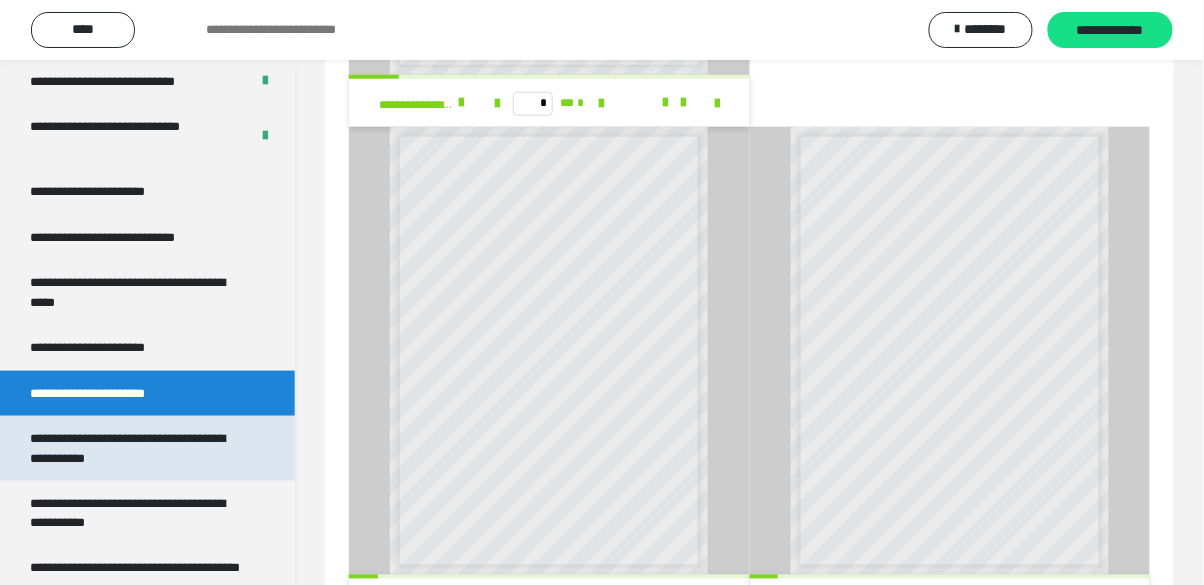 click on "**********" at bounding box center [139, 448] 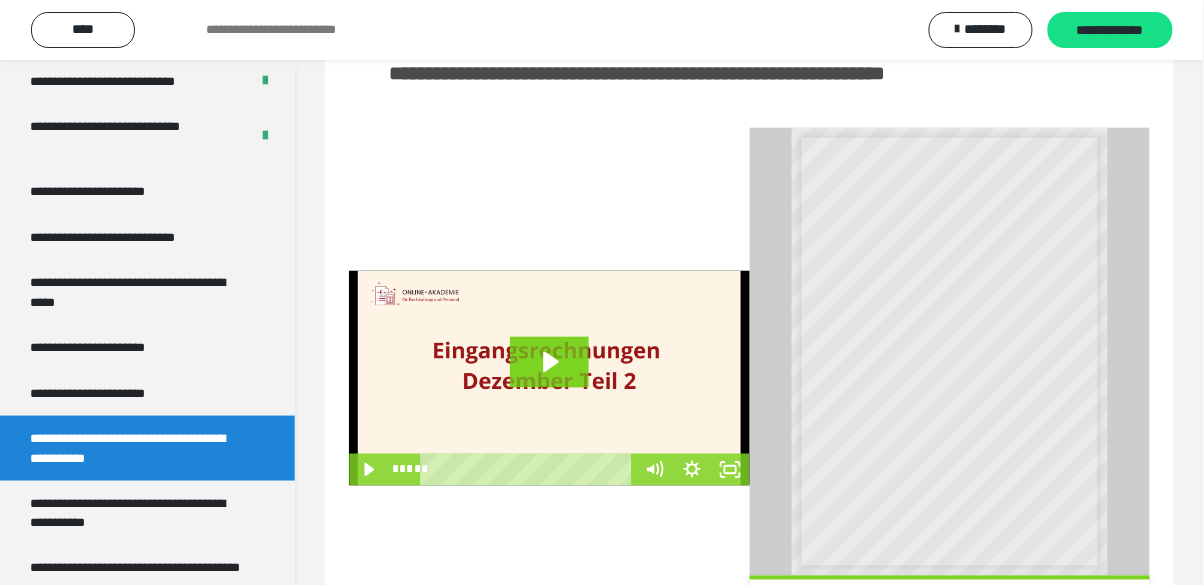 scroll, scrollTop: 409, scrollLeft: 0, axis: vertical 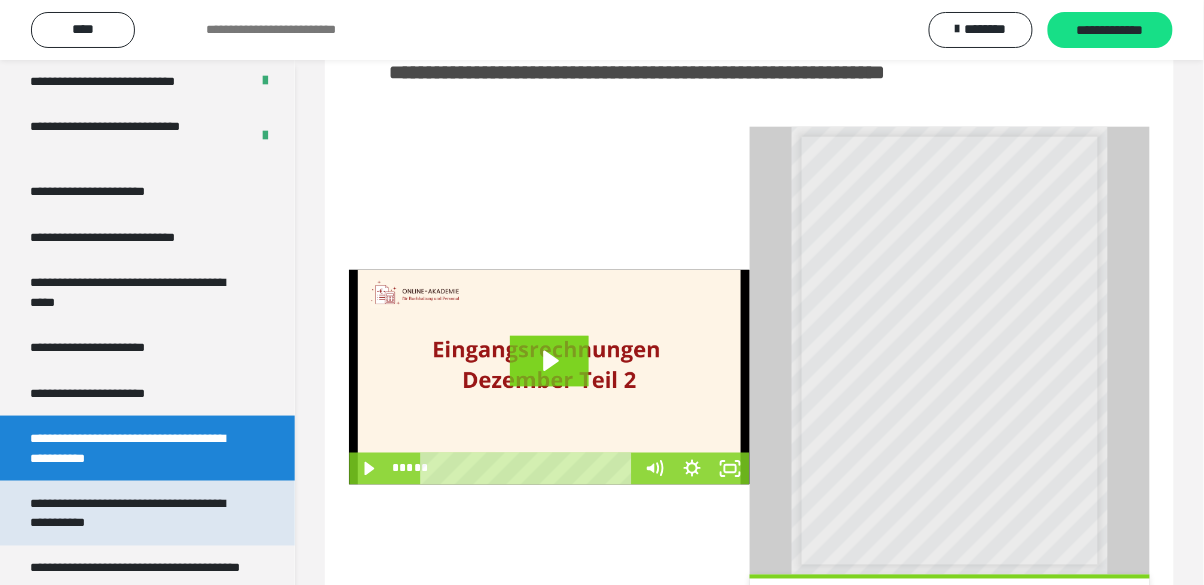 click on "**********" at bounding box center (139, 513) 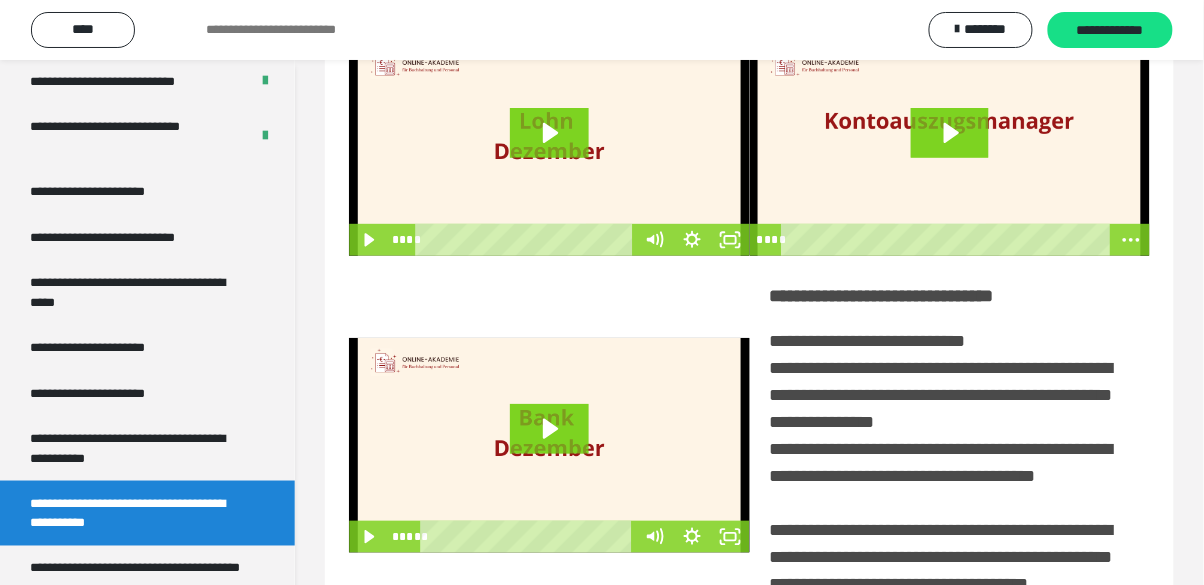 scroll, scrollTop: 117, scrollLeft: 0, axis: vertical 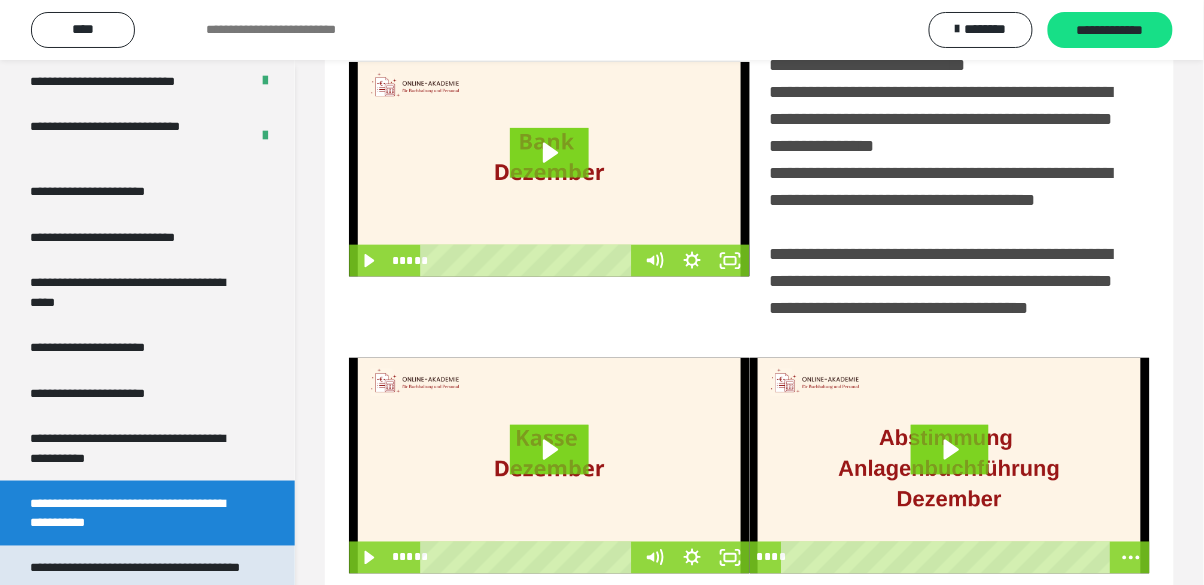 click on "**********" at bounding box center [139, 578] 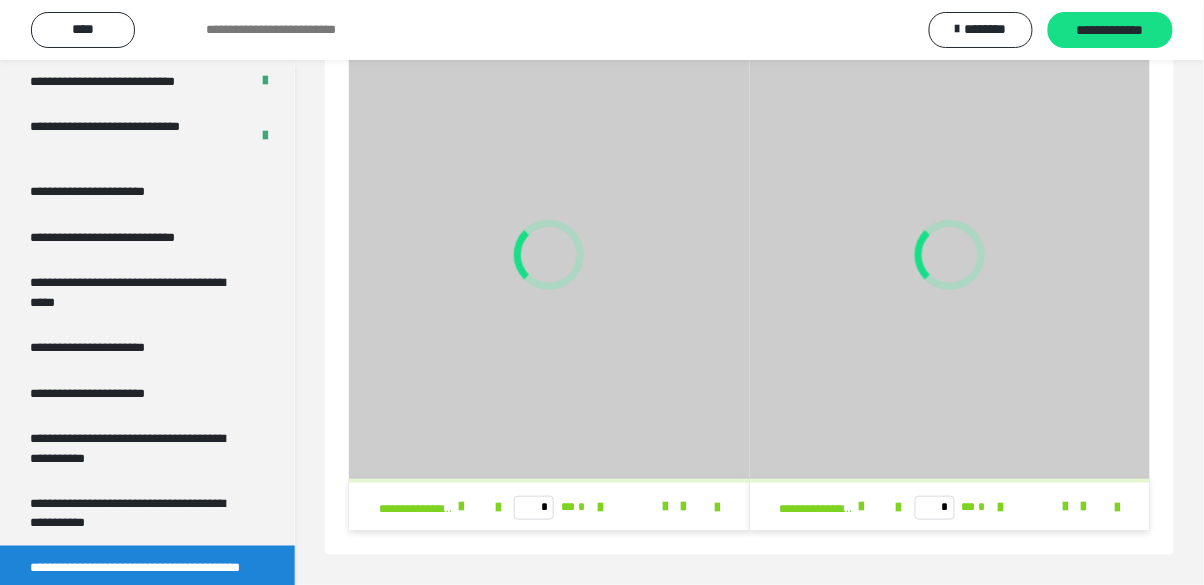 scroll, scrollTop: 60, scrollLeft: 0, axis: vertical 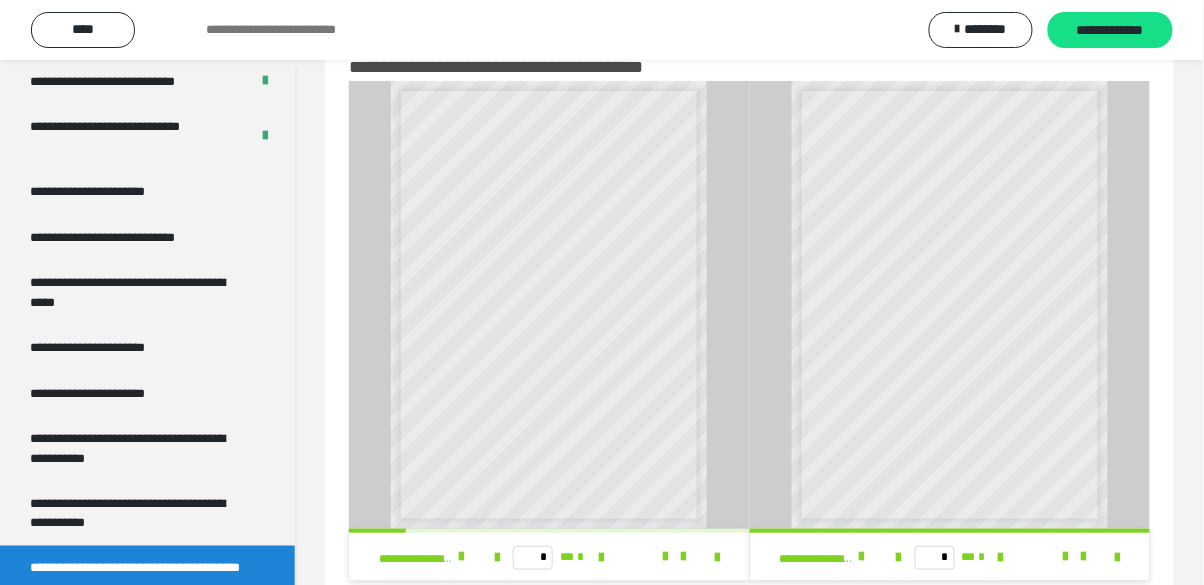 click on "**********" at bounding box center (139, 643) 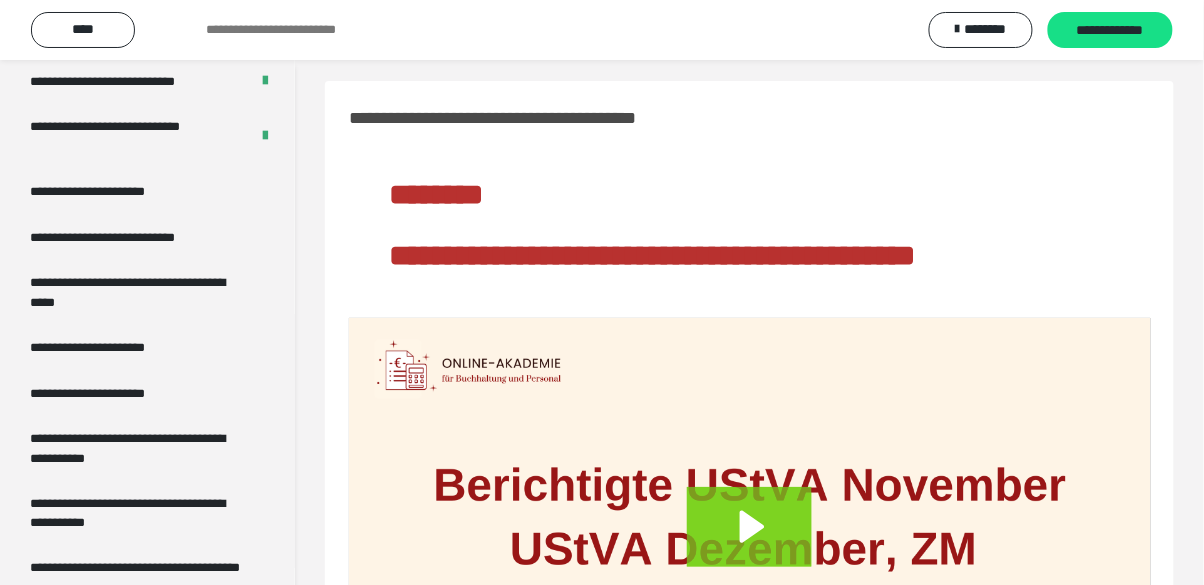 scroll, scrollTop: 0, scrollLeft: 0, axis: both 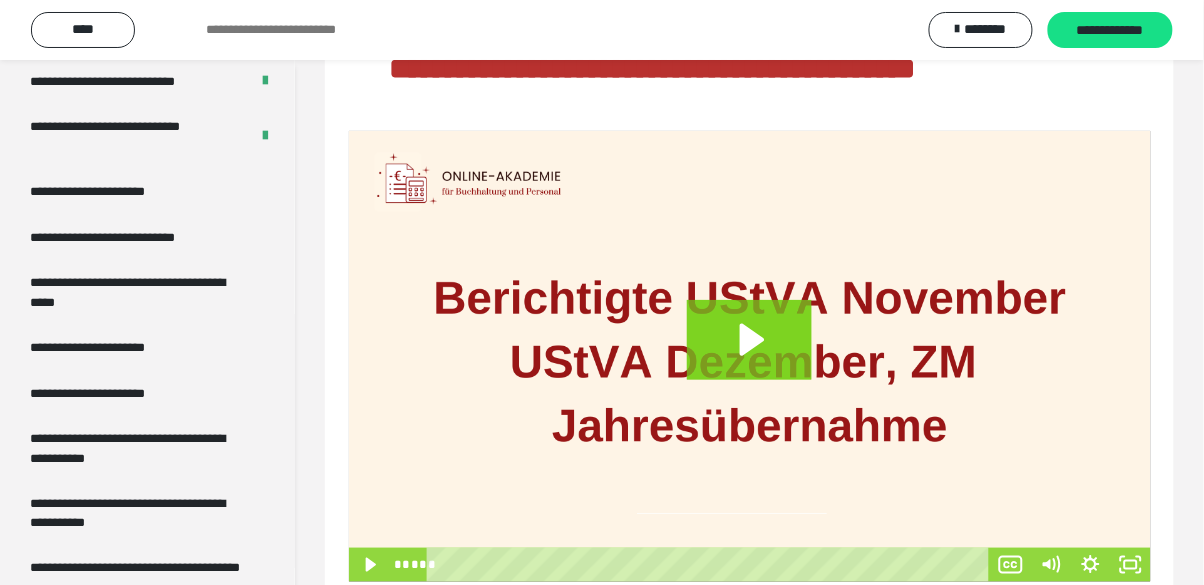 click 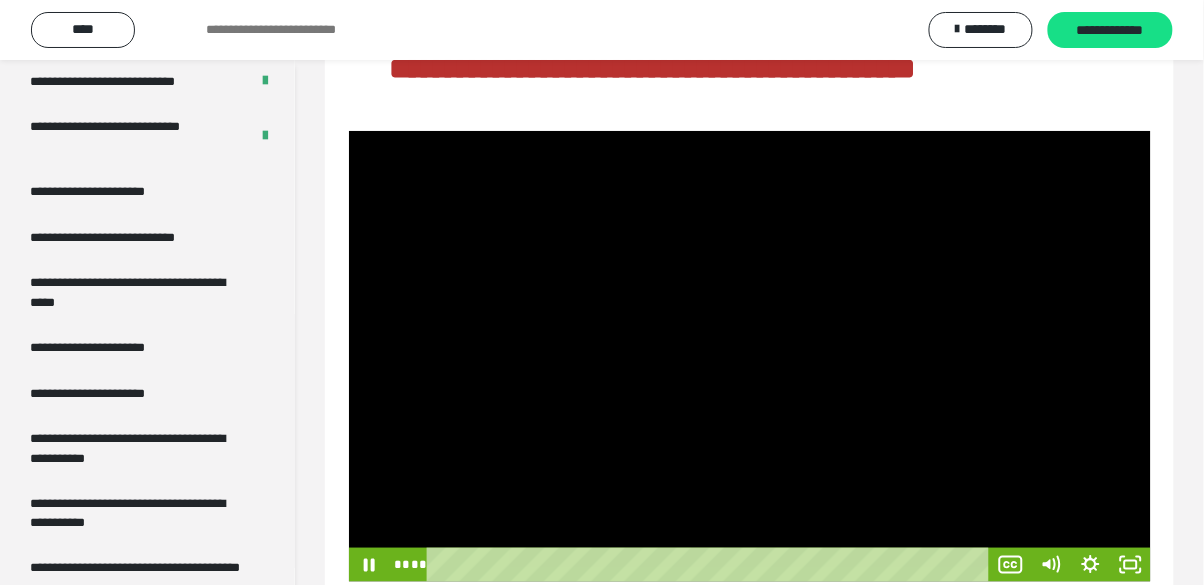 click 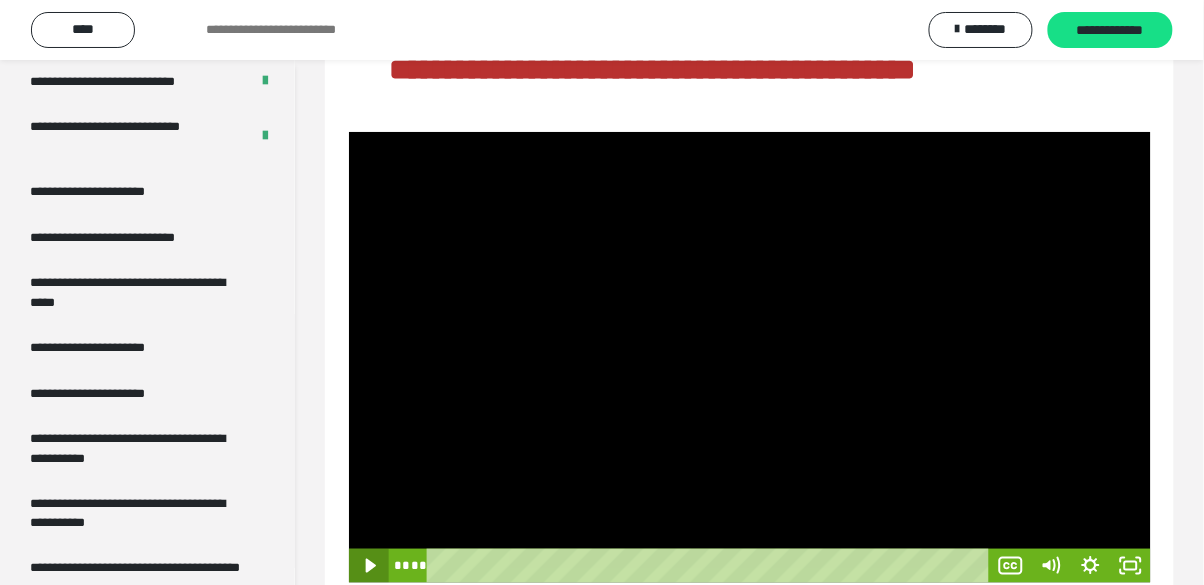 scroll, scrollTop: 190, scrollLeft: 0, axis: vertical 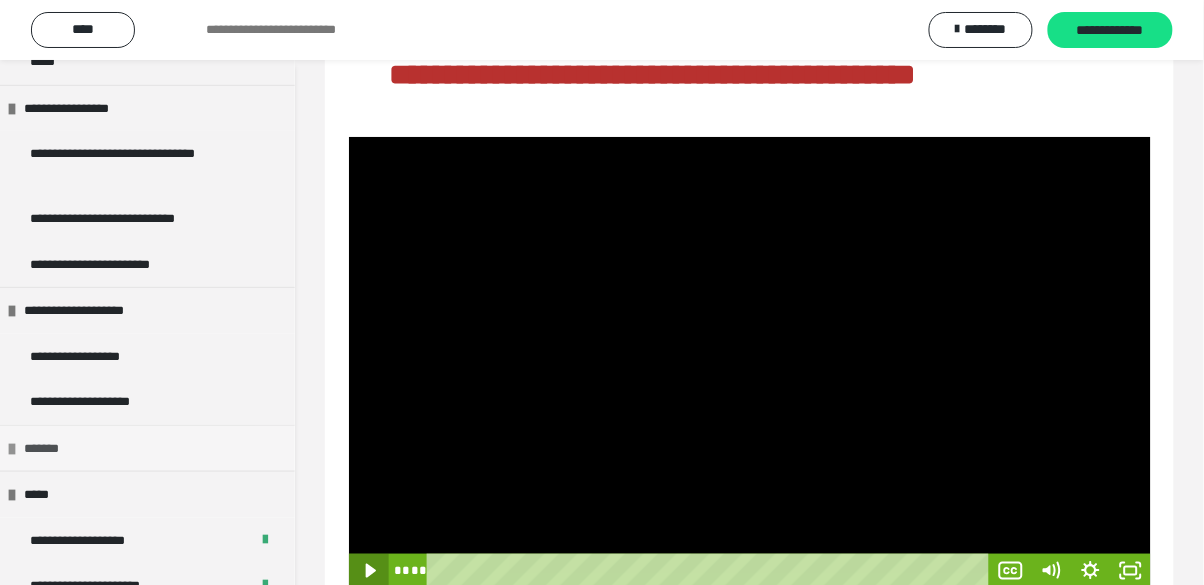 click on "*******" at bounding box center (48, 449) 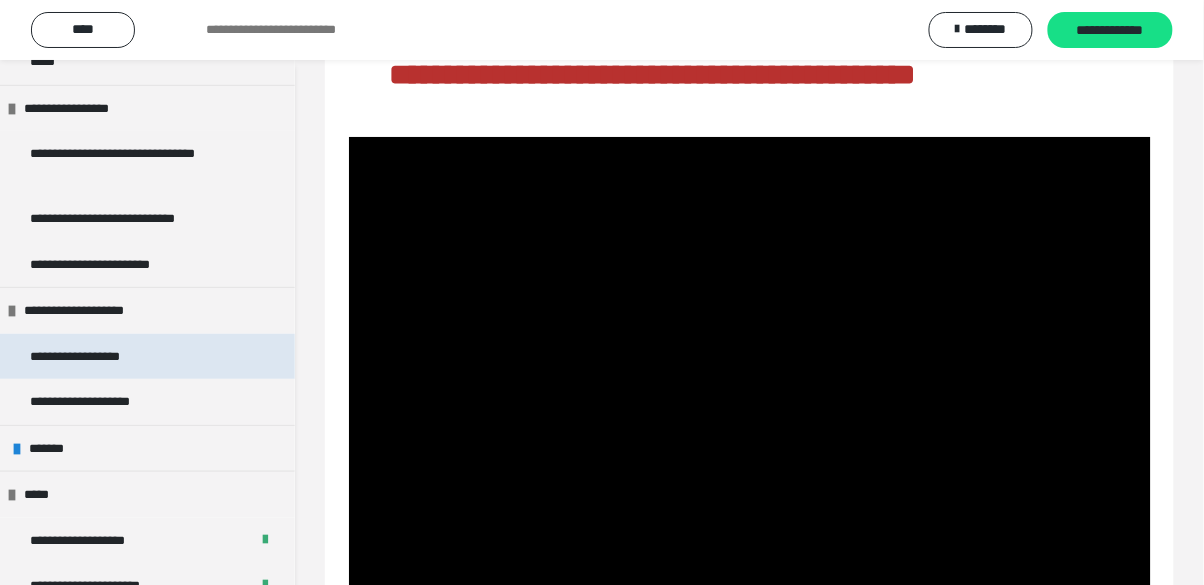 click on "**********" at bounding box center [98, 357] 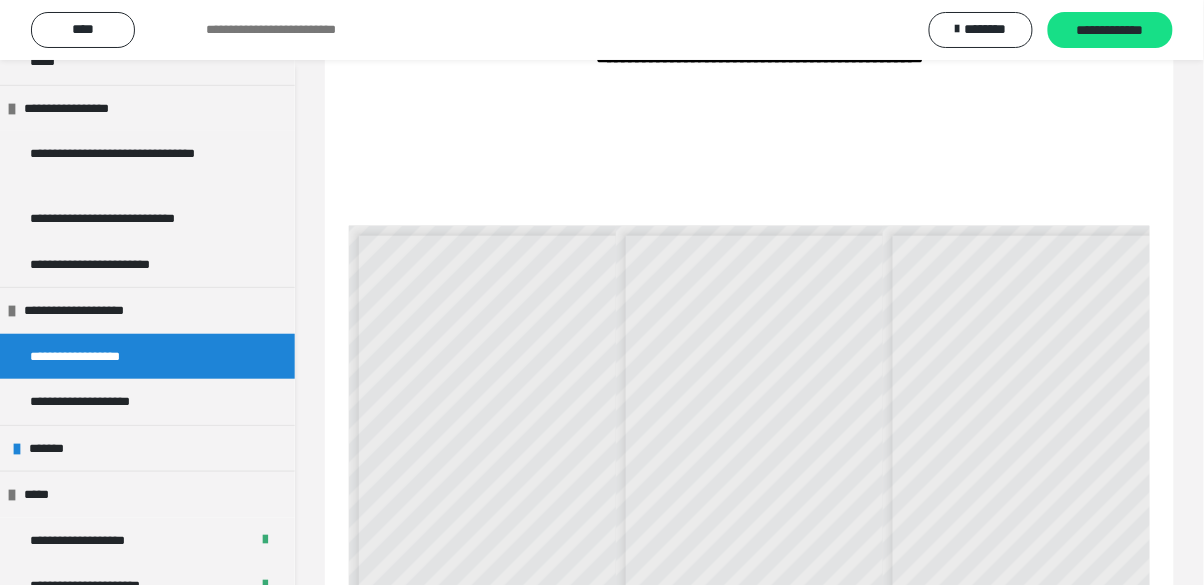 scroll, scrollTop: 369, scrollLeft: 0, axis: vertical 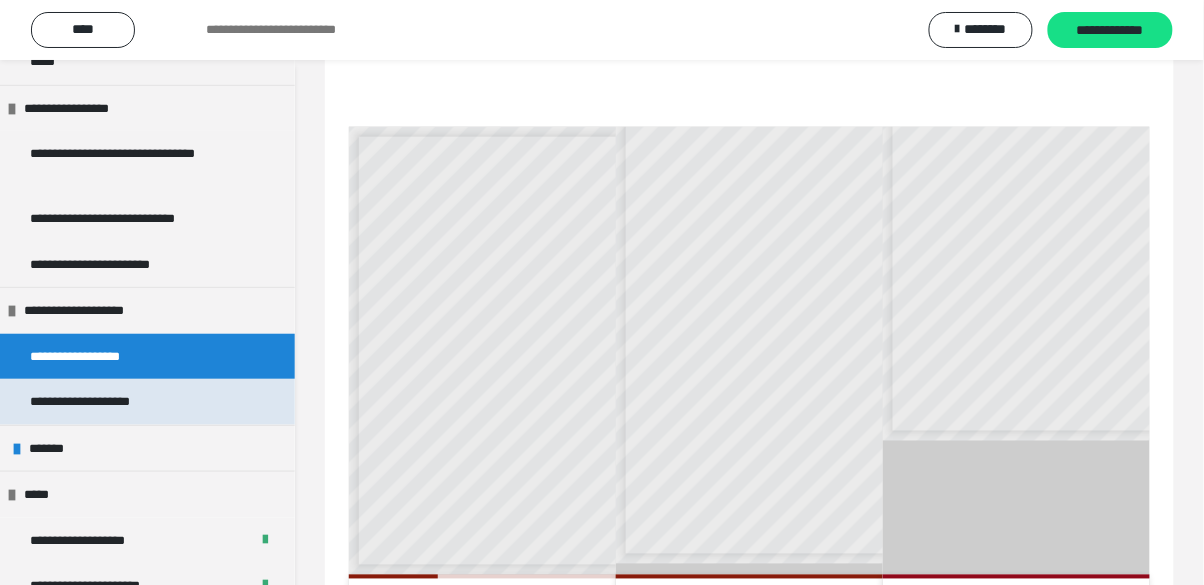 click on "**********" at bounding box center (102, 402) 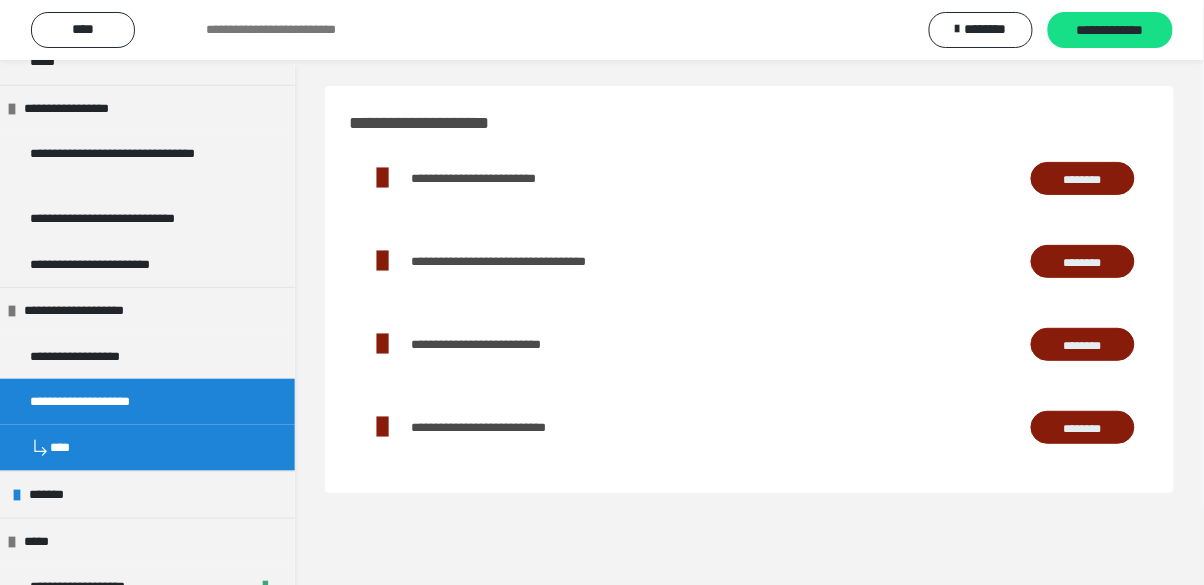 scroll, scrollTop: 0, scrollLeft: 0, axis: both 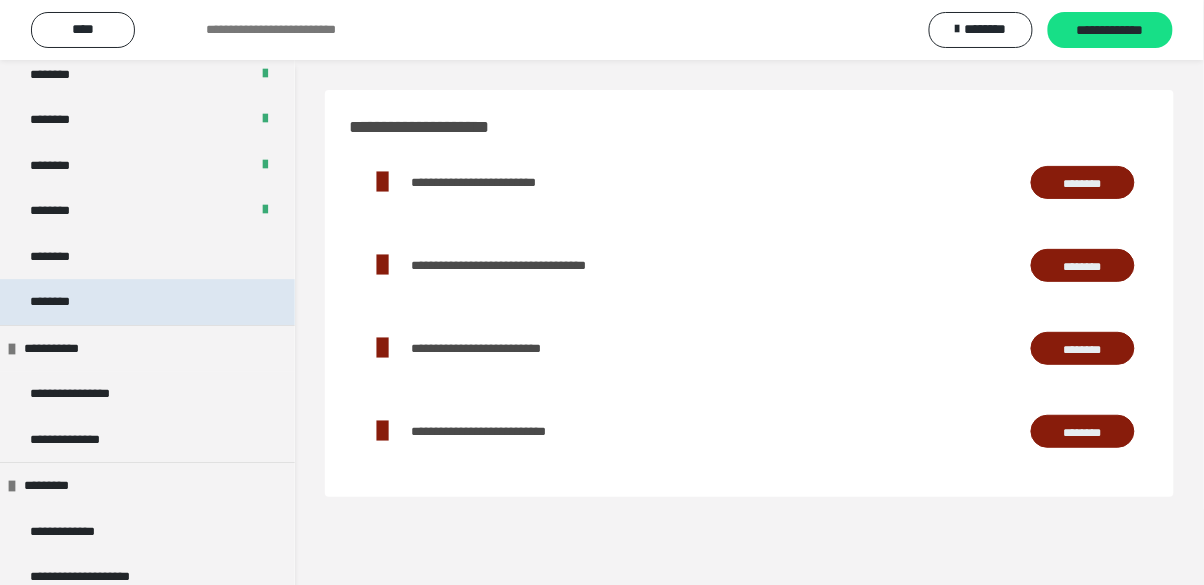 click on "********" at bounding box center (61, 302) 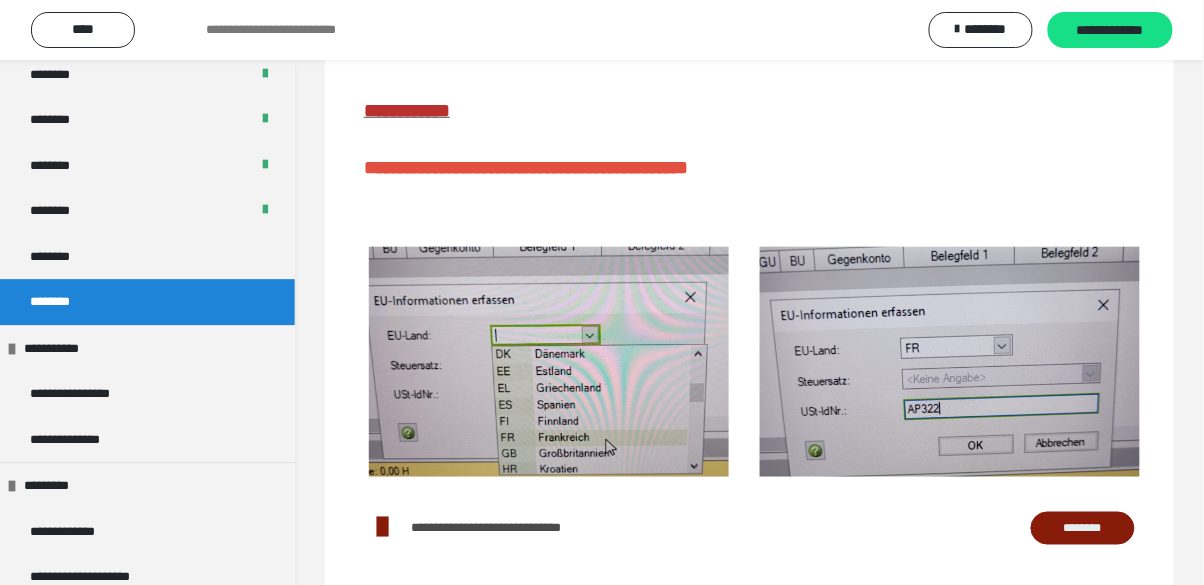 scroll, scrollTop: 377, scrollLeft: 0, axis: vertical 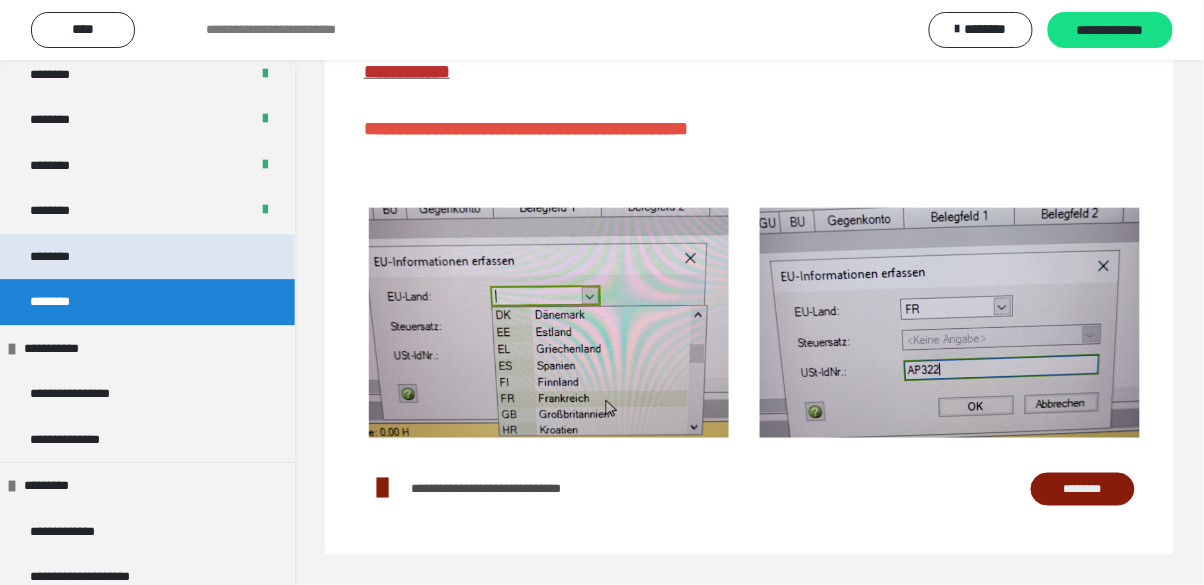 click on "********" at bounding box center (60, 257) 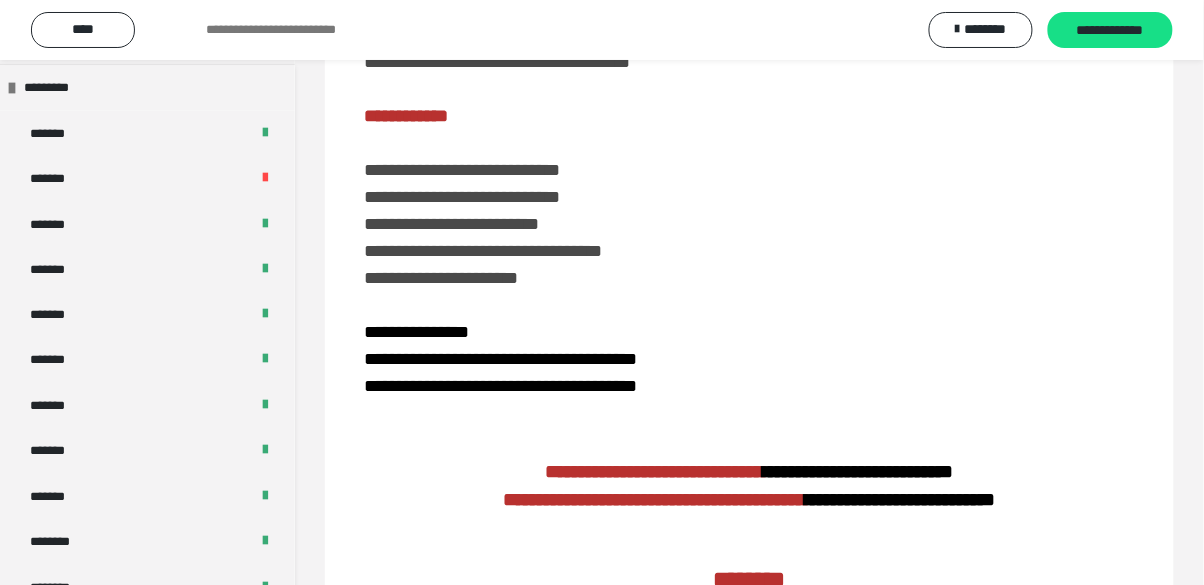 scroll, scrollTop: 638, scrollLeft: 0, axis: vertical 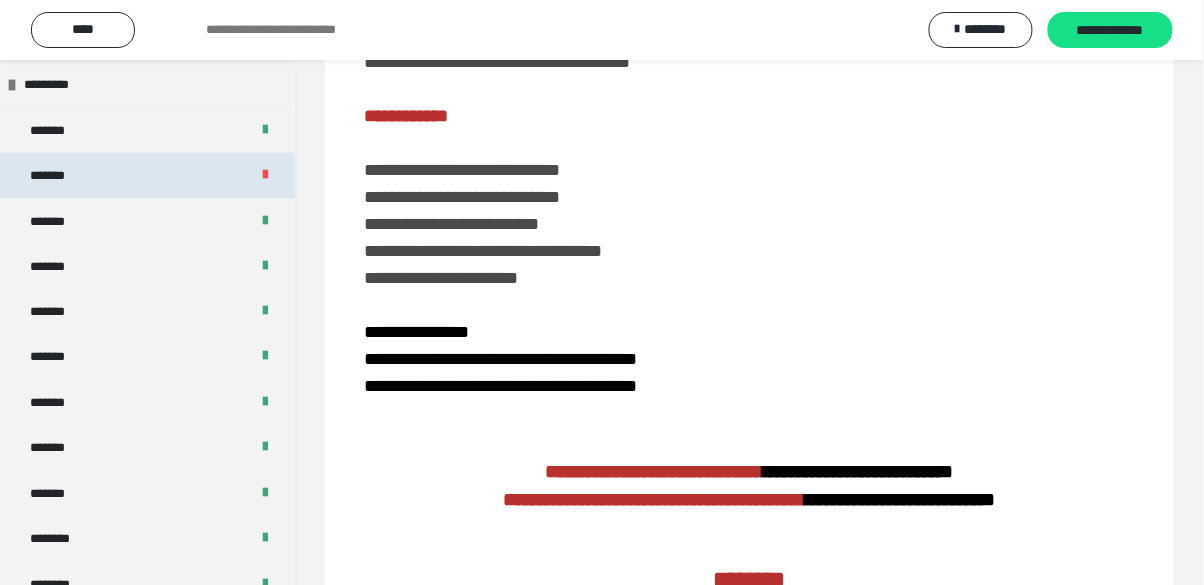 click on "*******" at bounding box center [58, 176] 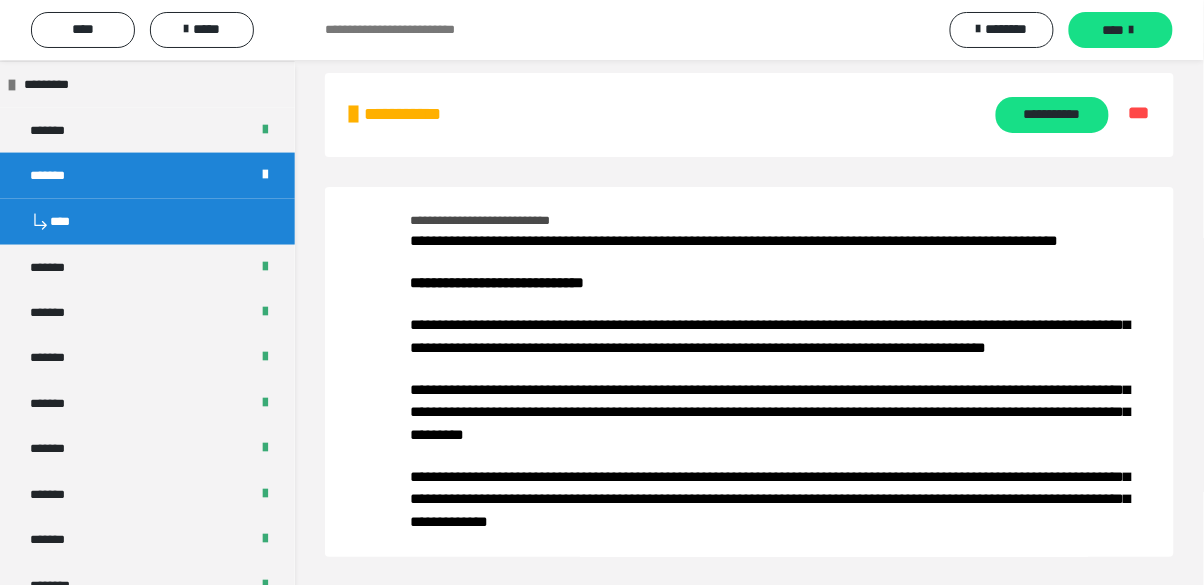 scroll, scrollTop: 0, scrollLeft: 0, axis: both 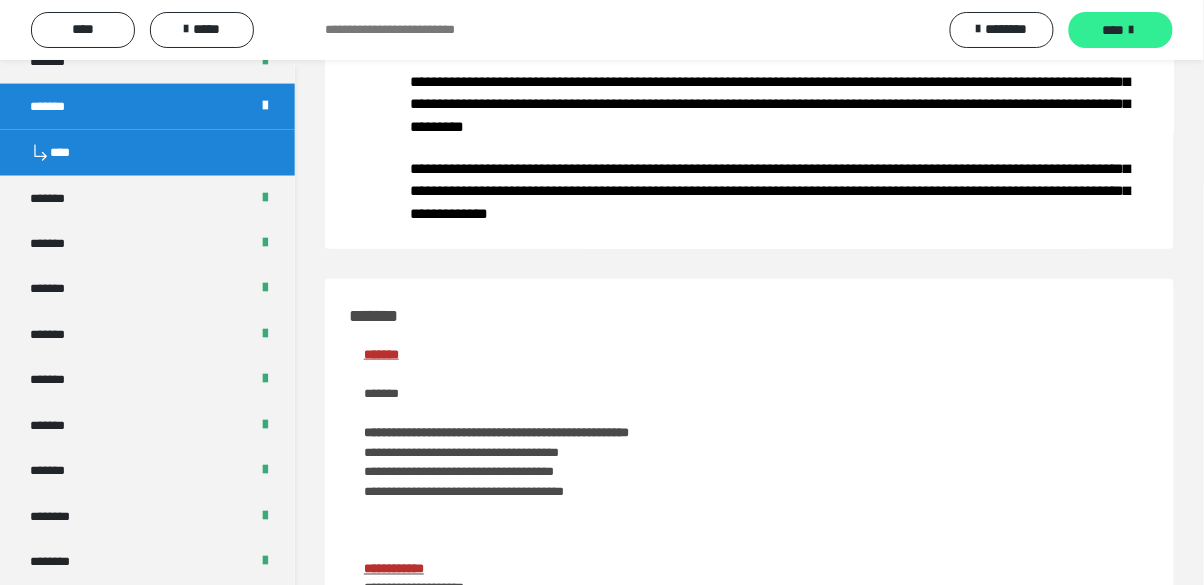 click on "****" at bounding box center (1121, 30) 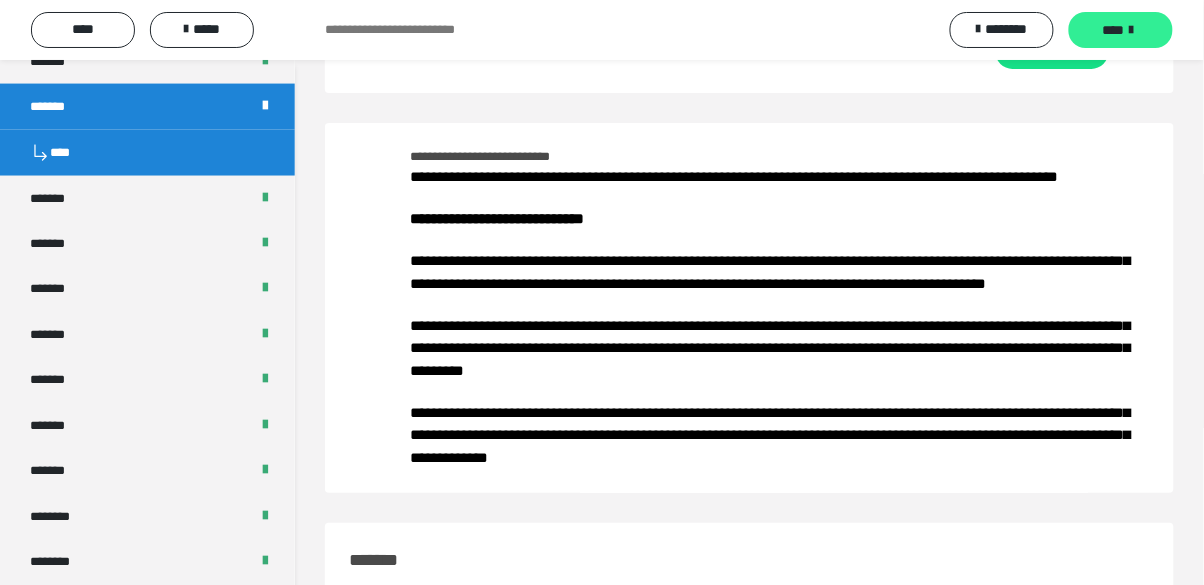 scroll, scrollTop: 0, scrollLeft: 0, axis: both 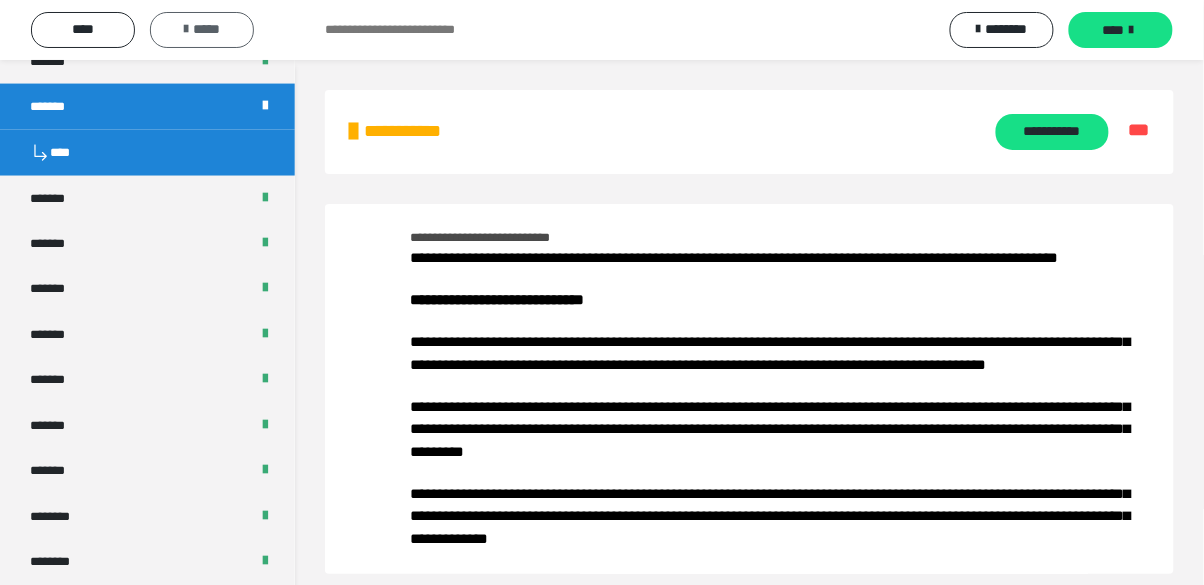 click on "*****" at bounding box center [202, 29] 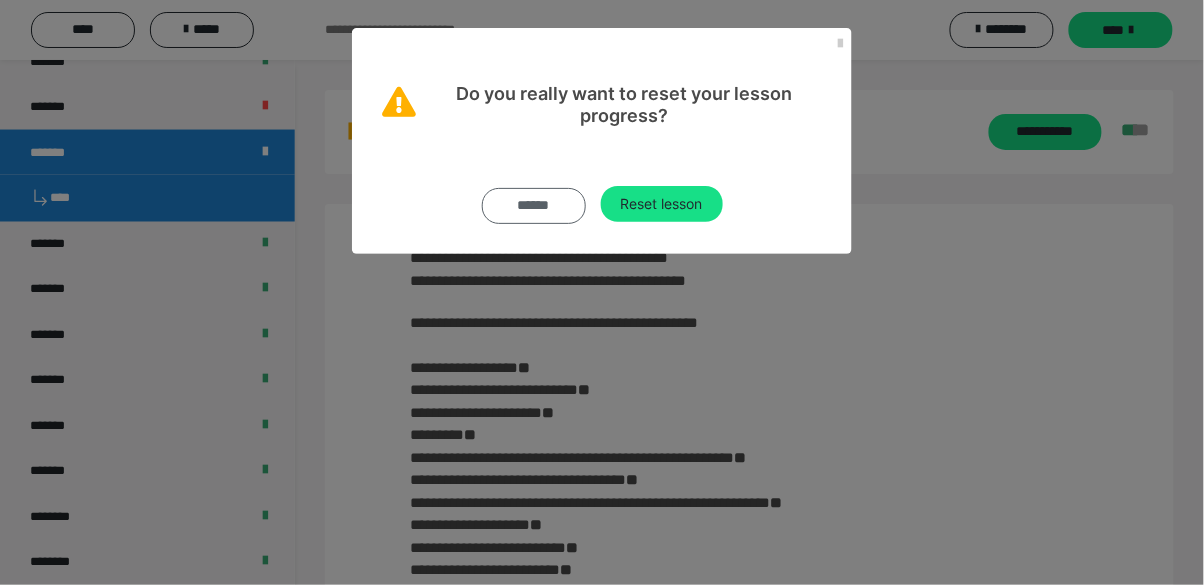 click on "******" at bounding box center (534, 205) 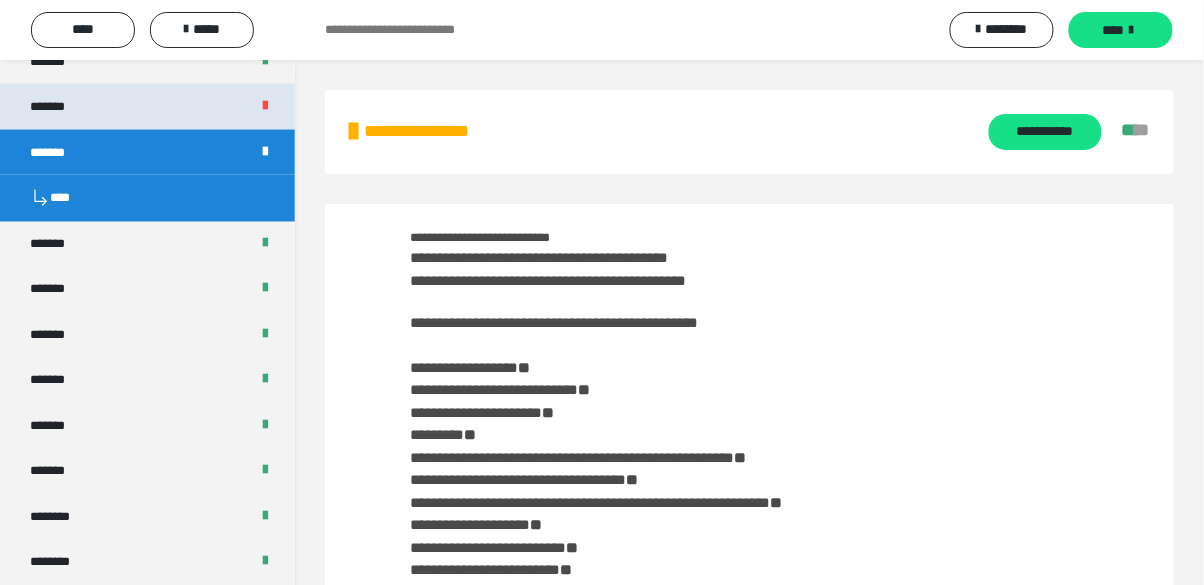 click on "*******" at bounding box center [58, 107] 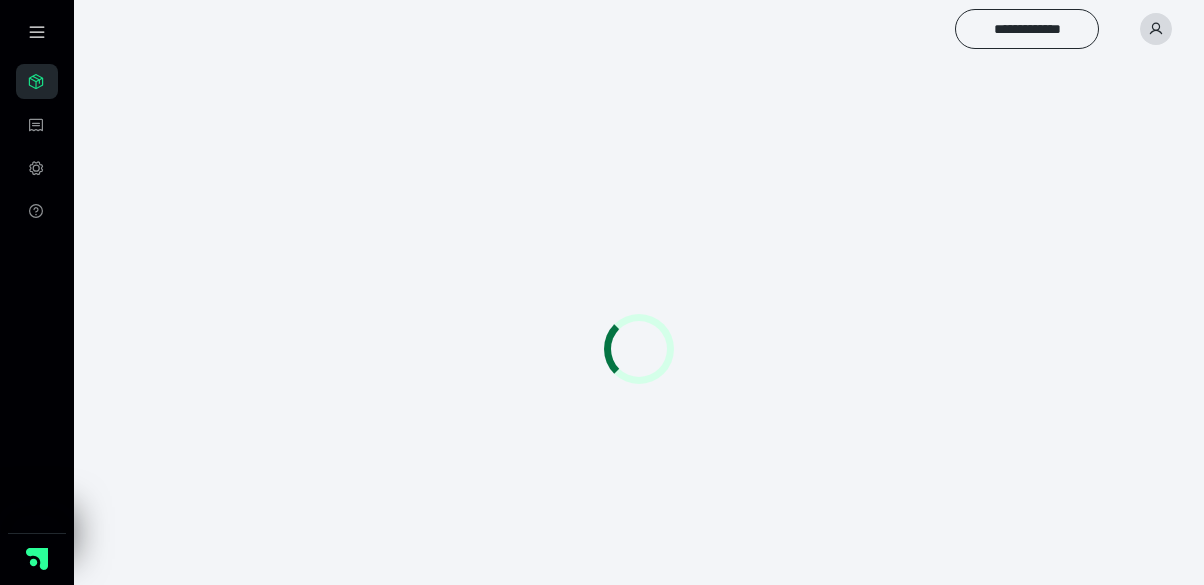 scroll, scrollTop: 0, scrollLeft: 0, axis: both 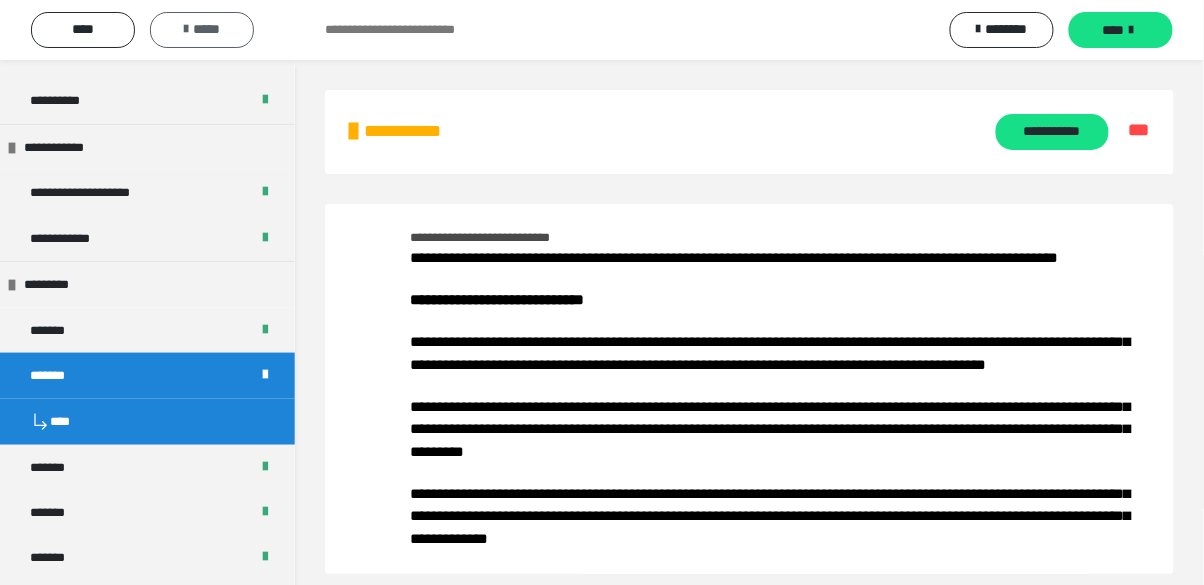 click on "*****" at bounding box center (202, 29) 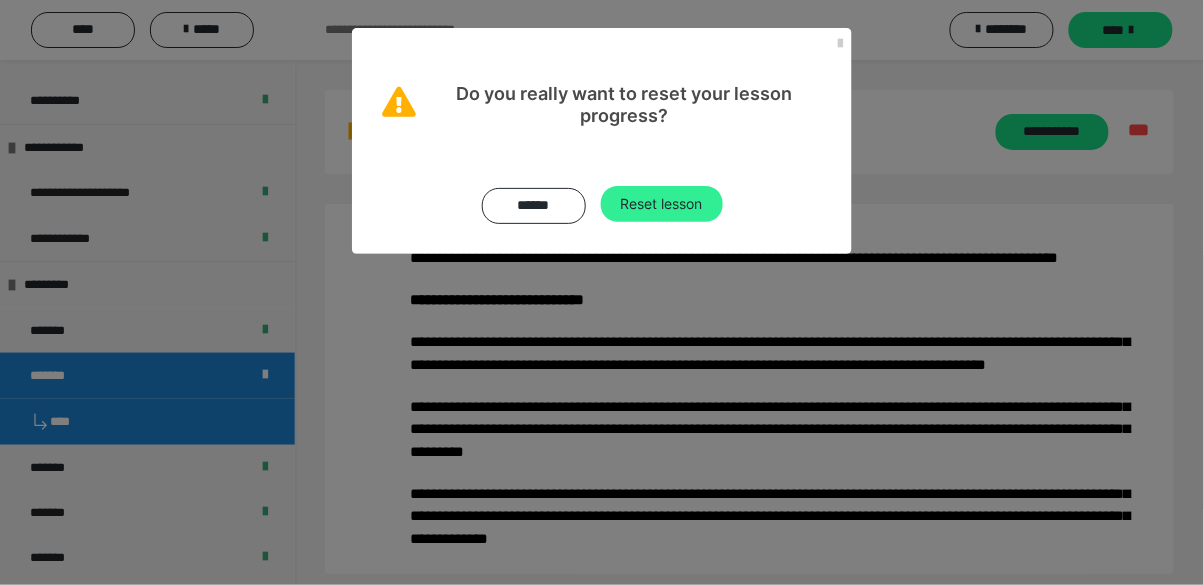 click on "Reset lesson" at bounding box center (662, 204) 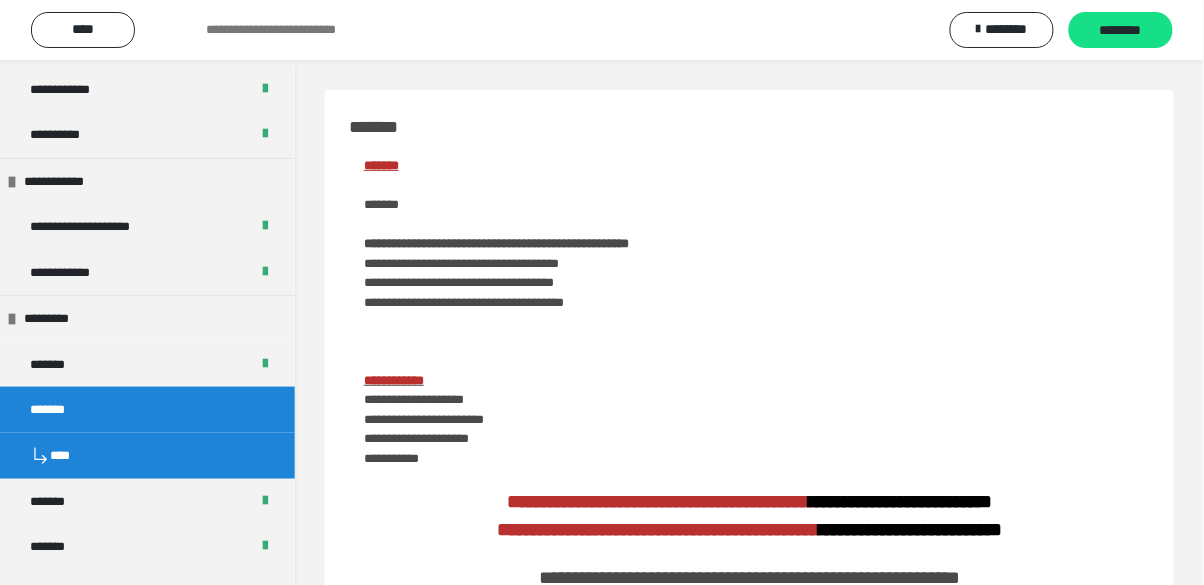 scroll, scrollTop: 403, scrollLeft: 0, axis: vertical 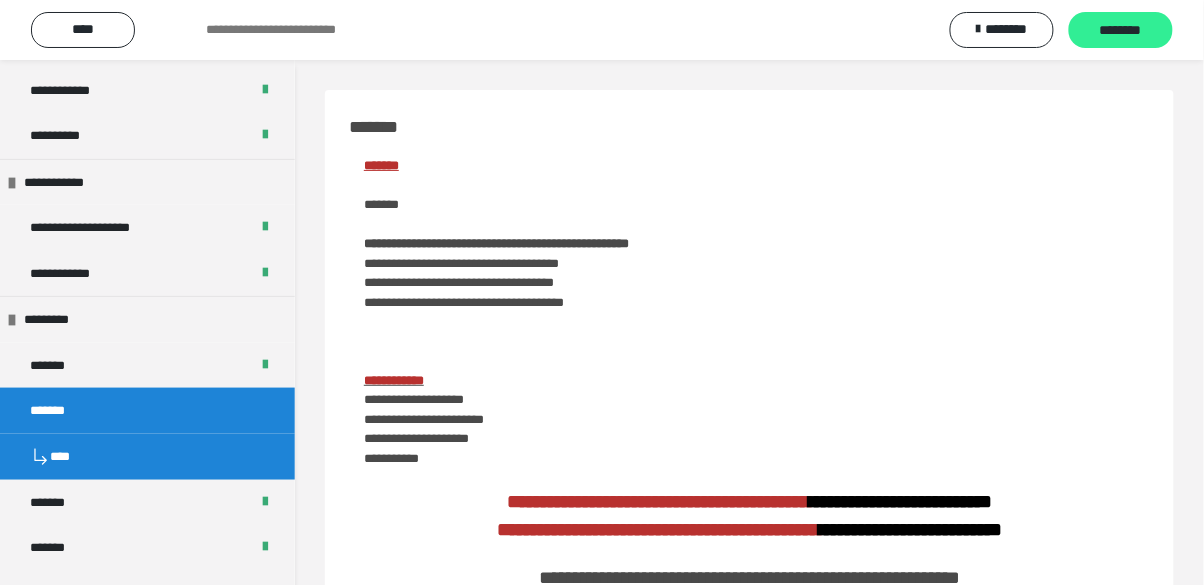 click on "********" at bounding box center (1121, 31) 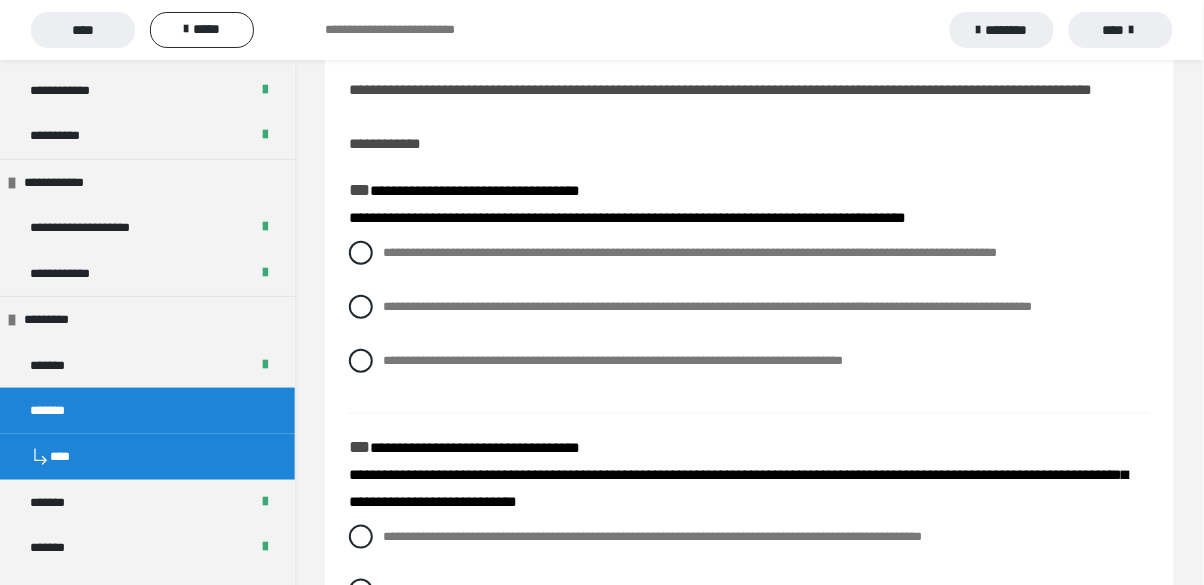 scroll, scrollTop: 0, scrollLeft: 0, axis: both 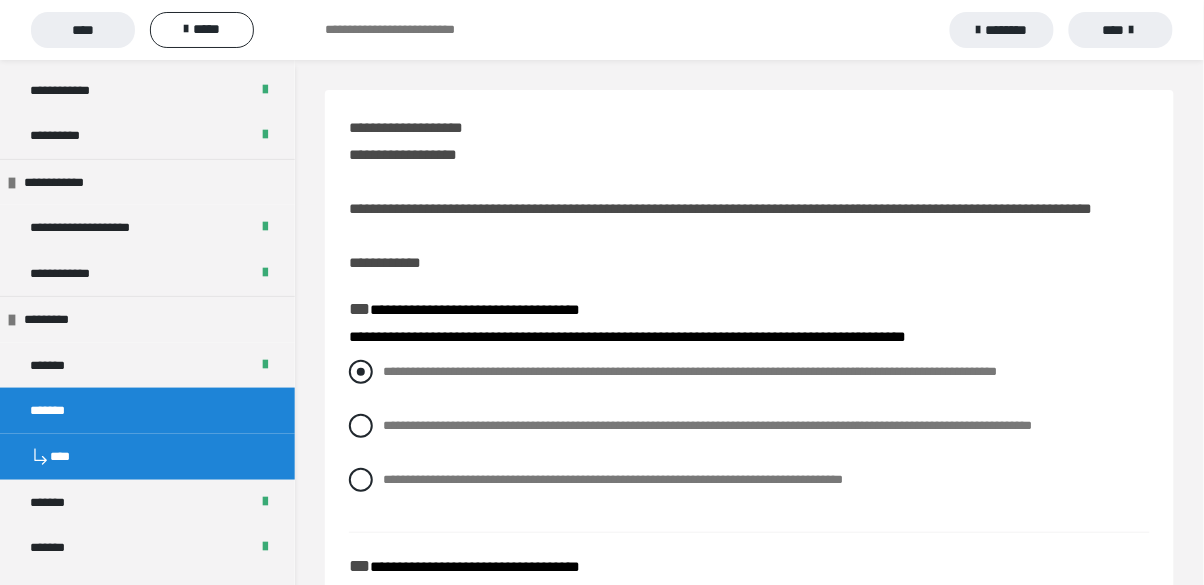 click at bounding box center (361, 372) 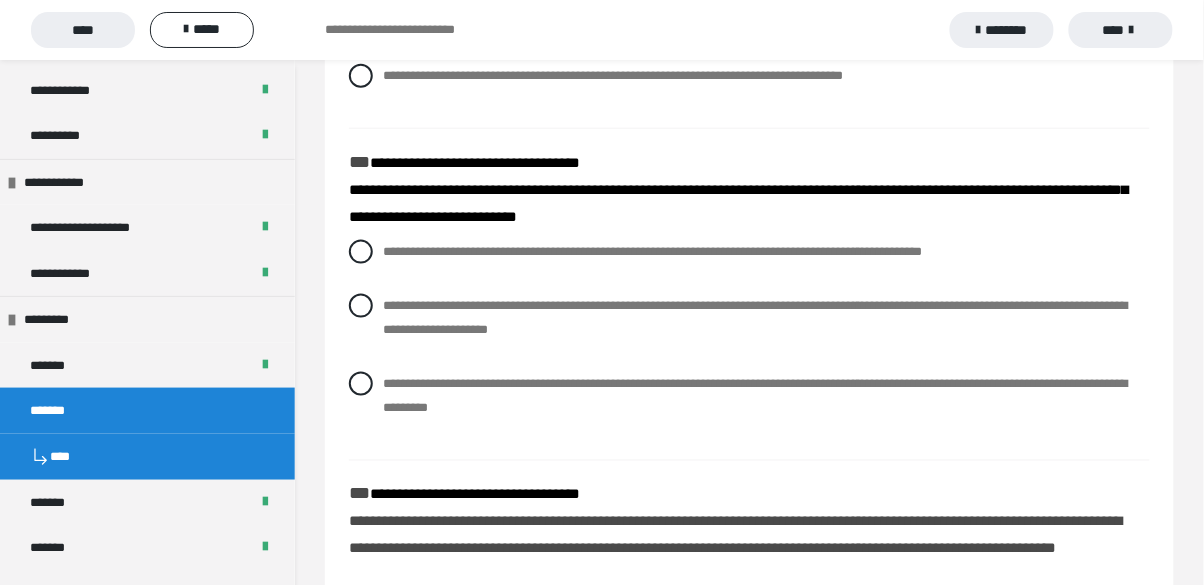 scroll, scrollTop: 406, scrollLeft: 0, axis: vertical 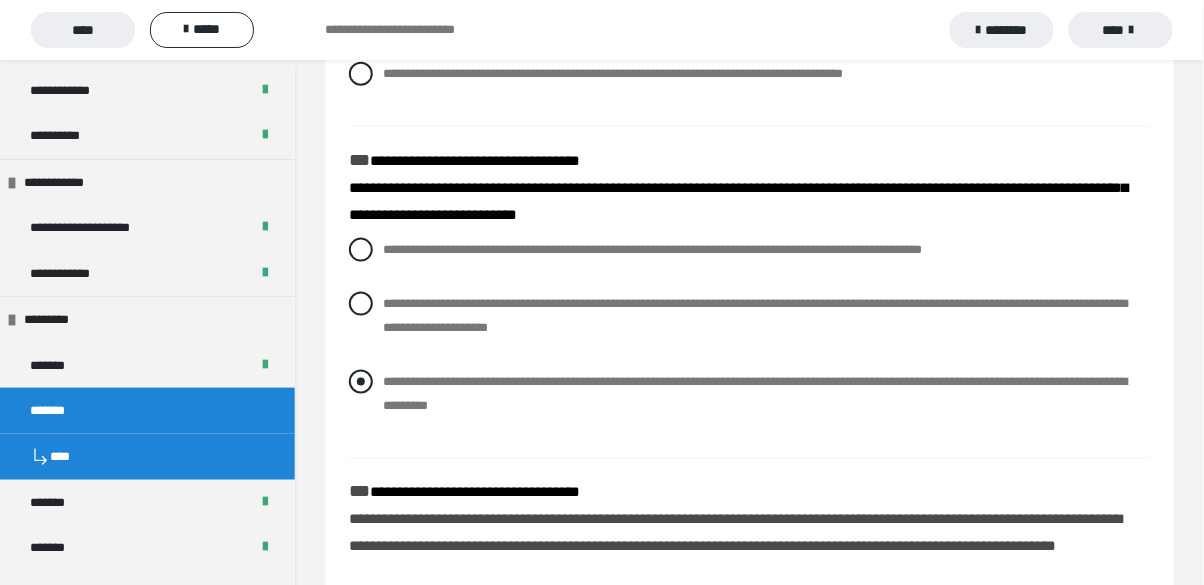 click on "**********" at bounding box center [389, 376] 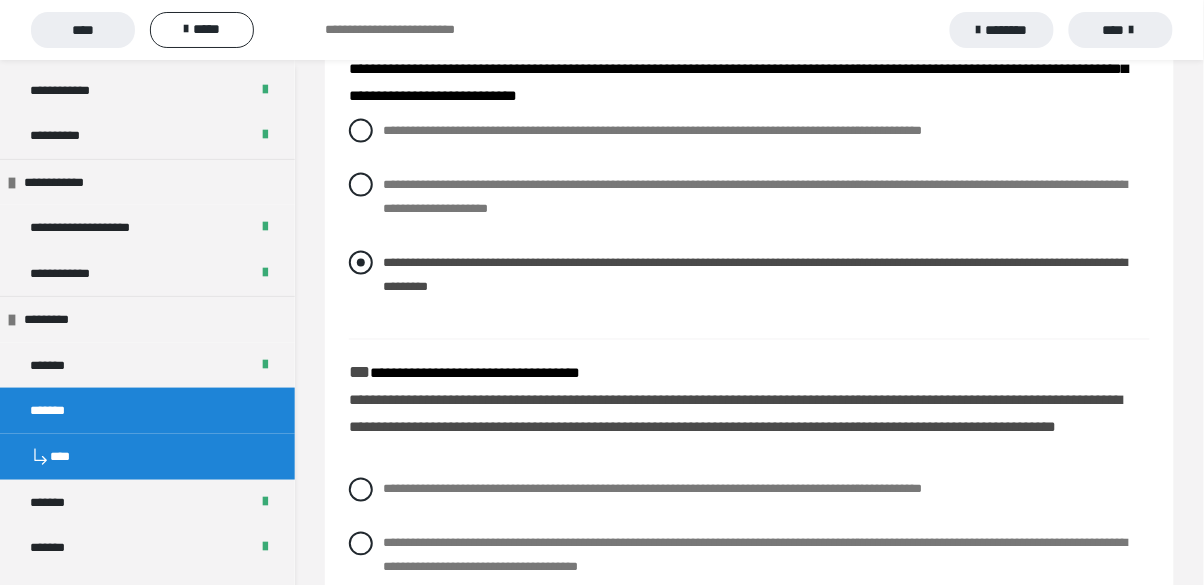 scroll, scrollTop: 686, scrollLeft: 0, axis: vertical 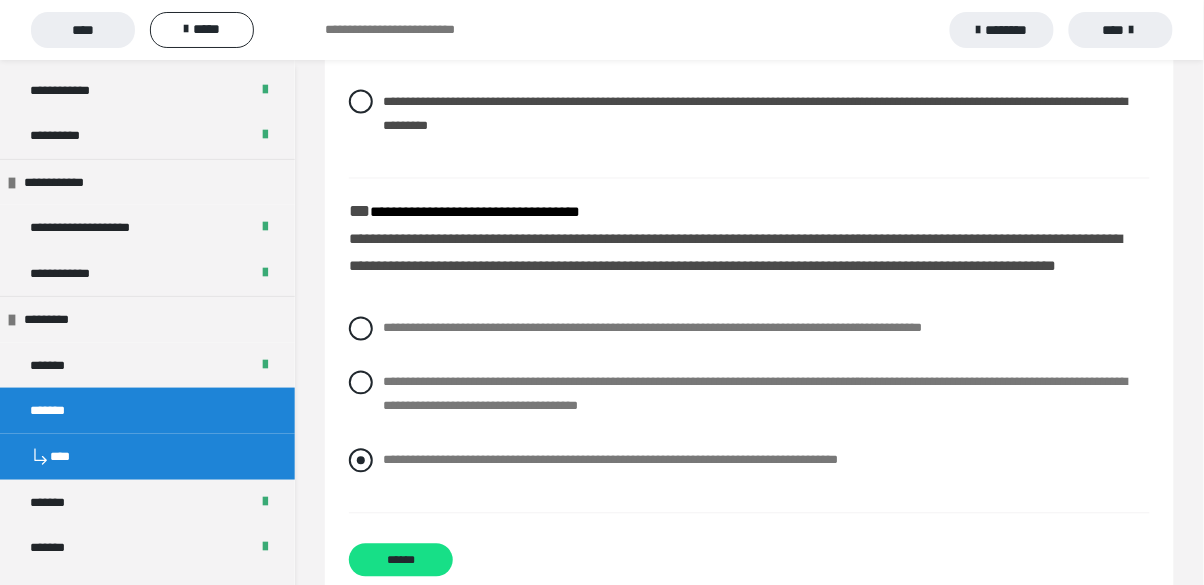 click at bounding box center (361, 461) 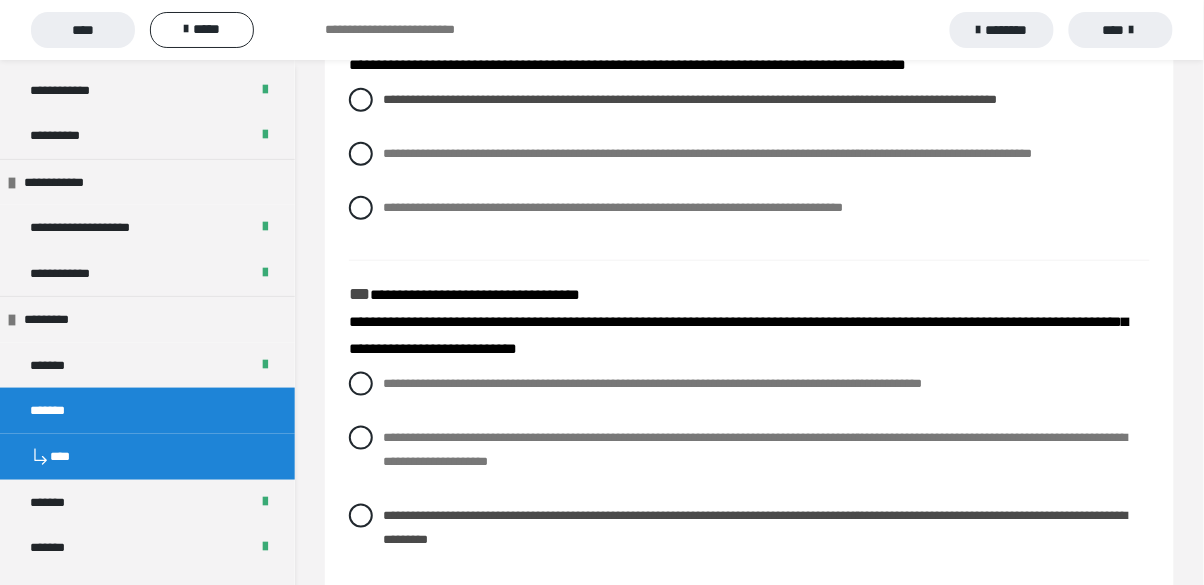 scroll, scrollTop: 686, scrollLeft: 0, axis: vertical 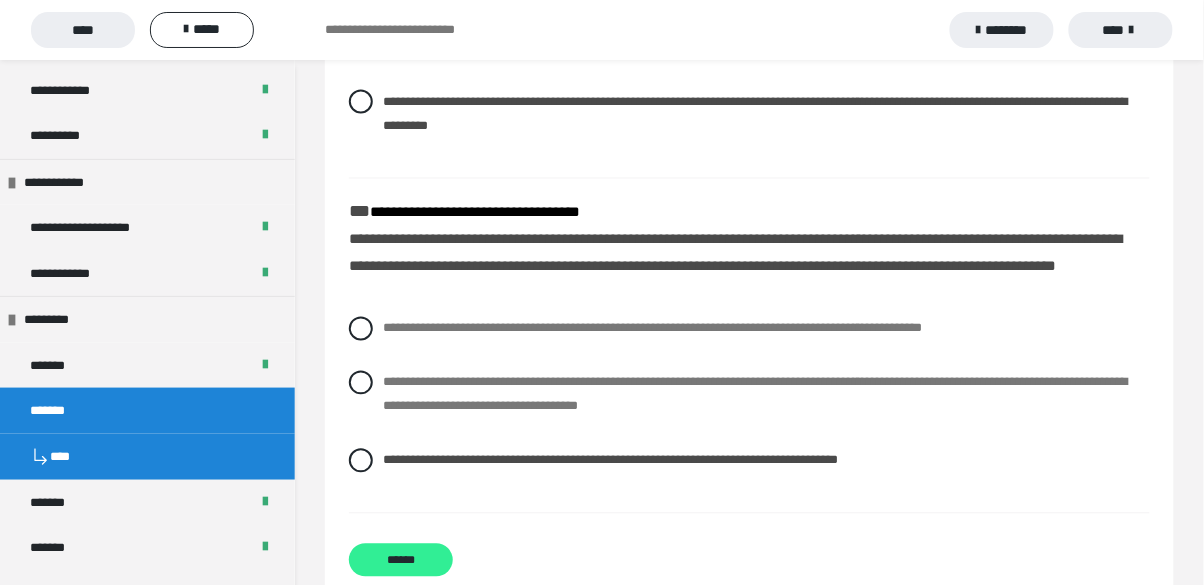 click on "******" at bounding box center [401, 560] 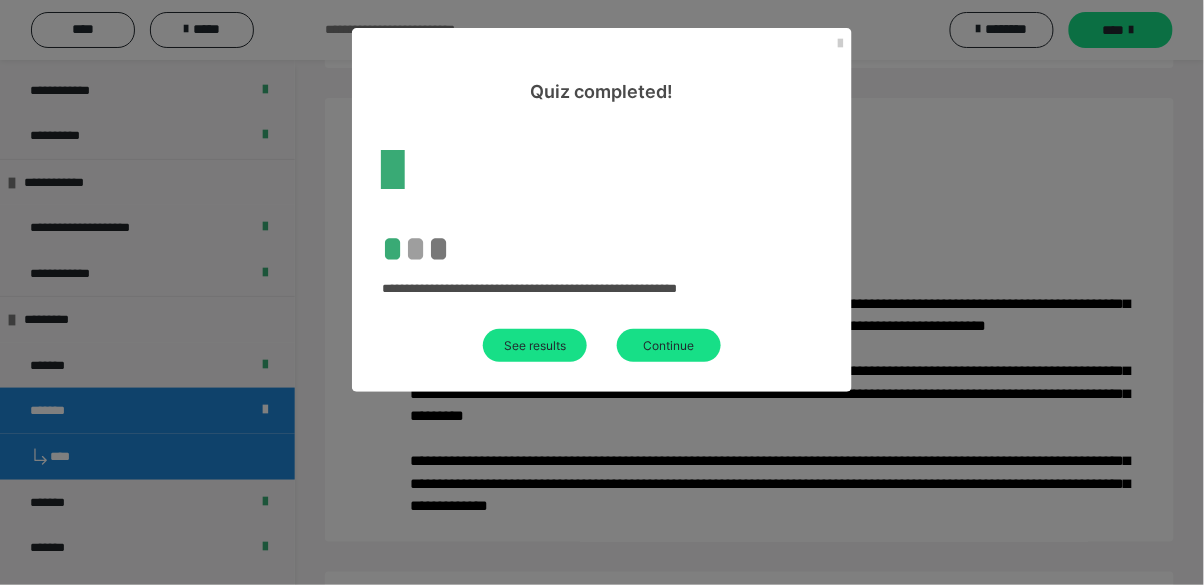 scroll, scrollTop: 686, scrollLeft: 0, axis: vertical 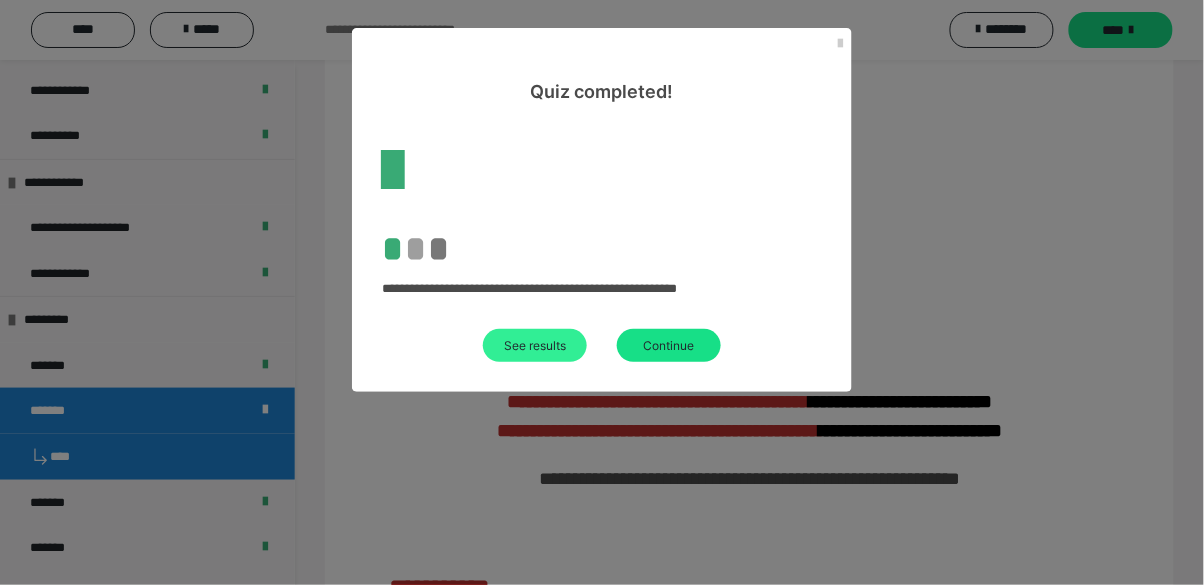 click on "See results" at bounding box center (535, 345) 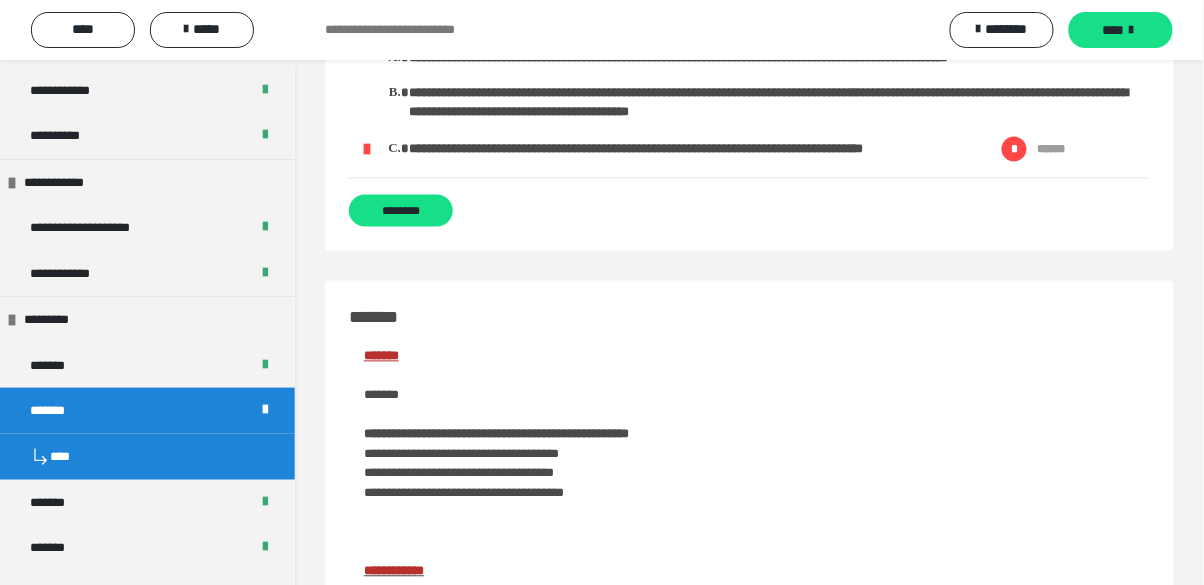 scroll, scrollTop: 689, scrollLeft: 0, axis: vertical 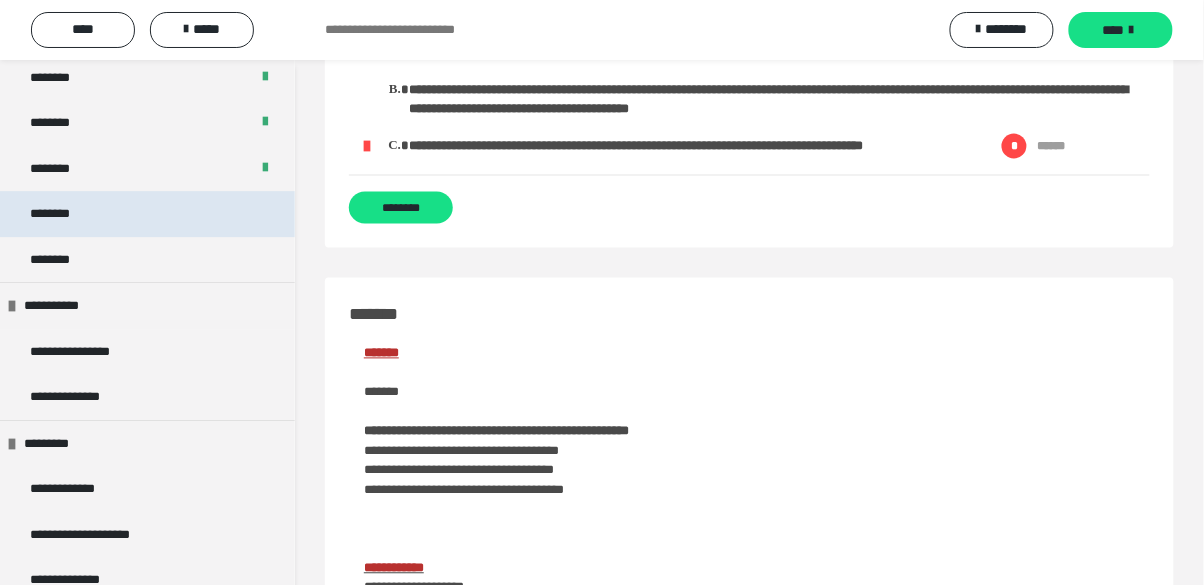 click on "********" at bounding box center (147, 214) 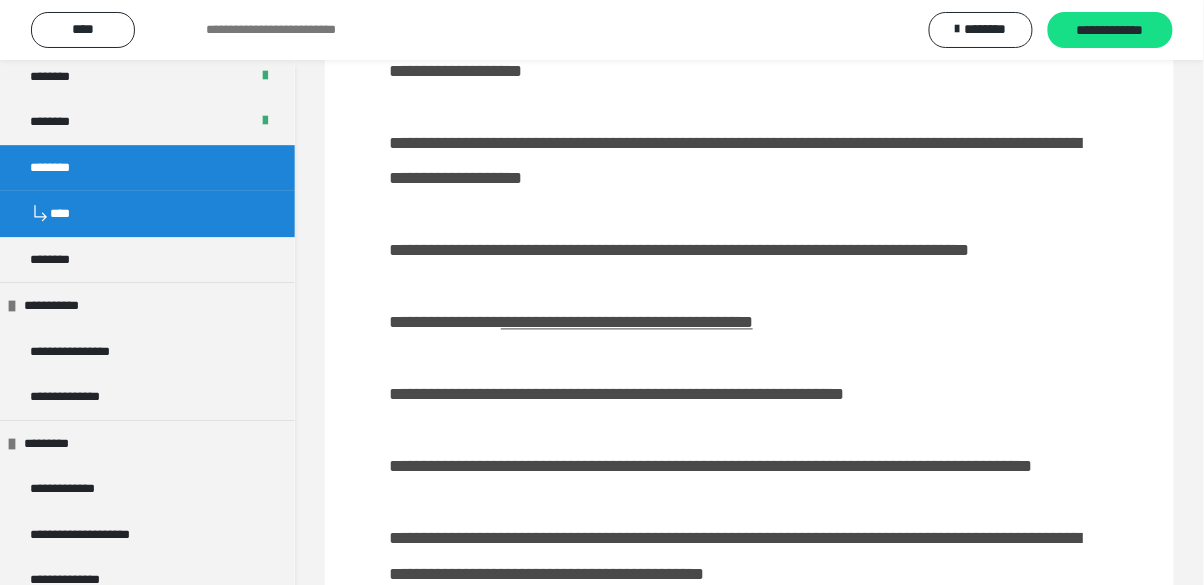 scroll, scrollTop: 0, scrollLeft: 0, axis: both 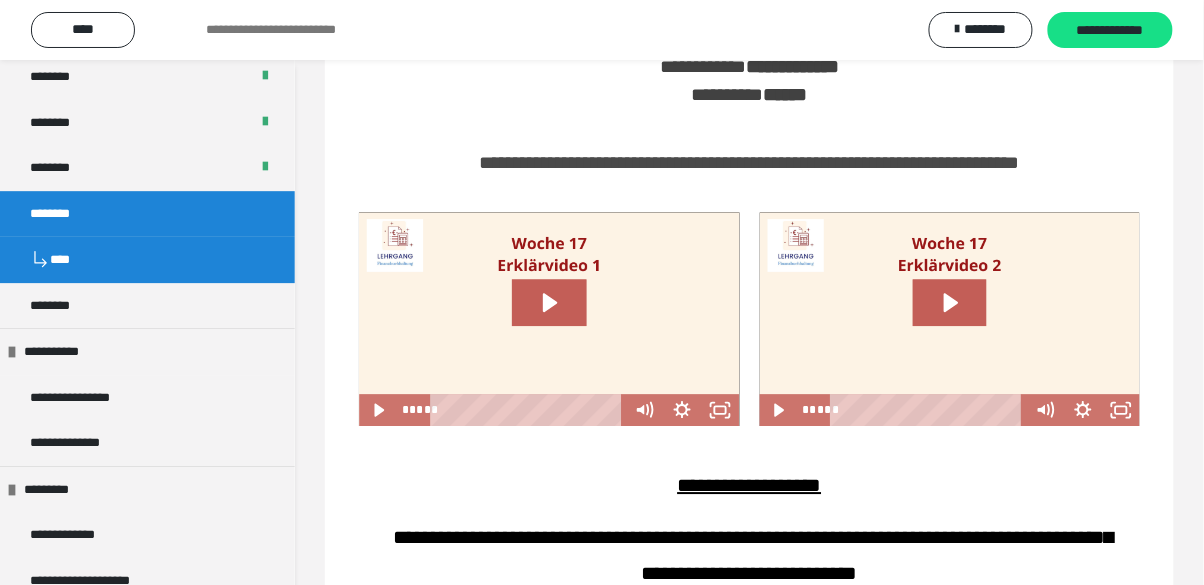 click 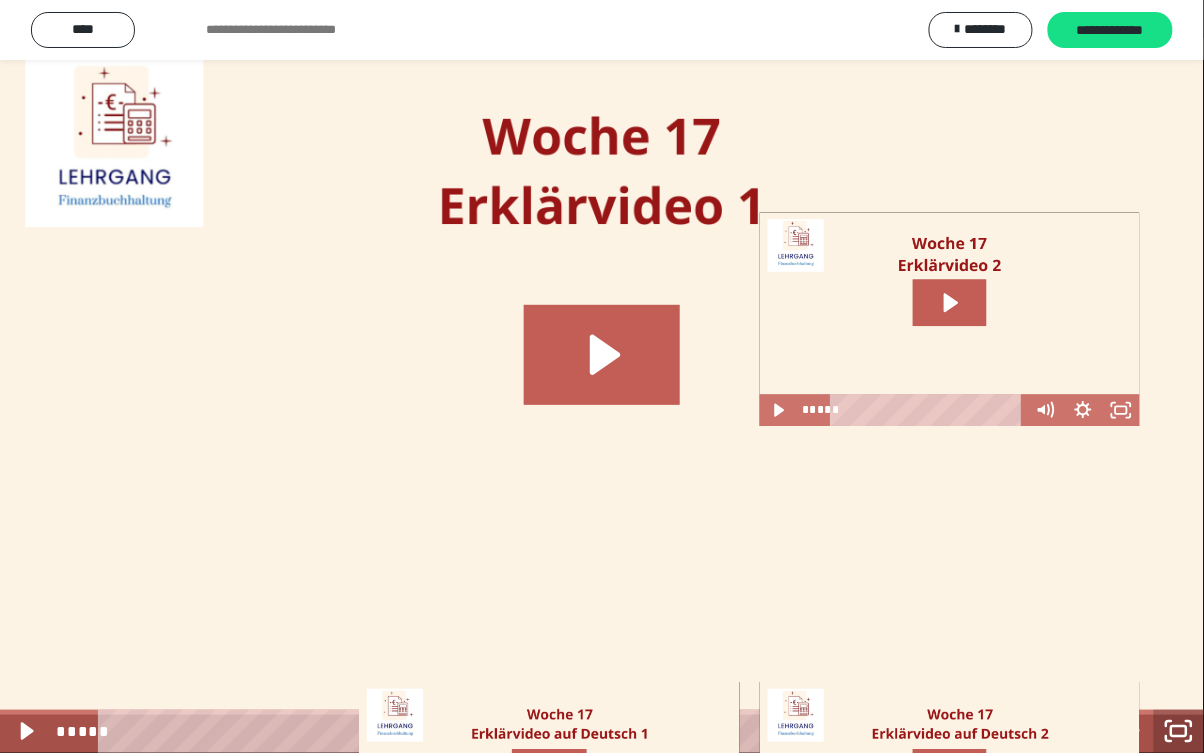 click 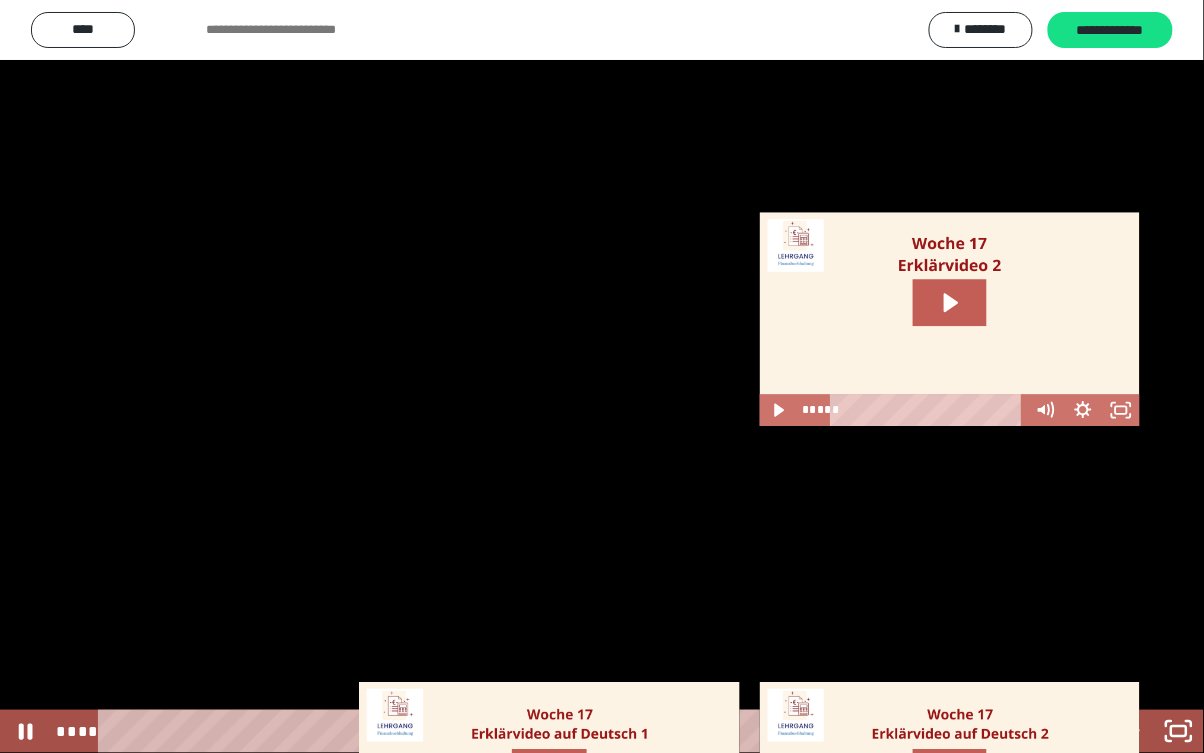 click 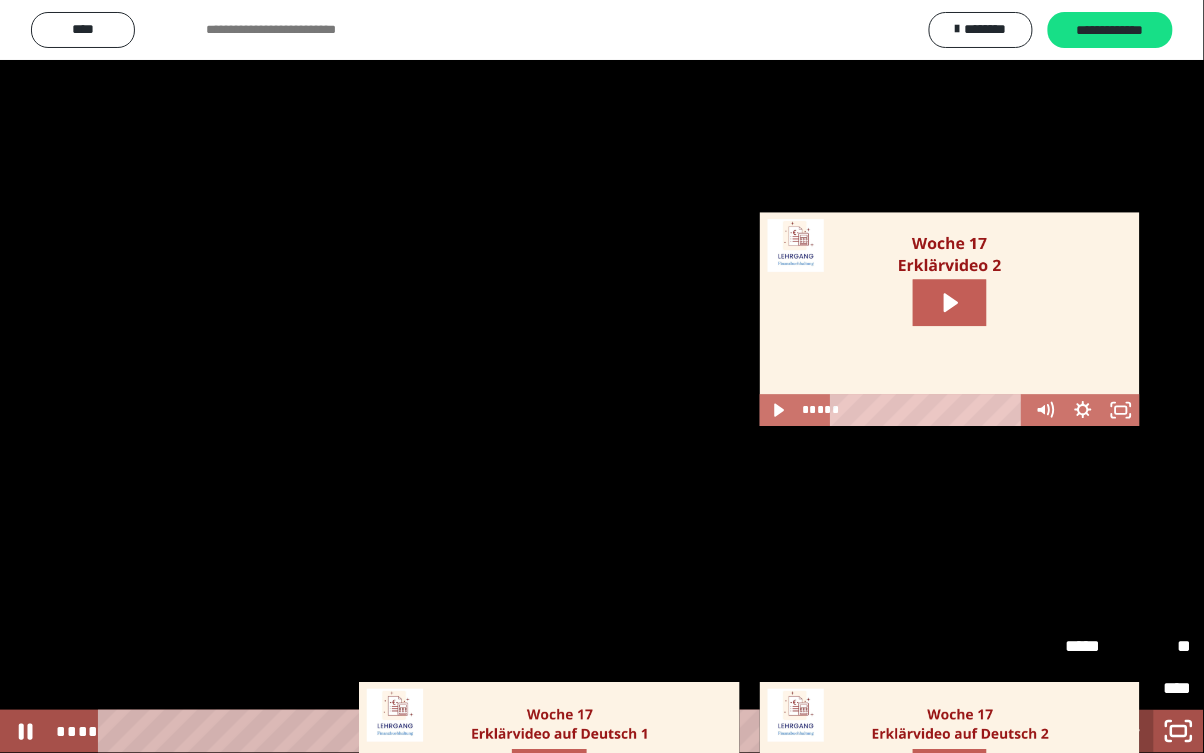 click on "**" at bounding box center (1160, 646) 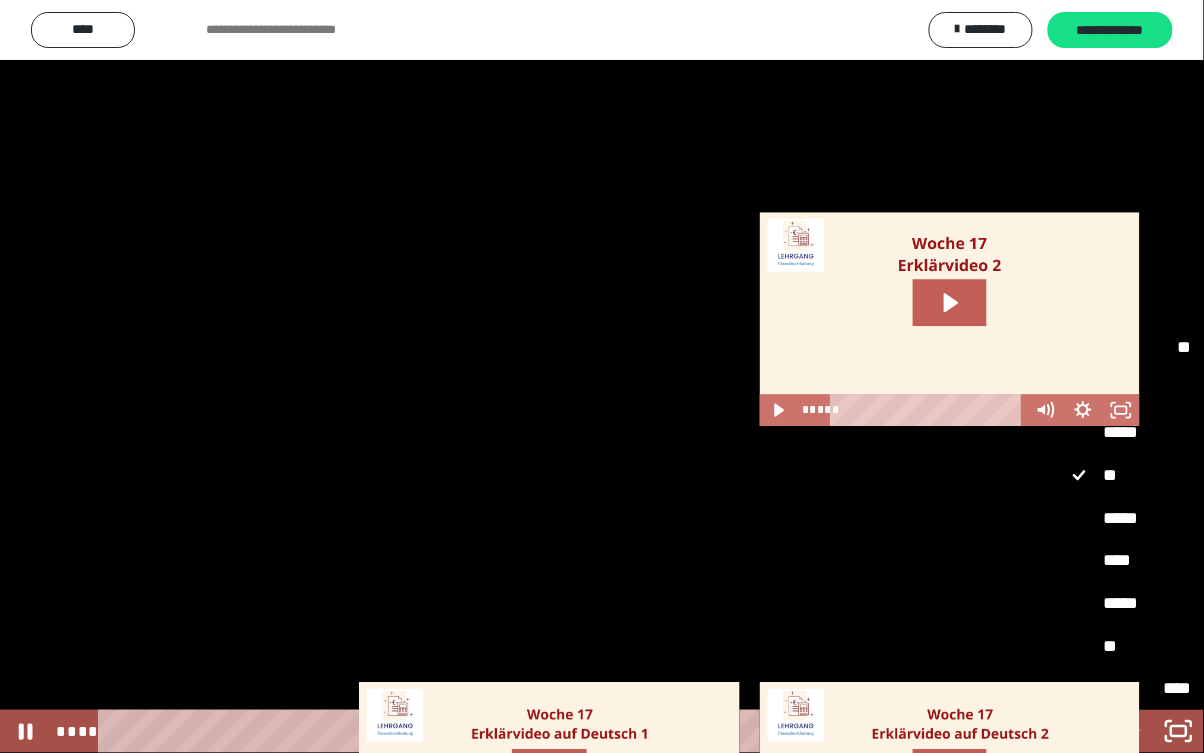 click on "****" at bounding box center (1128, 560) 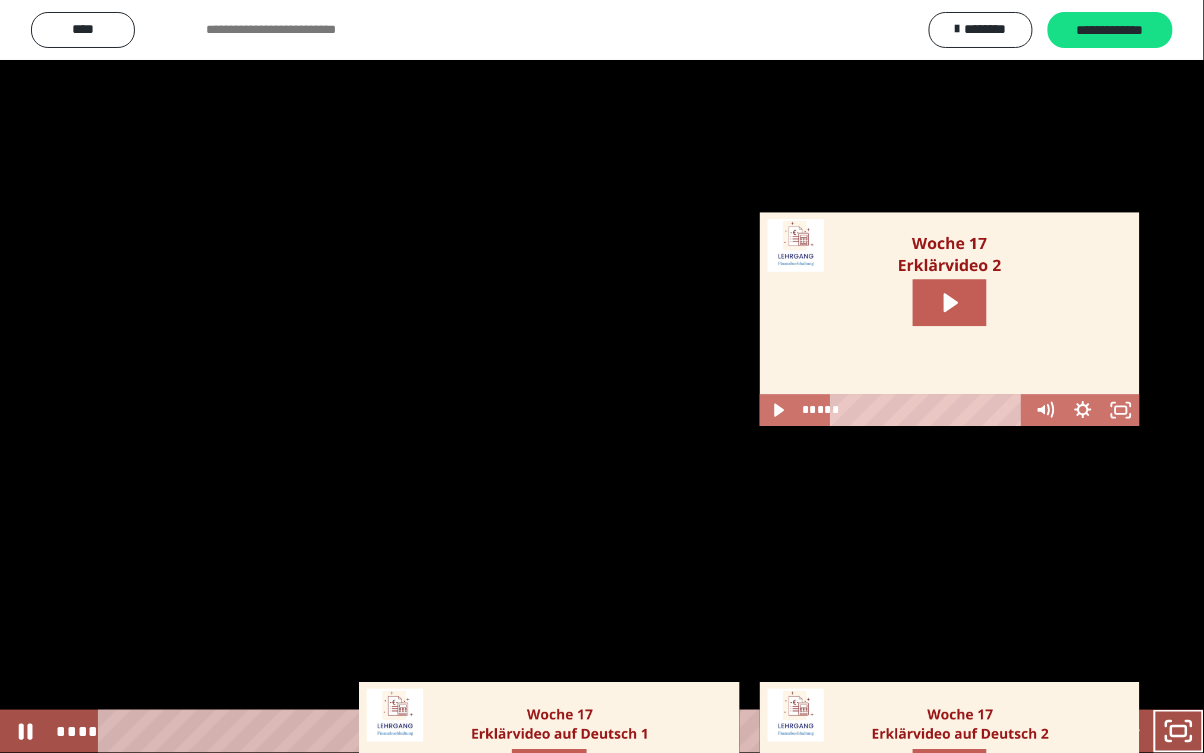 click at bounding box center (602, 376) 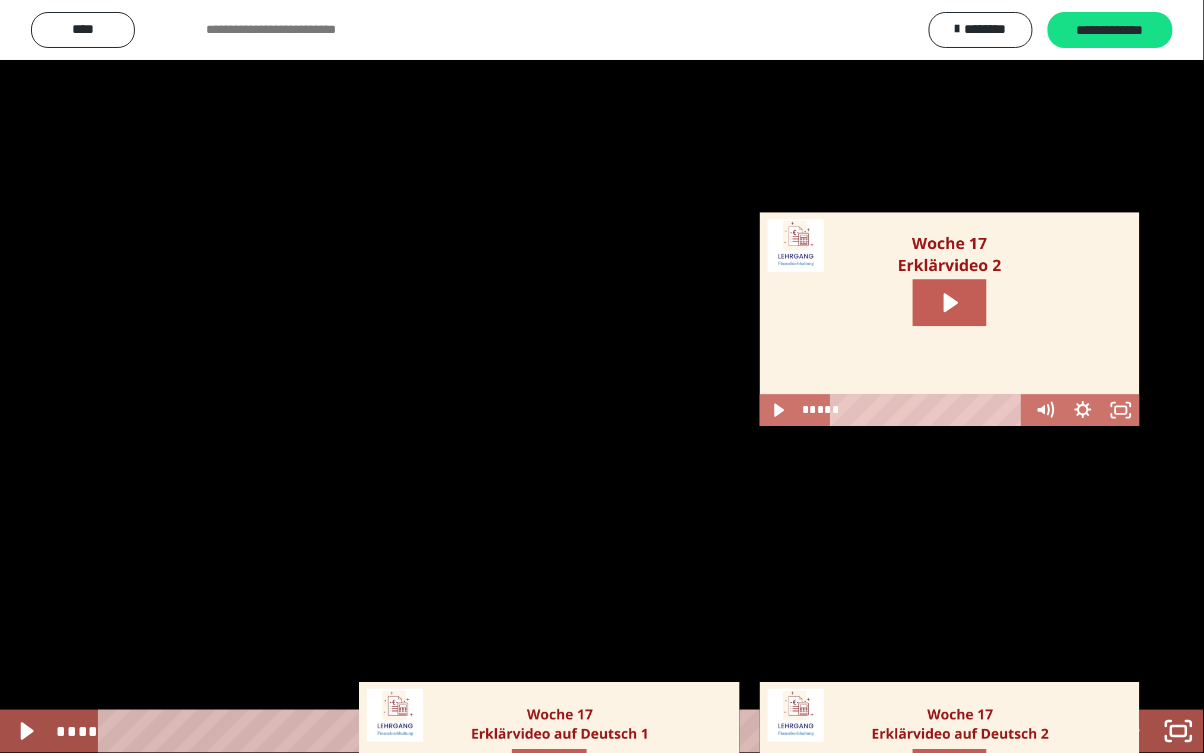 click at bounding box center (602, 376) 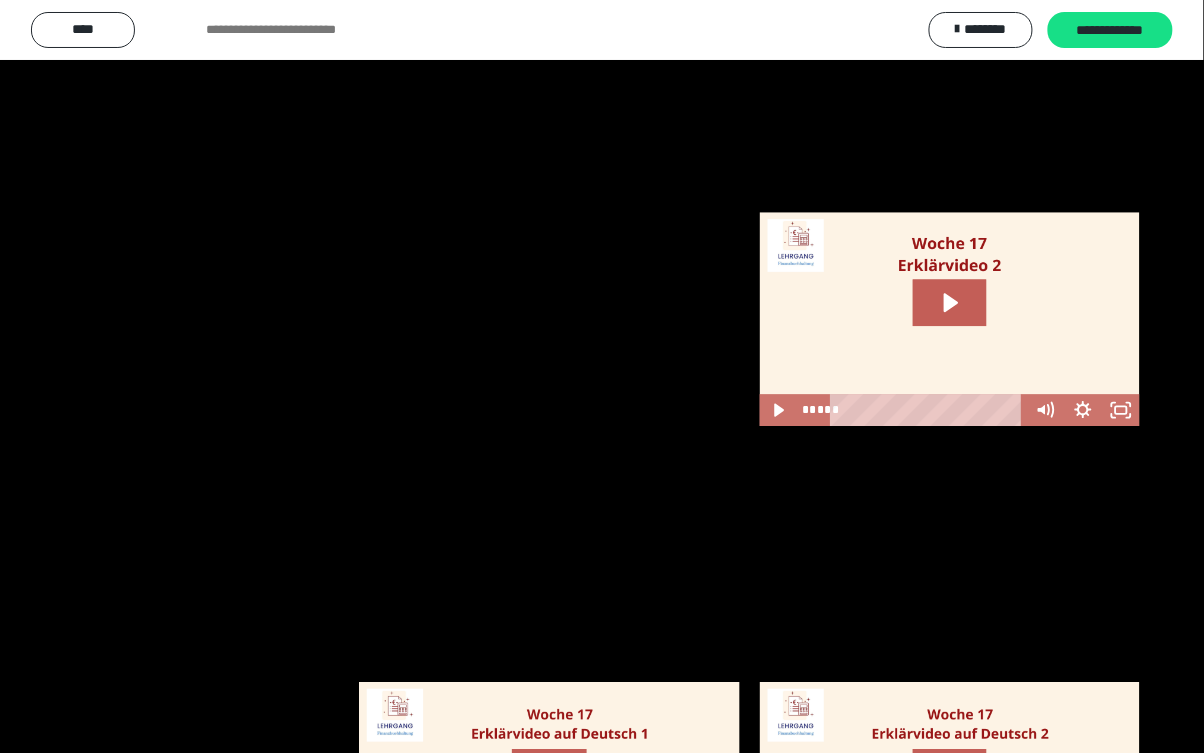 click at bounding box center (602, 376) 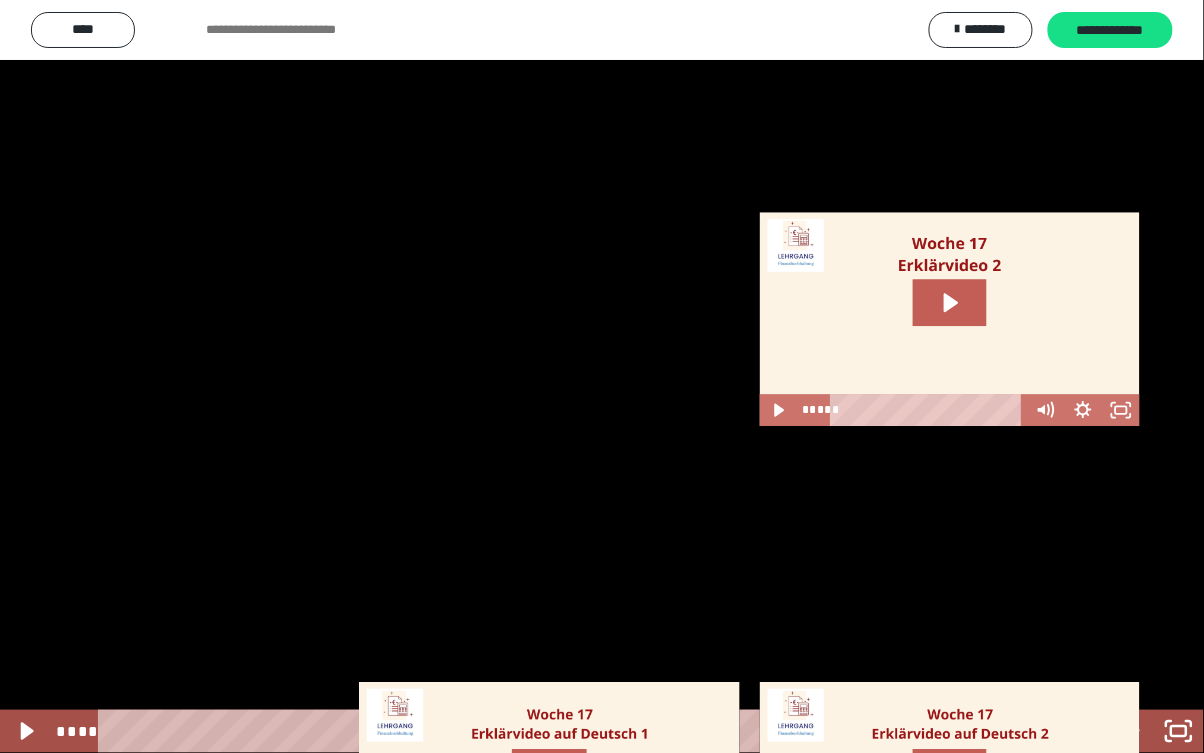 click at bounding box center (602, 376) 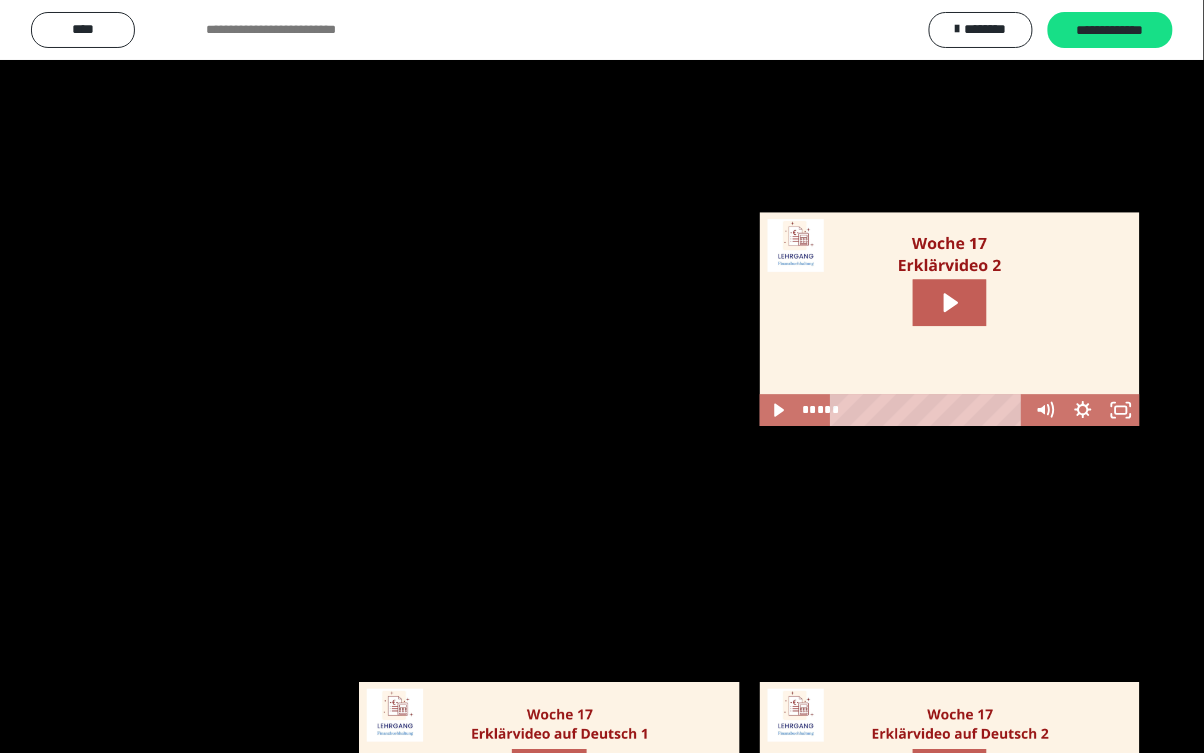 click at bounding box center (602, 376) 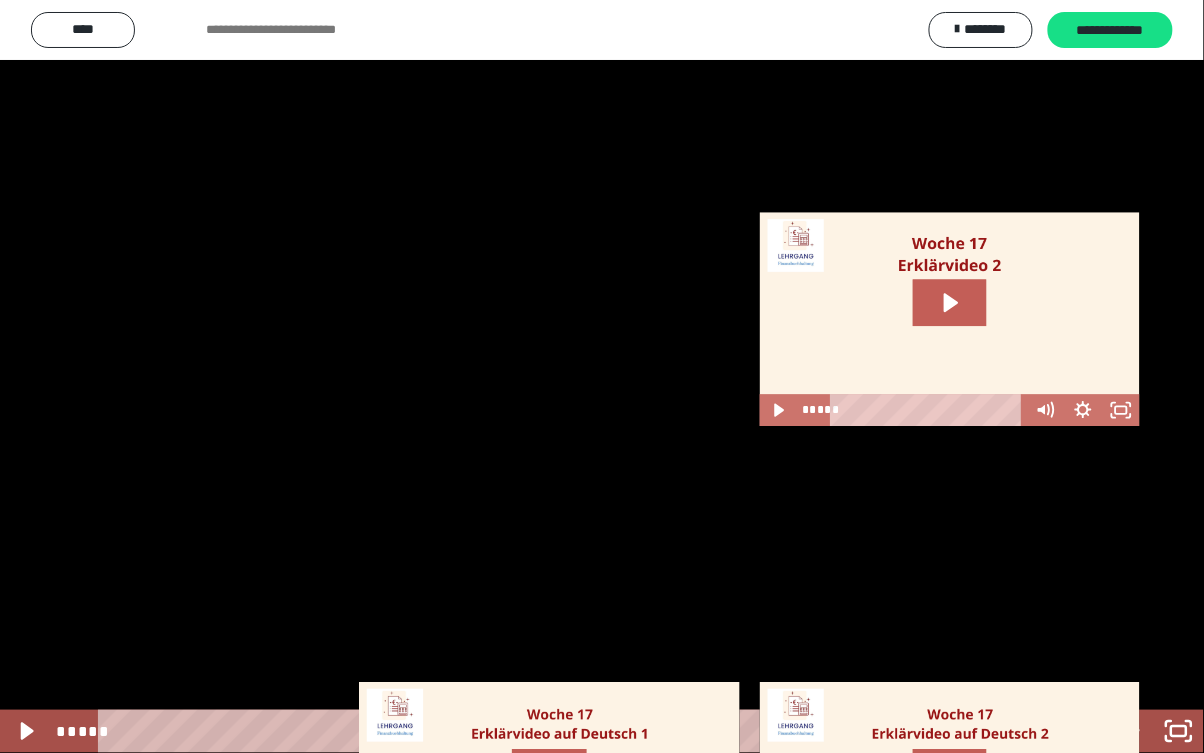 click at bounding box center (602, 376) 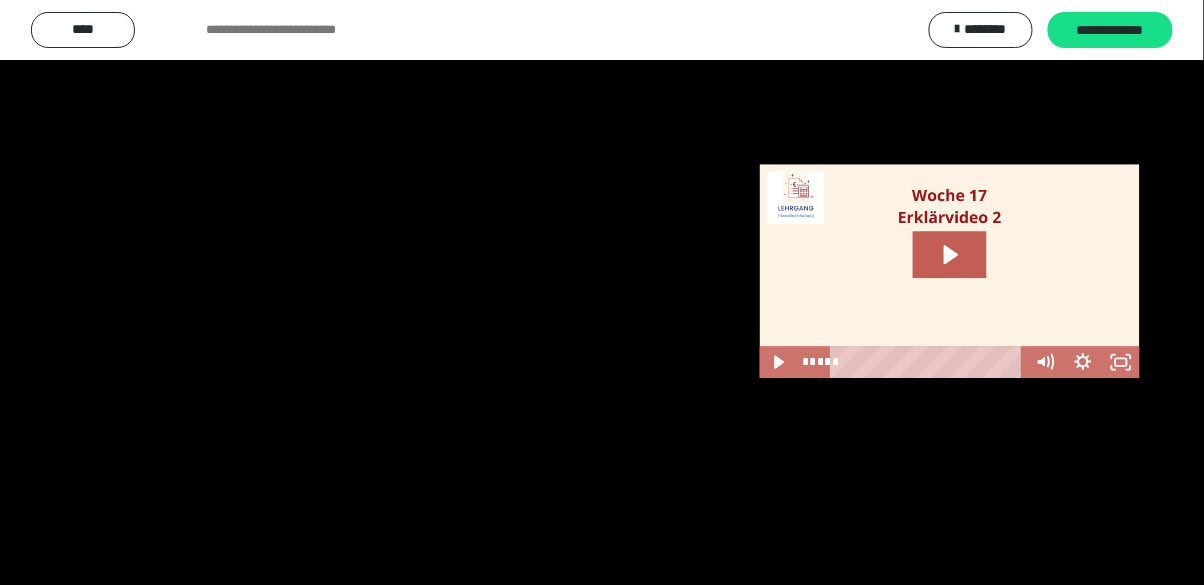 scroll, scrollTop: 1157, scrollLeft: 0, axis: vertical 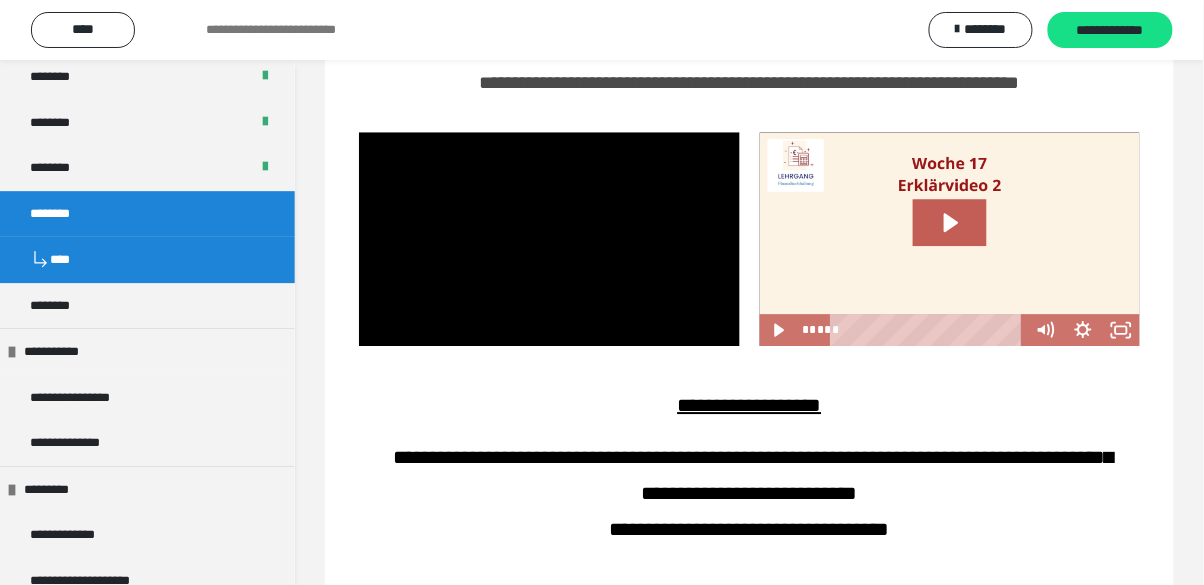 click 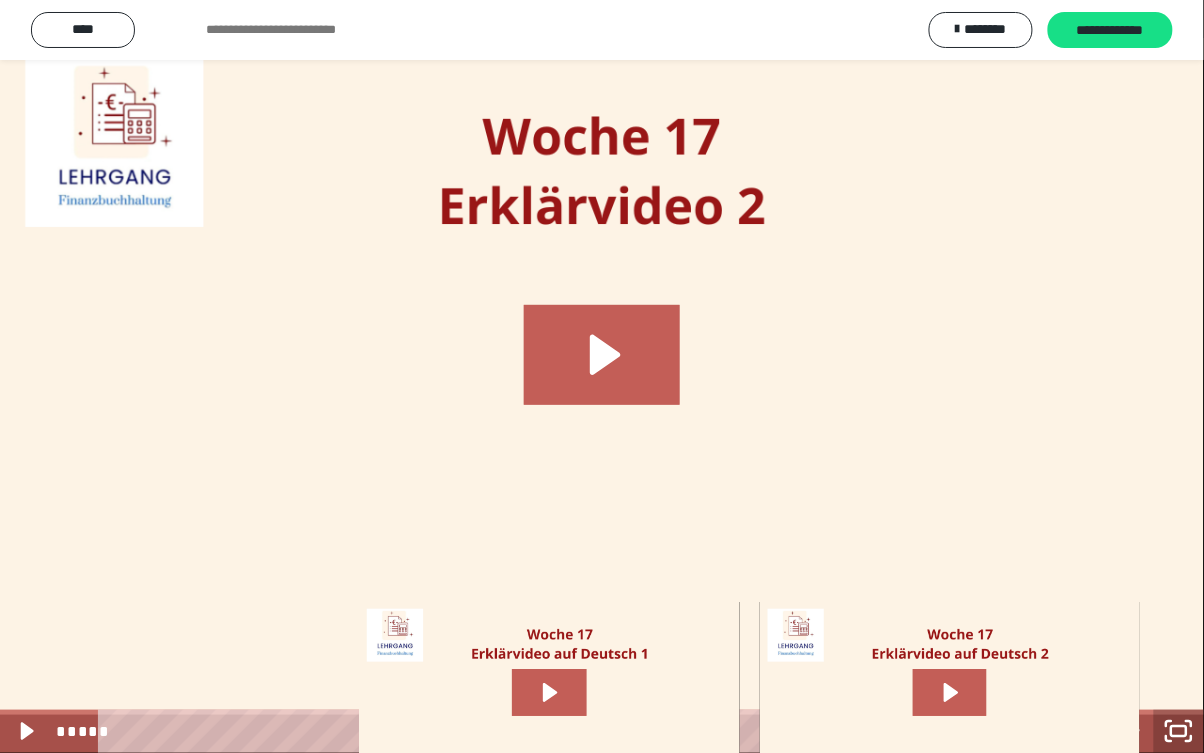 click at bounding box center (602, 376) 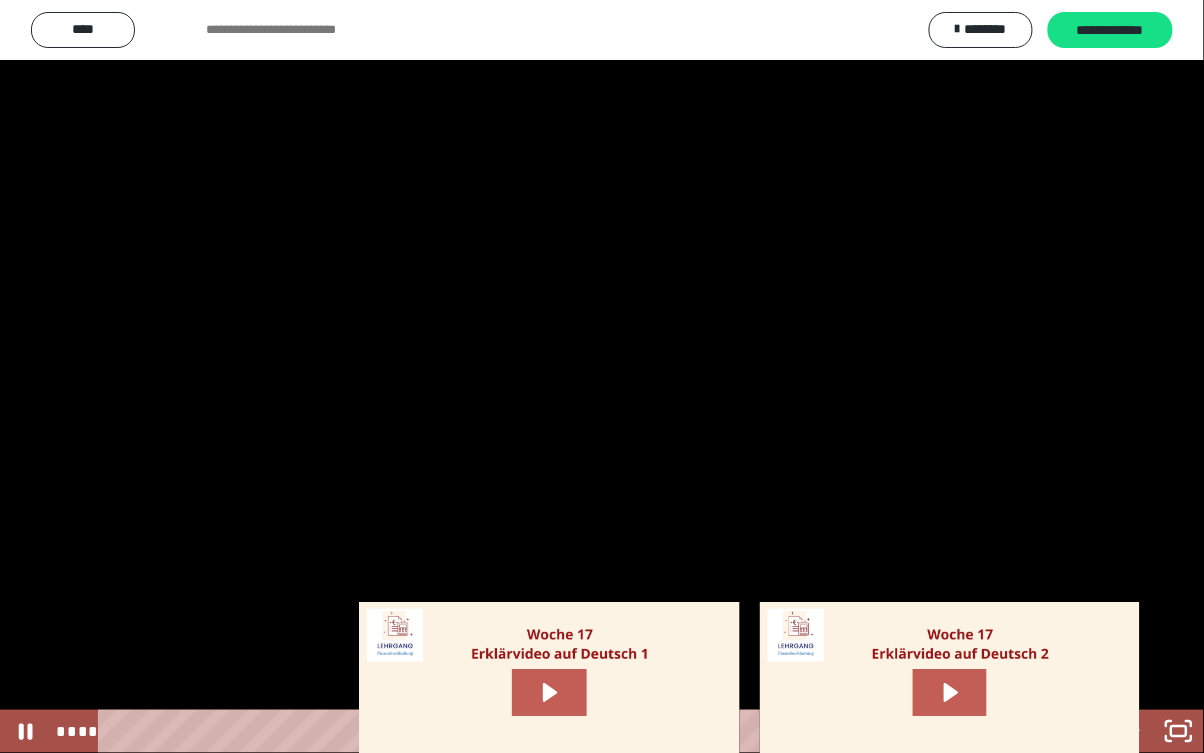 click 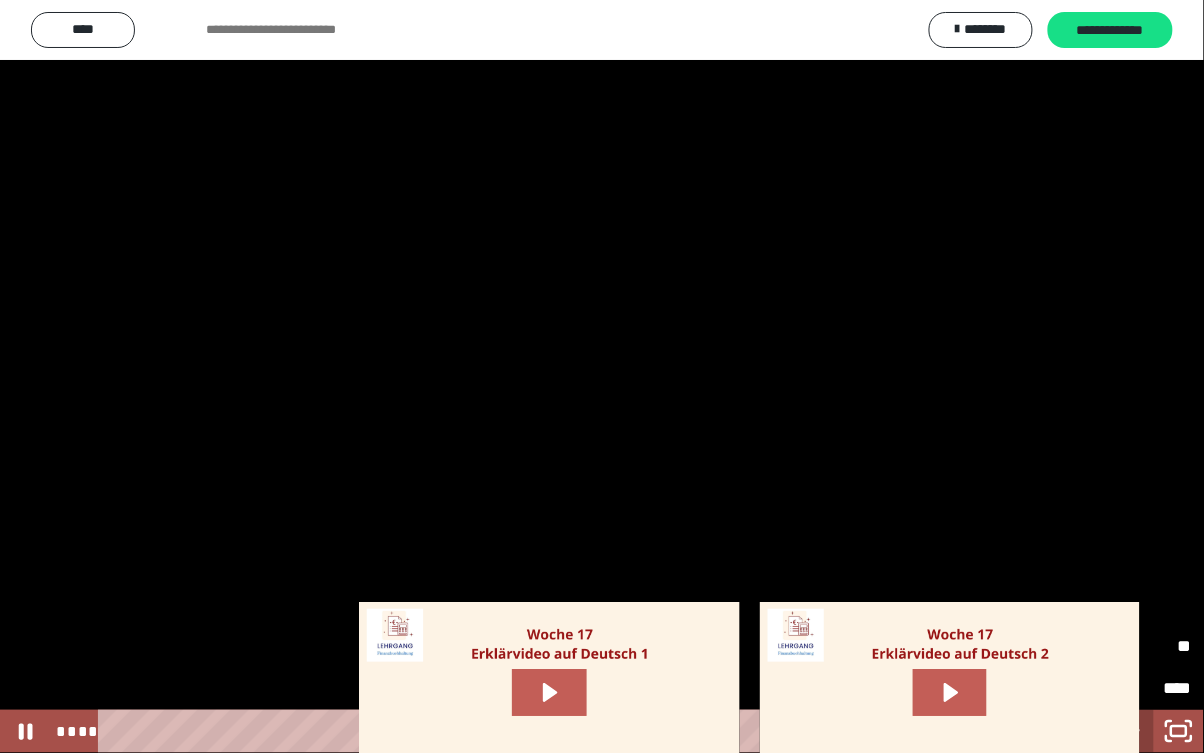 click on "**" at bounding box center (1160, 646) 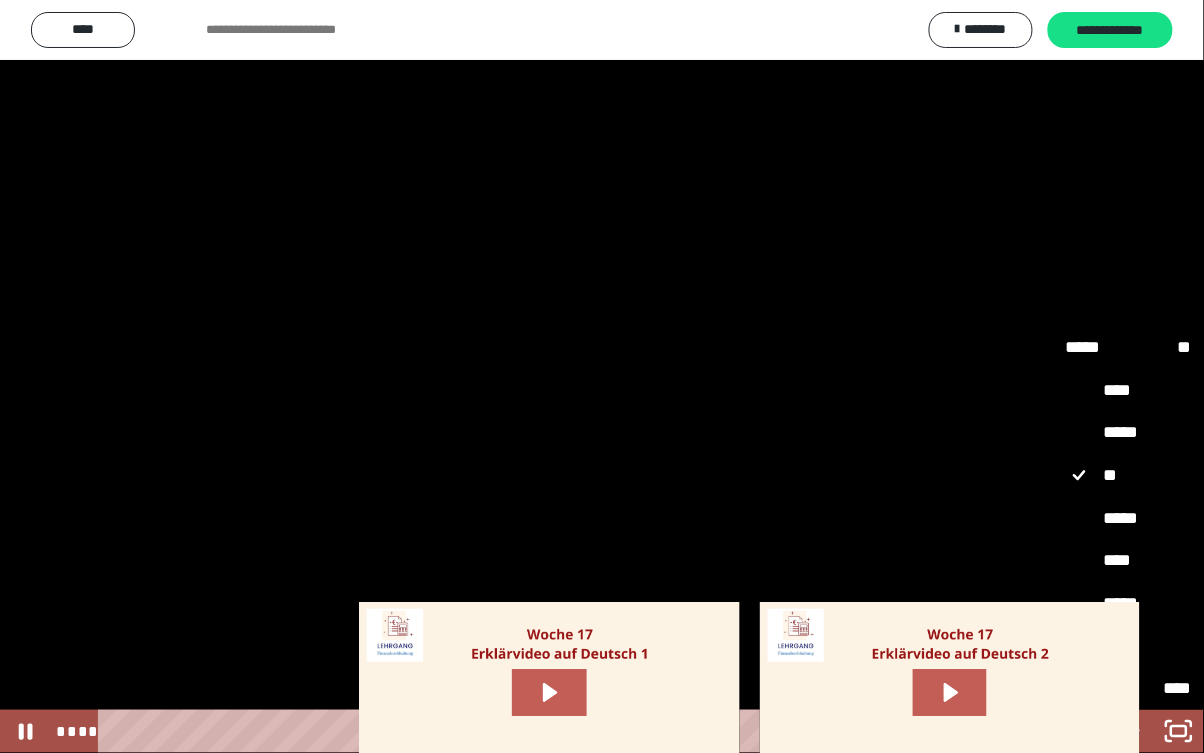 click on "****" at bounding box center [1128, 560] 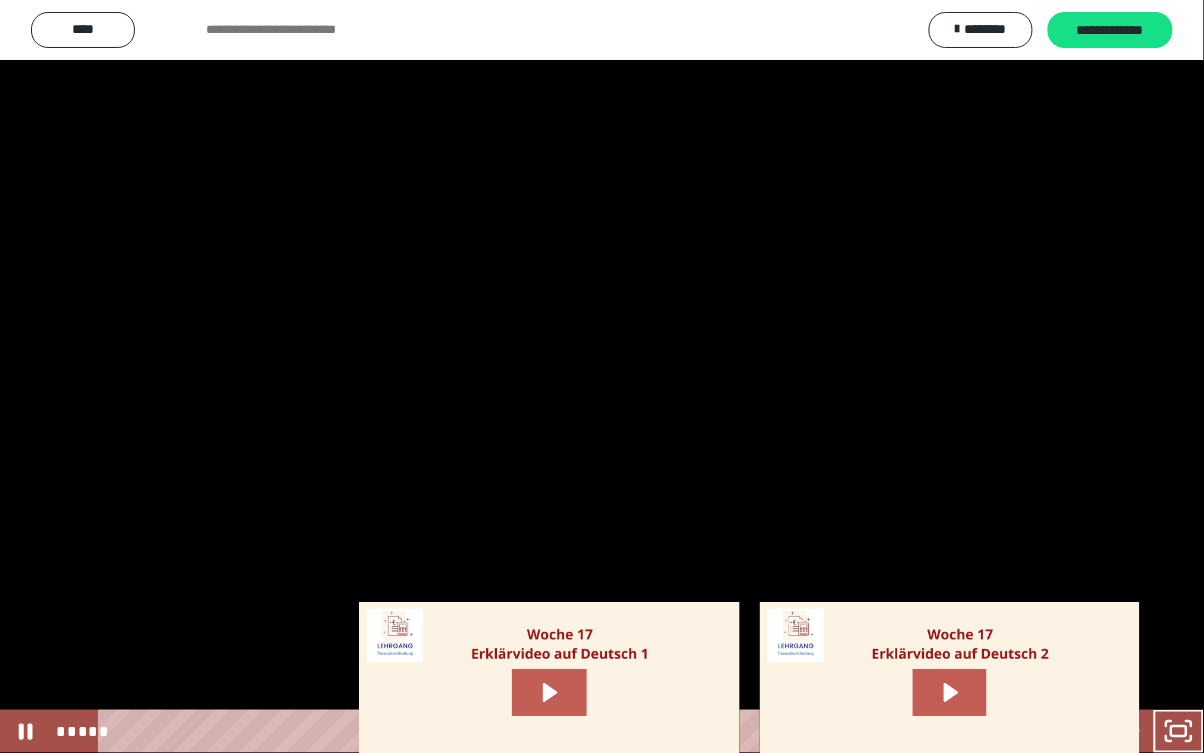 click 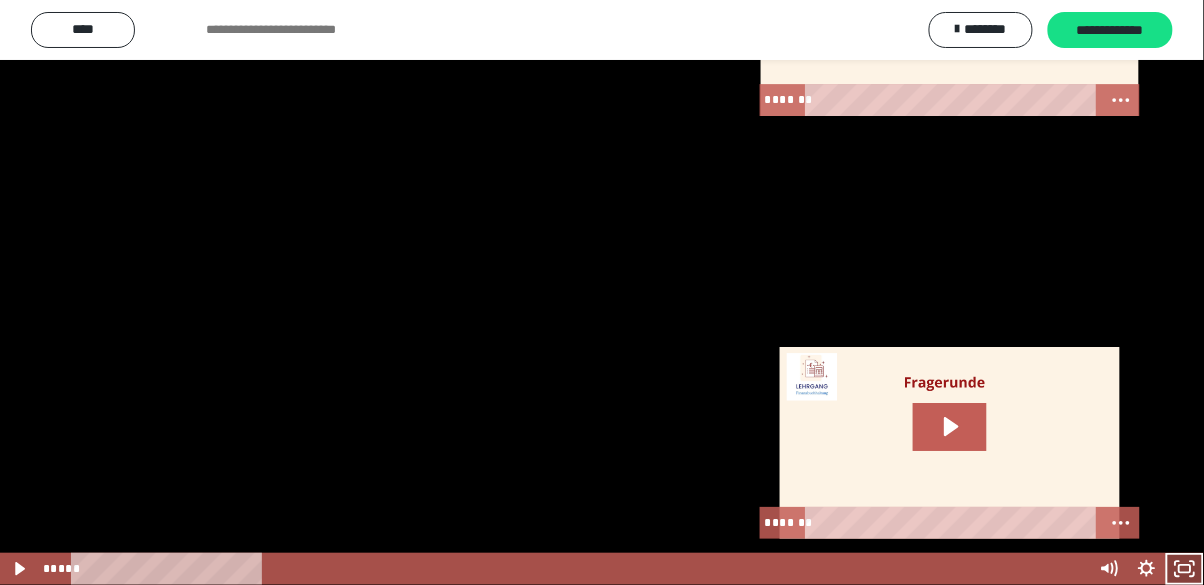 scroll, scrollTop: 3128, scrollLeft: 0, axis: vertical 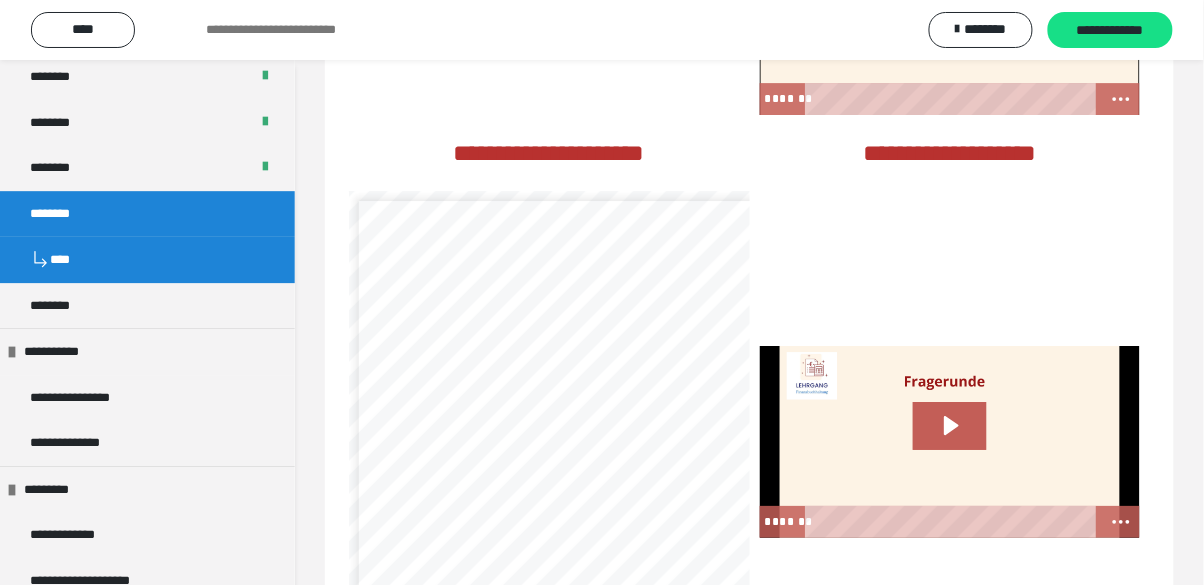 click 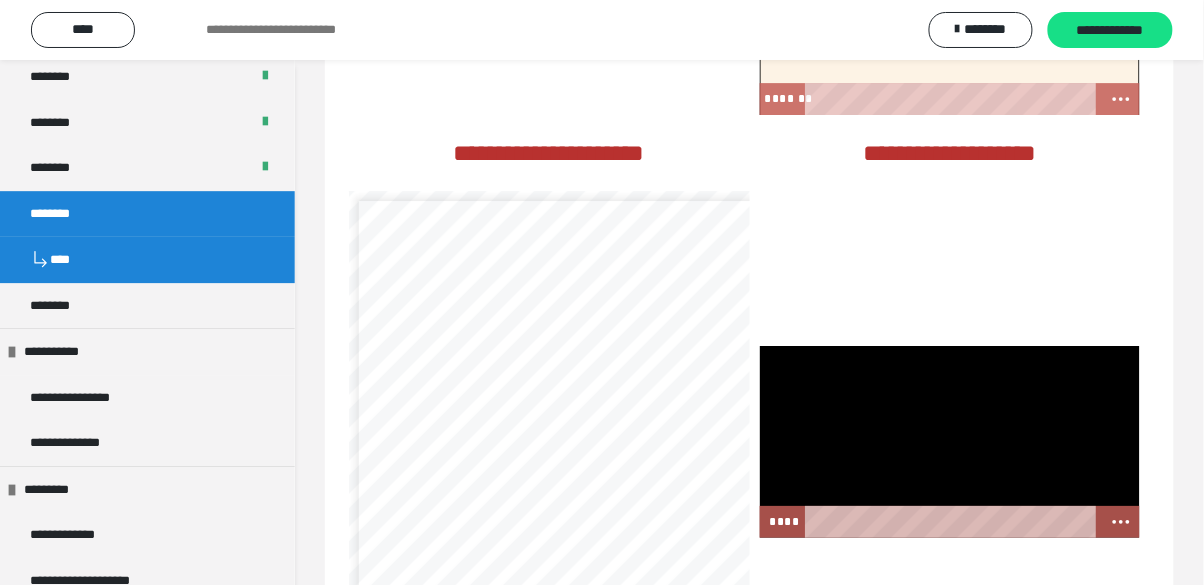 click at bounding box center [950, 442] 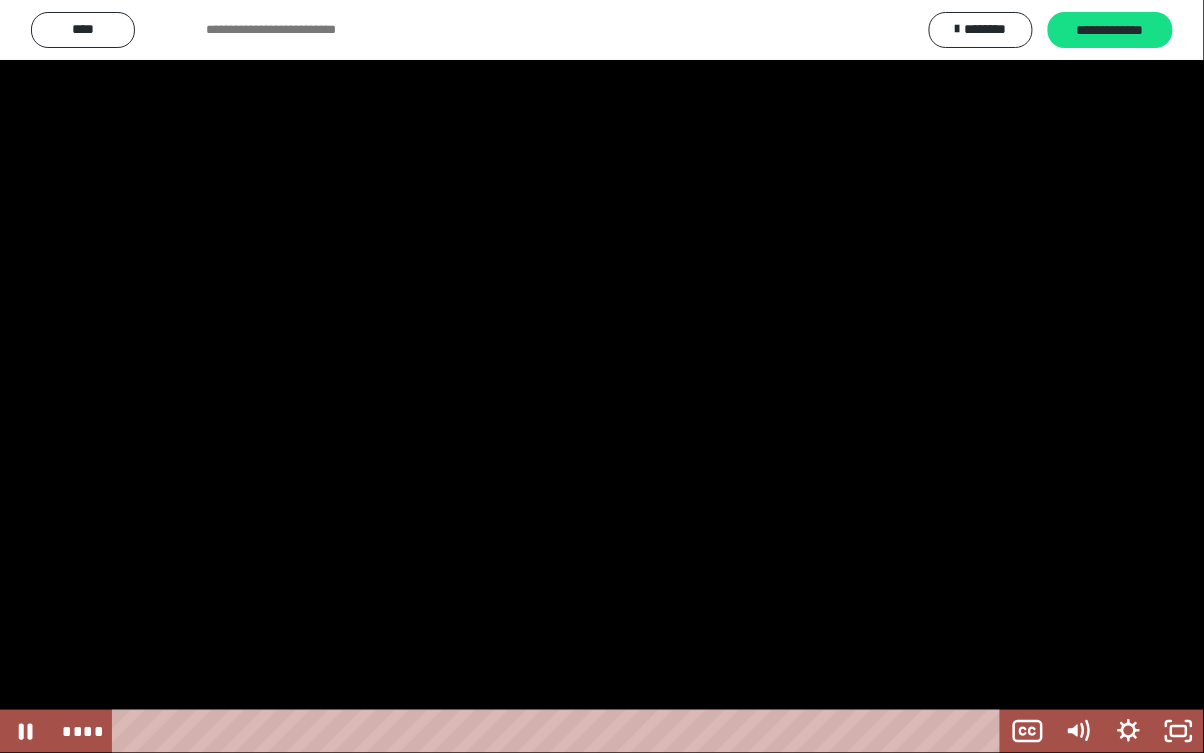 click 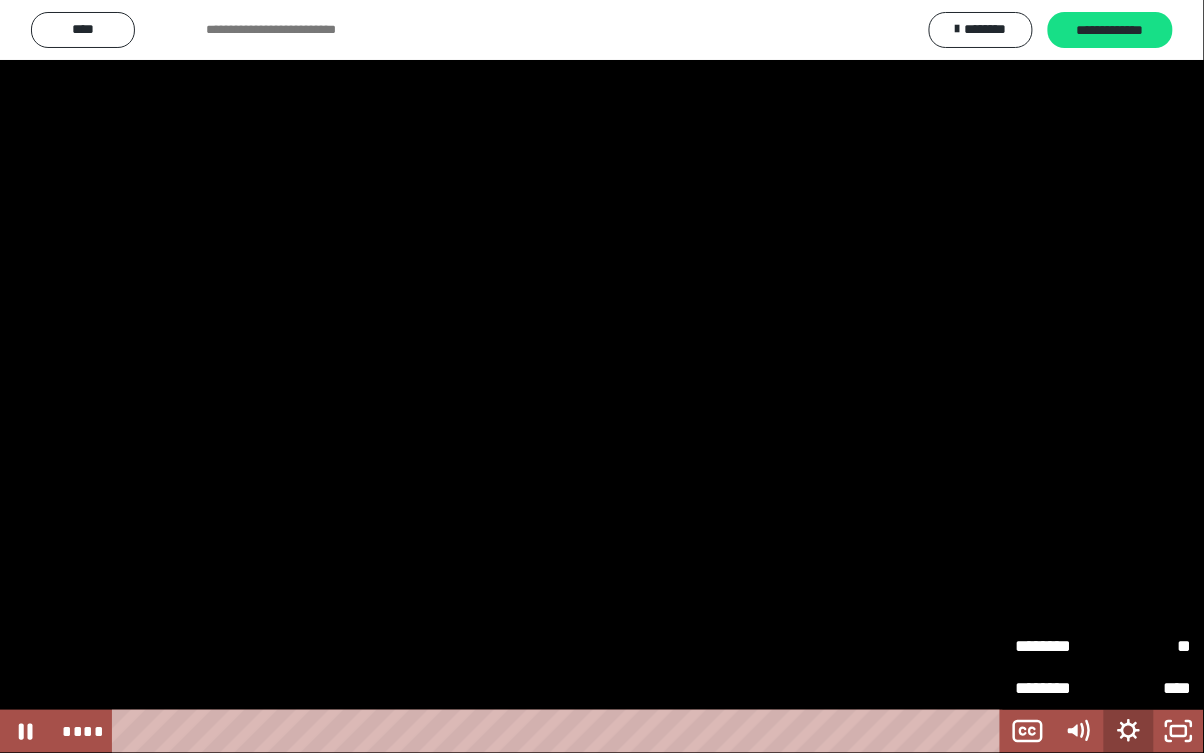 click on "**" at bounding box center (1148, 646) 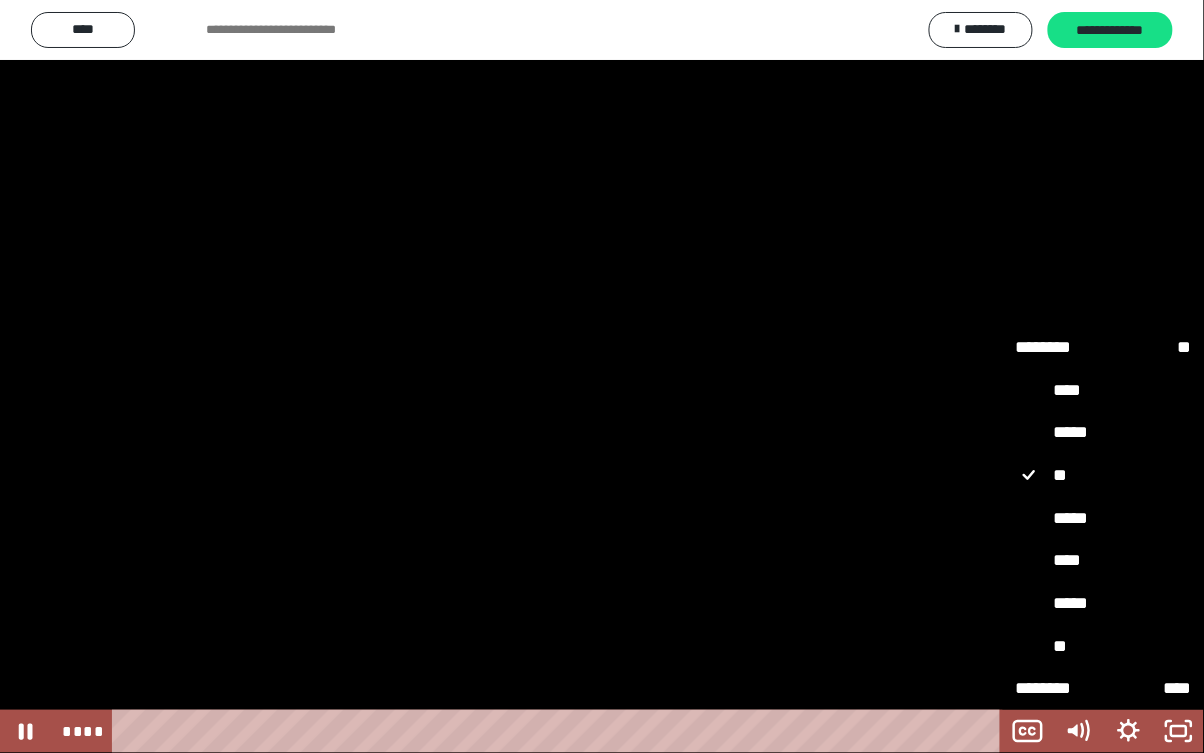 click on "**" at bounding box center [1103, 646] 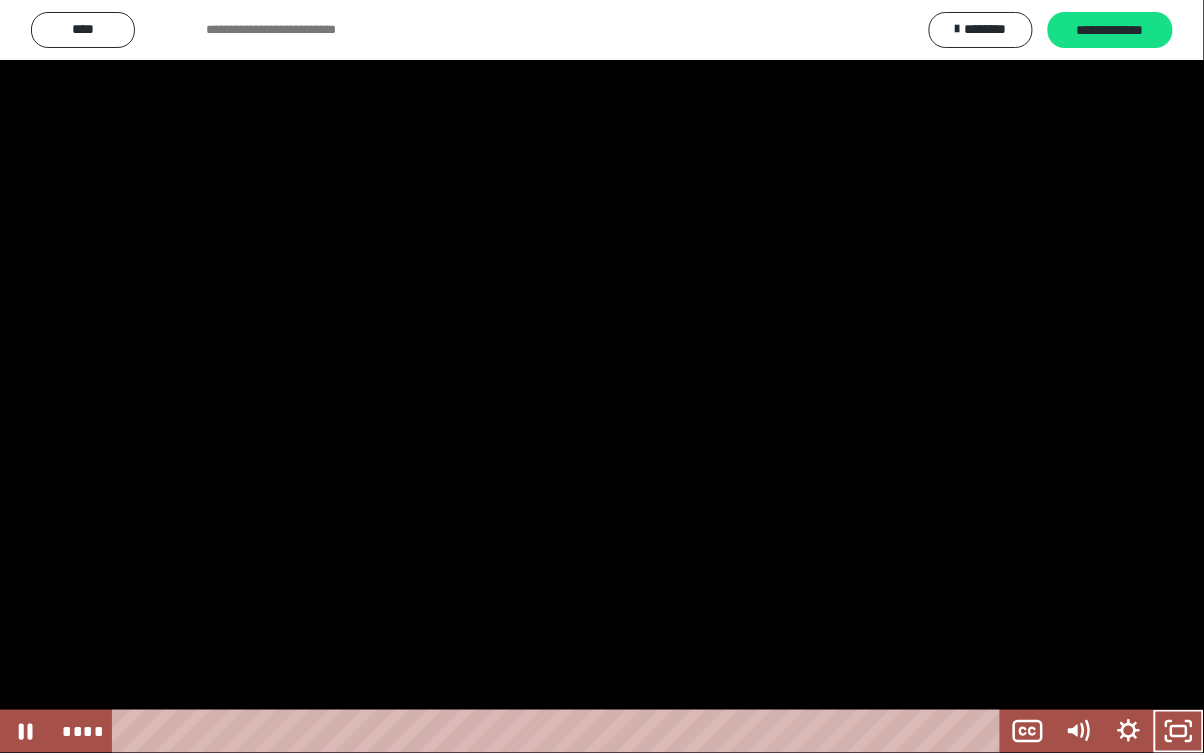 click at bounding box center (602, 376) 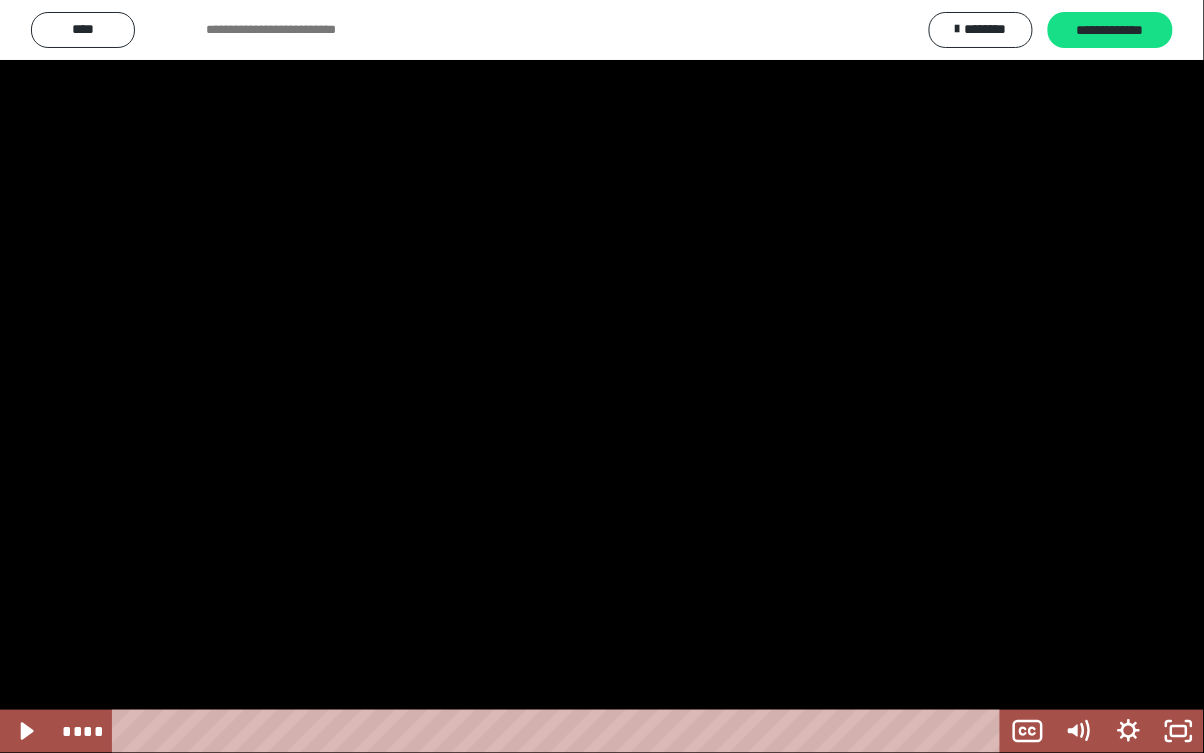 click at bounding box center [602, 376] 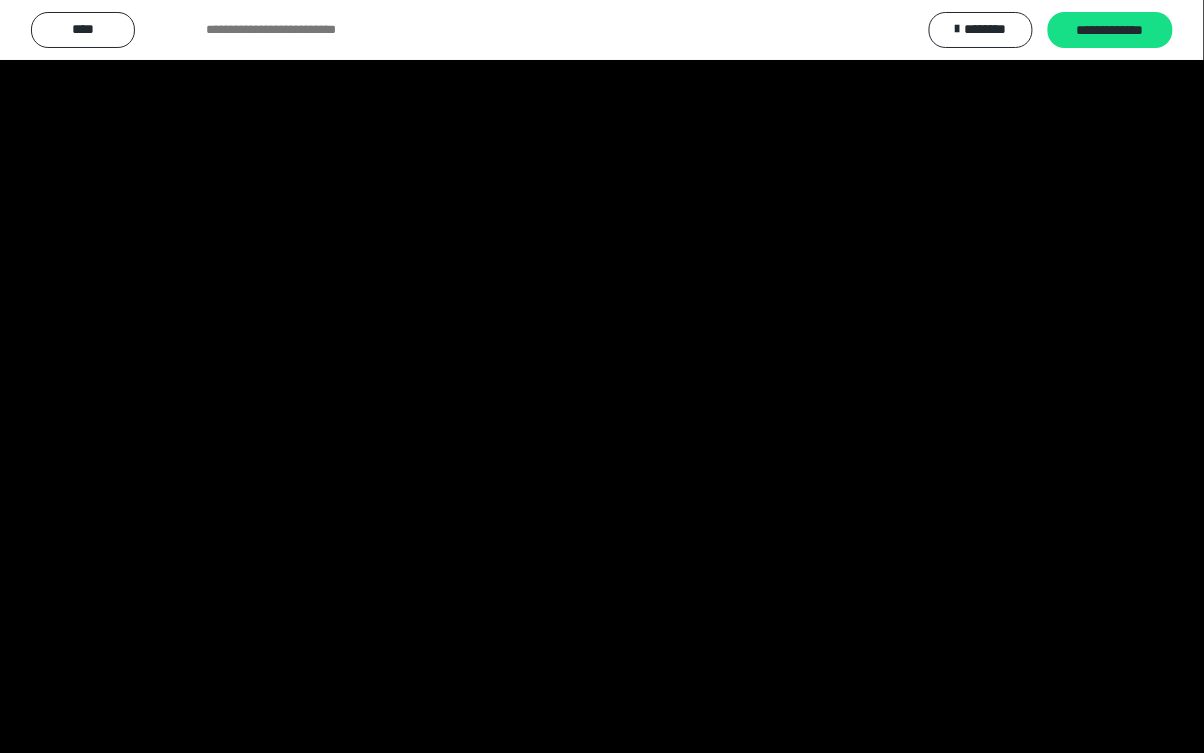 click at bounding box center [602, 376] 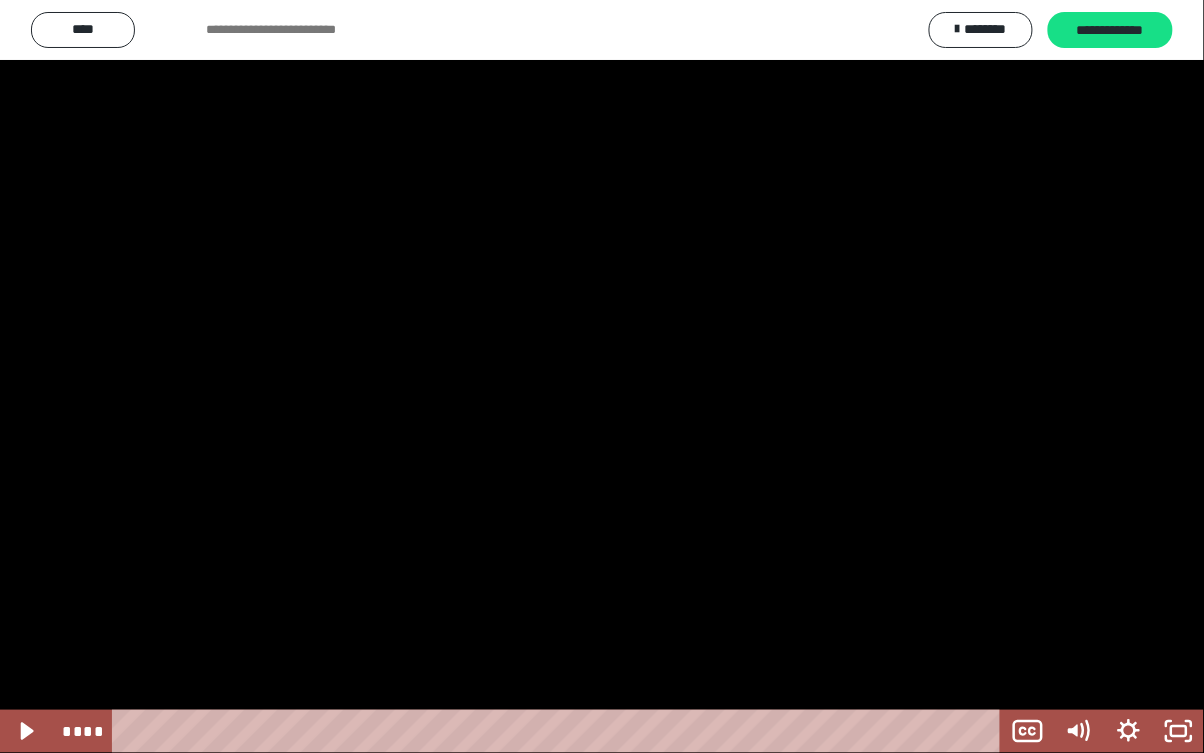 click at bounding box center [602, 376] 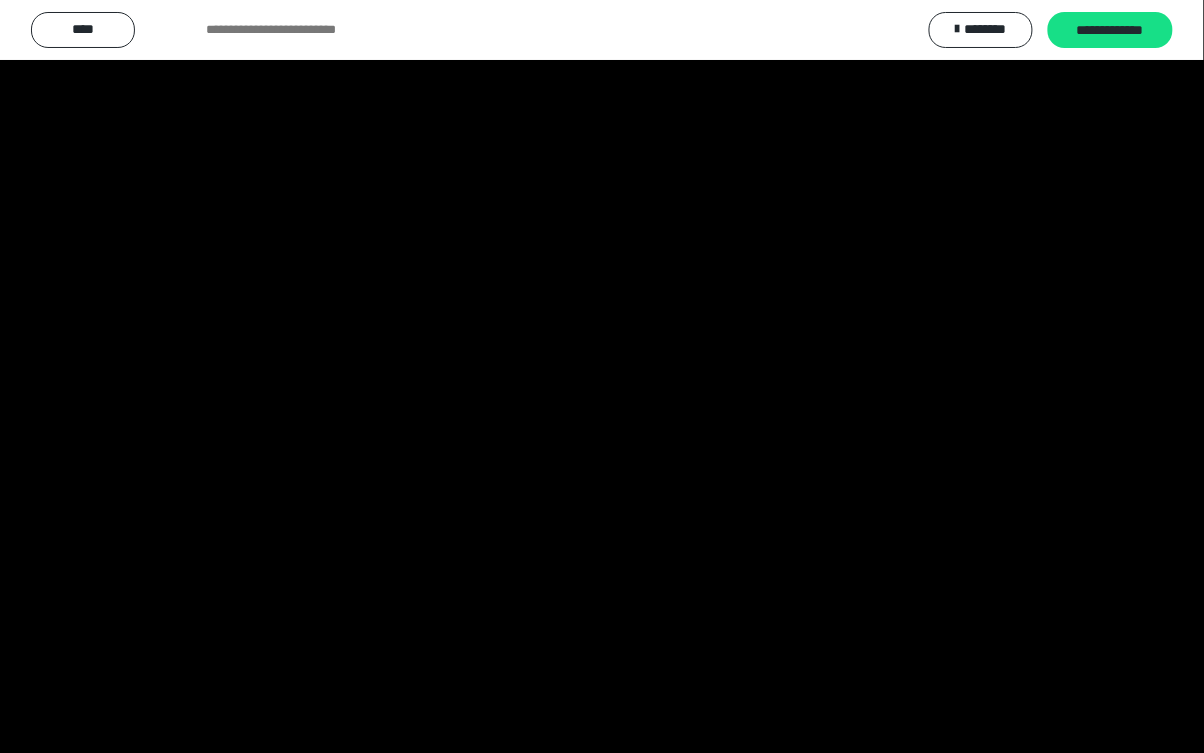 click at bounding box center [602, 376] 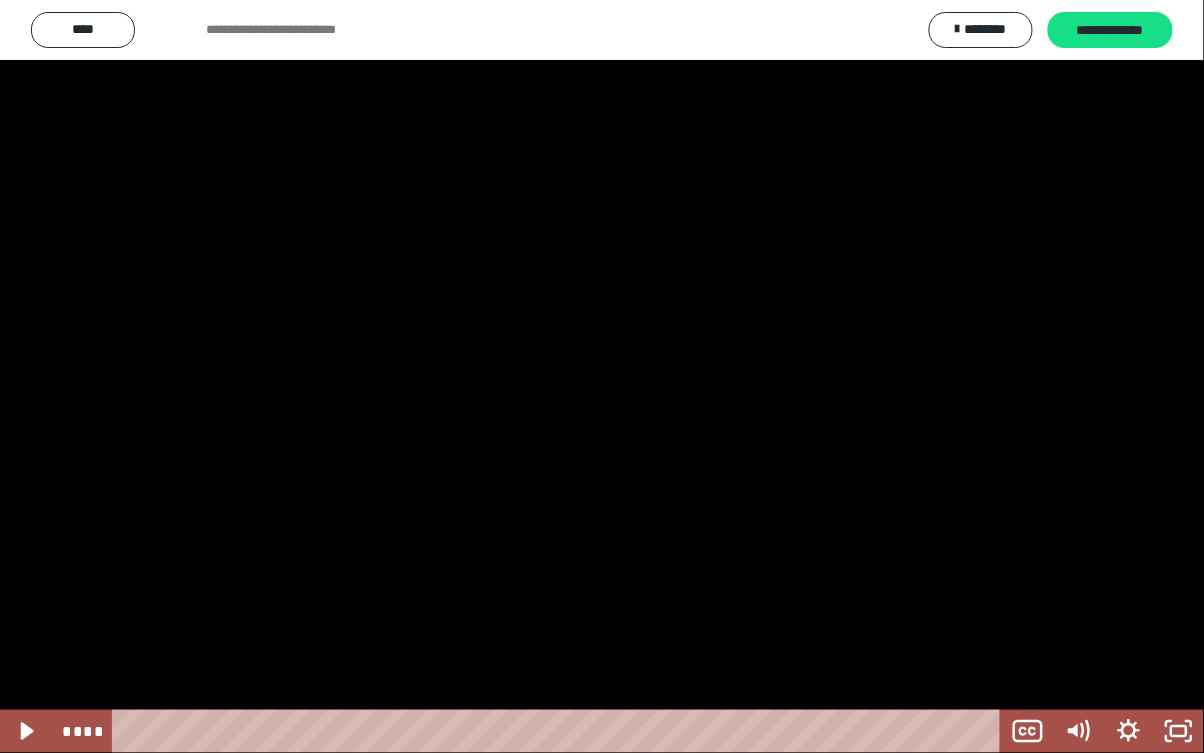 click at bounding box center (602, 376) 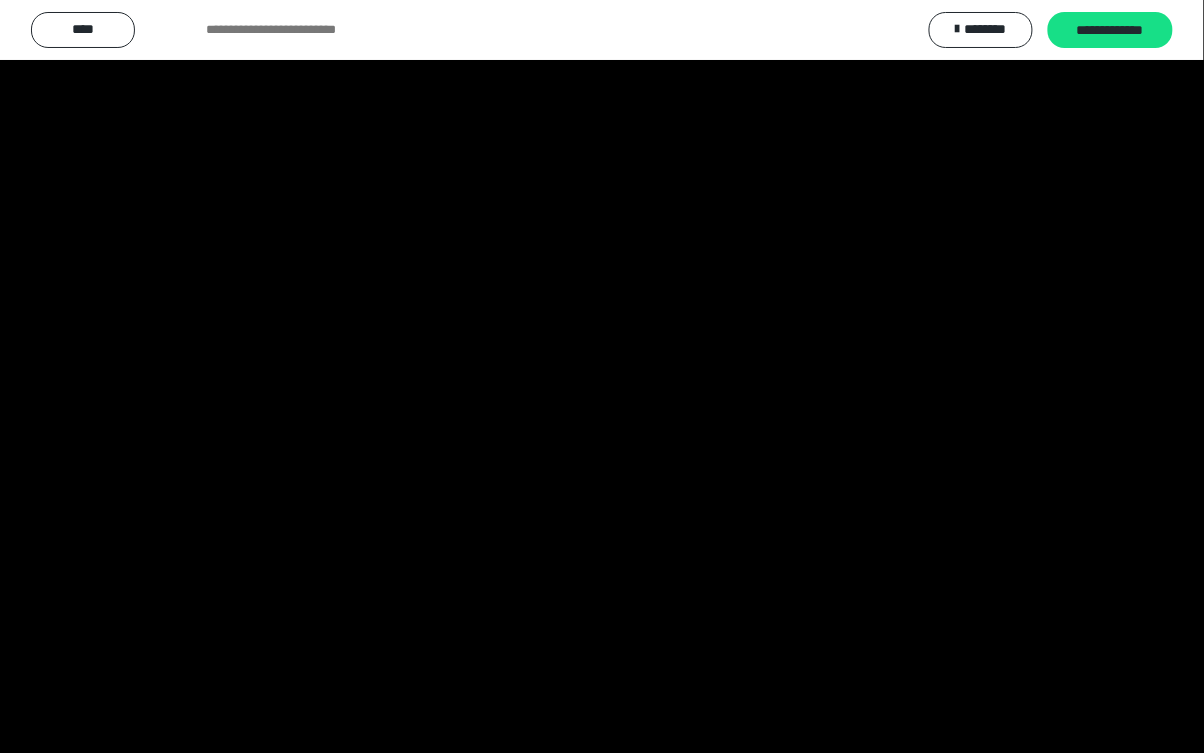 click at bounding box center [602, 376] 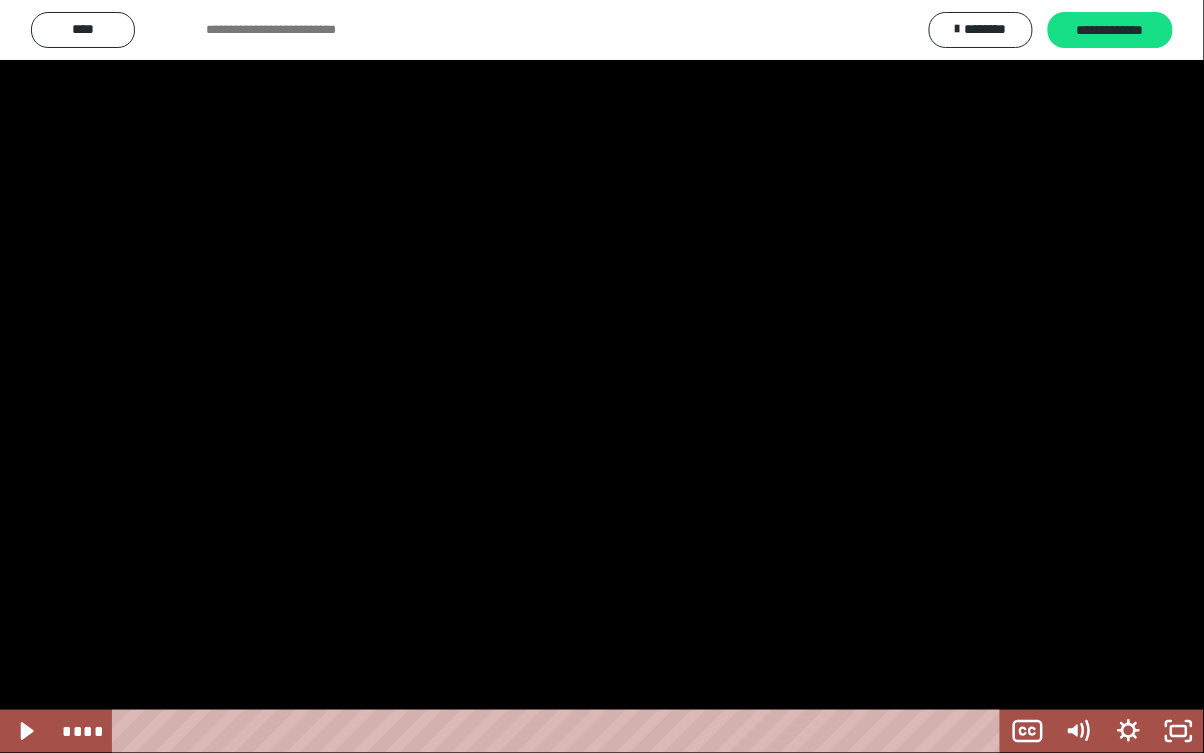 click at bounding box center (602, 376) 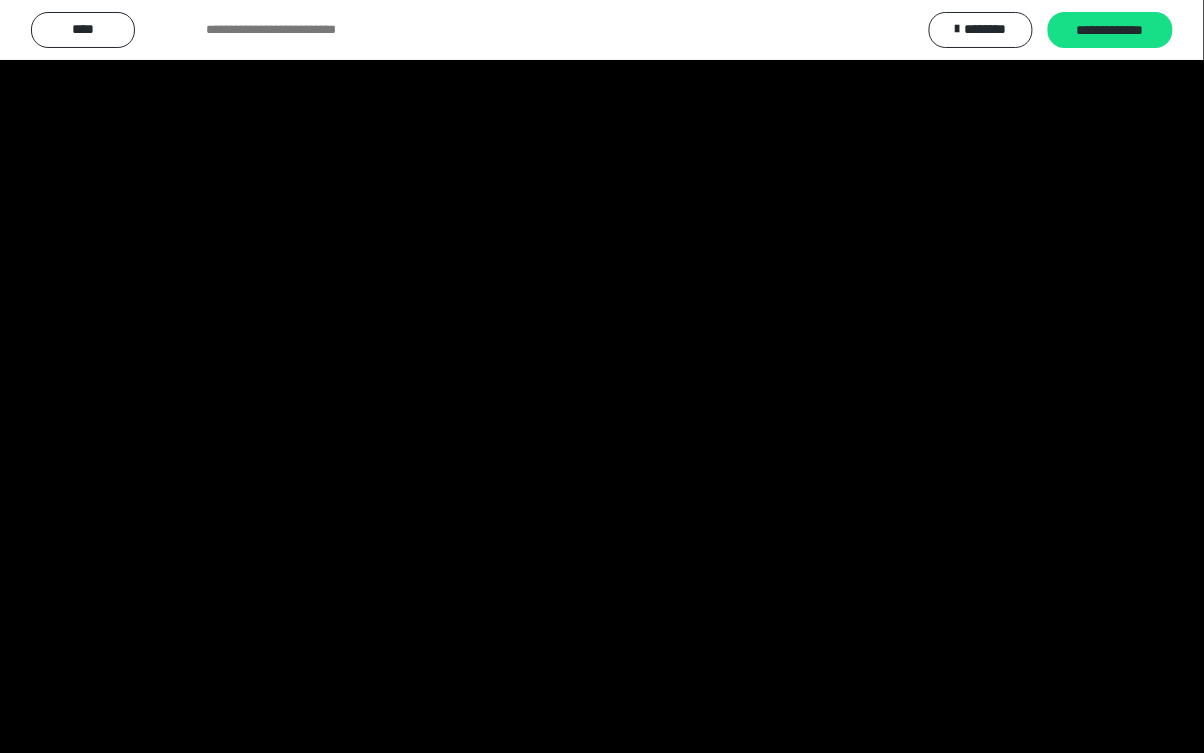 click at bounding box center [602, 376] 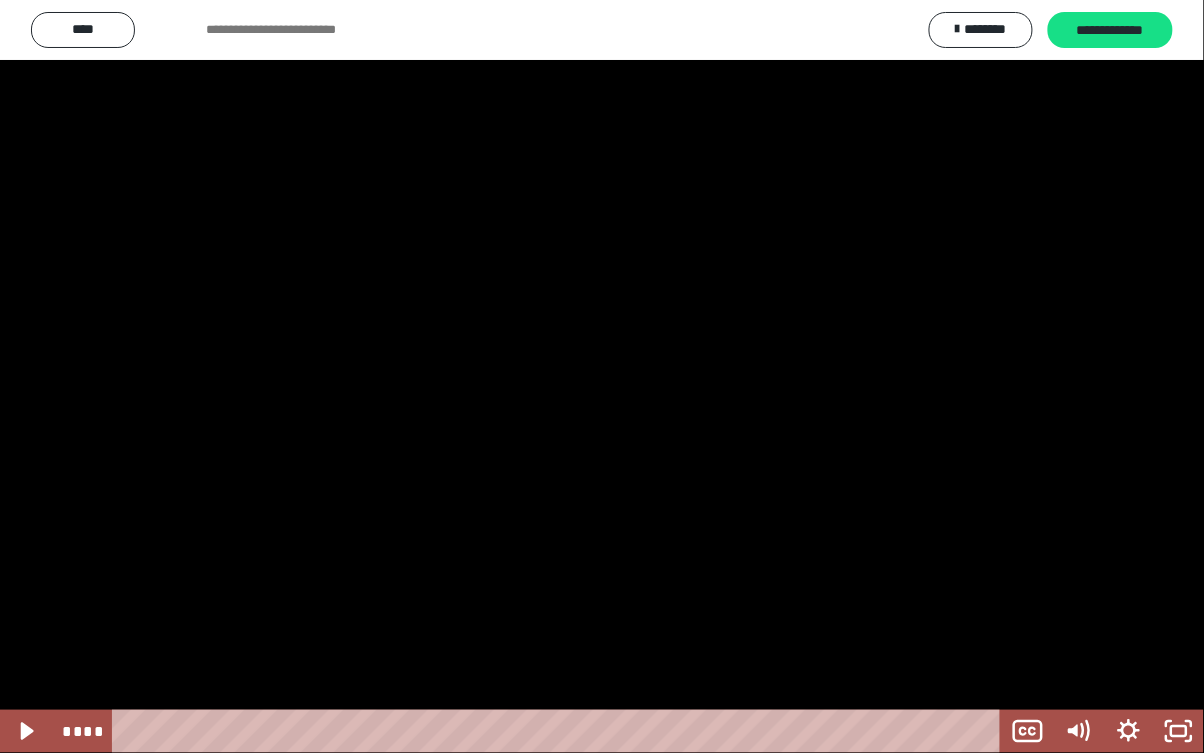 click at bounding box center (602, 376) 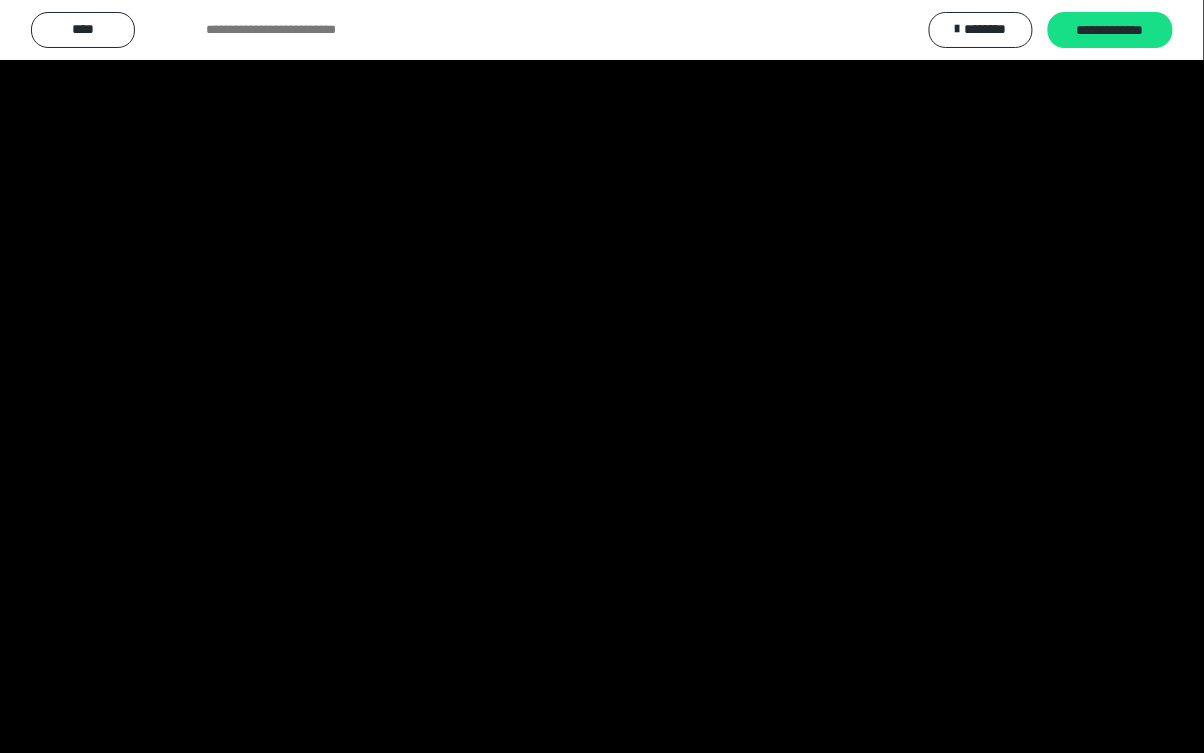 click at bounding box center [602, 376] 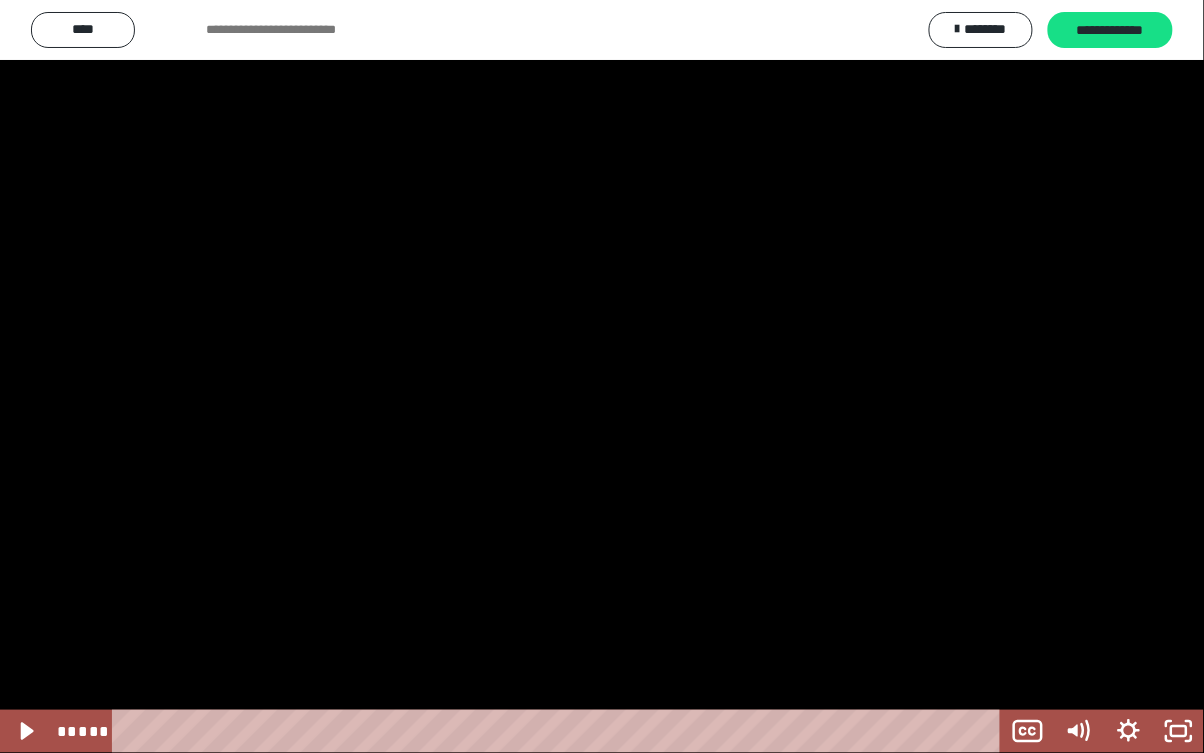 click at bounding box center (602, 376) 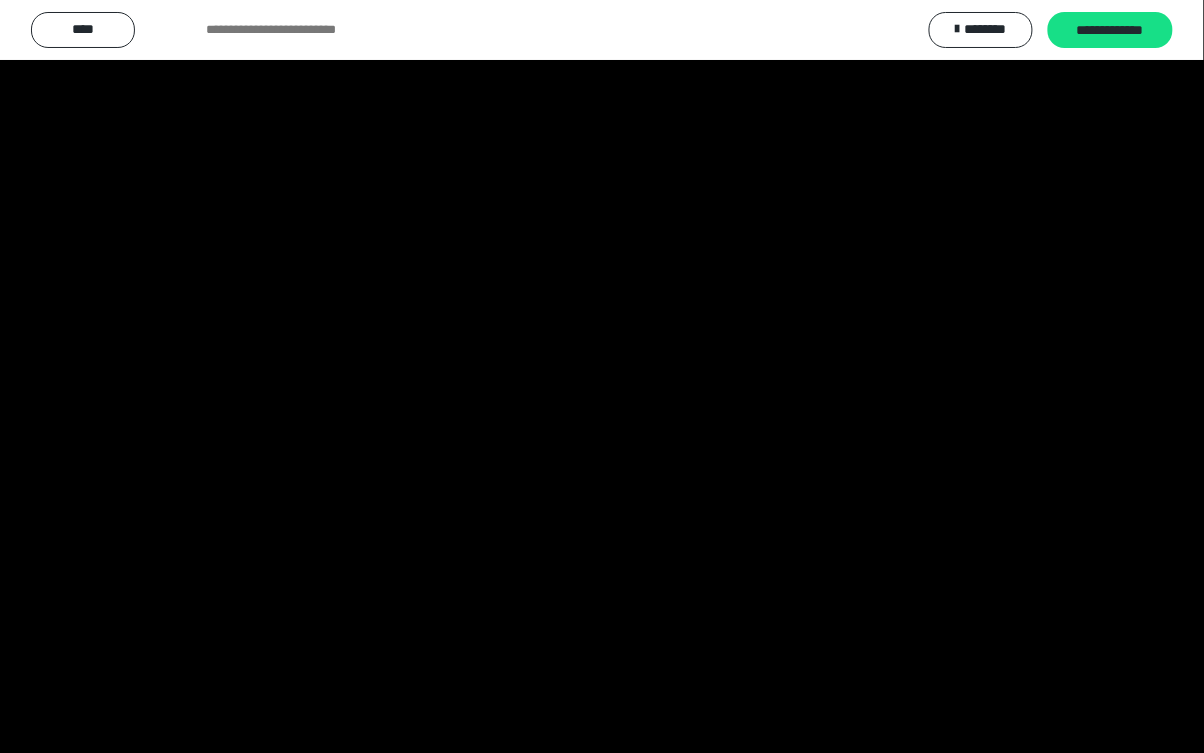 click at bounding box center (602, 376) 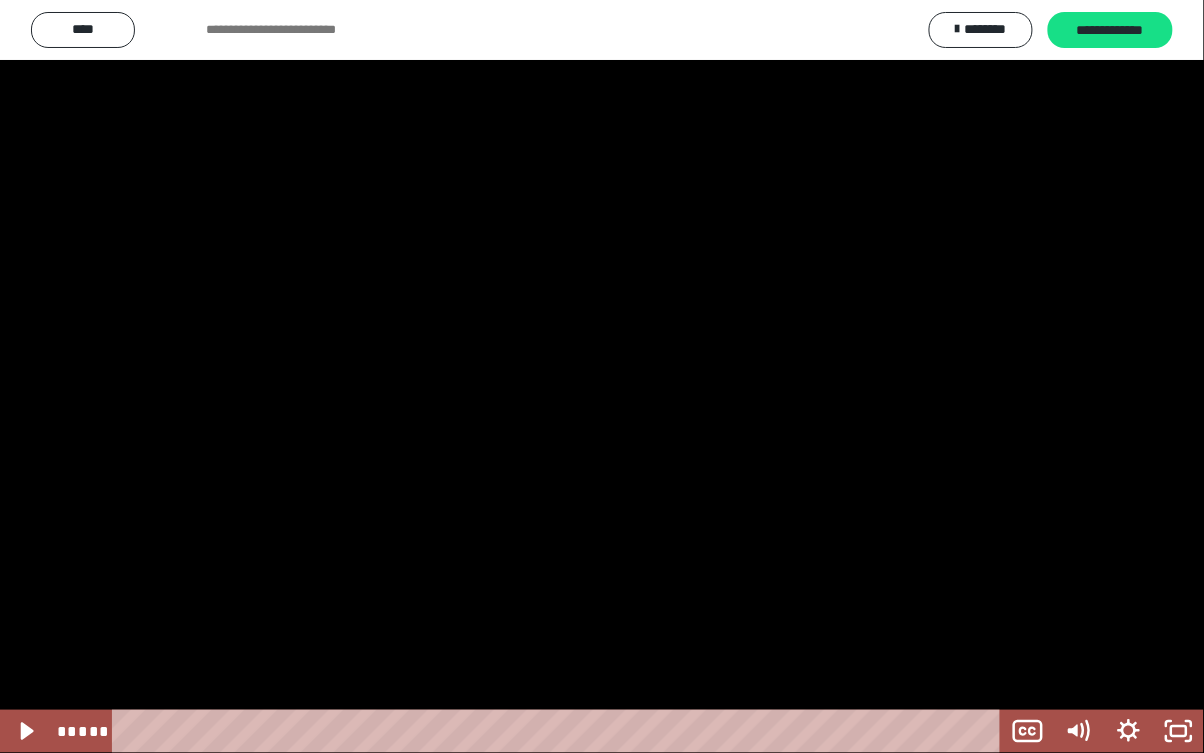 click at bounding box center (602, 376) 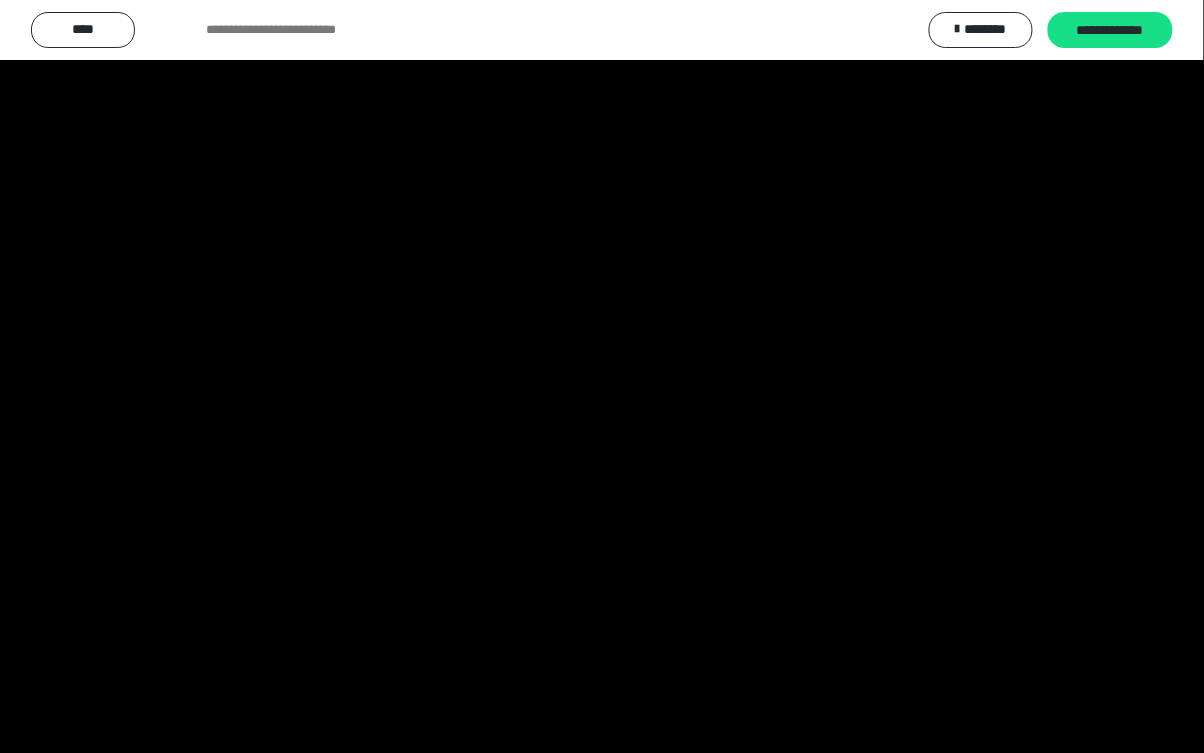 click at bounding box center (602, 376) 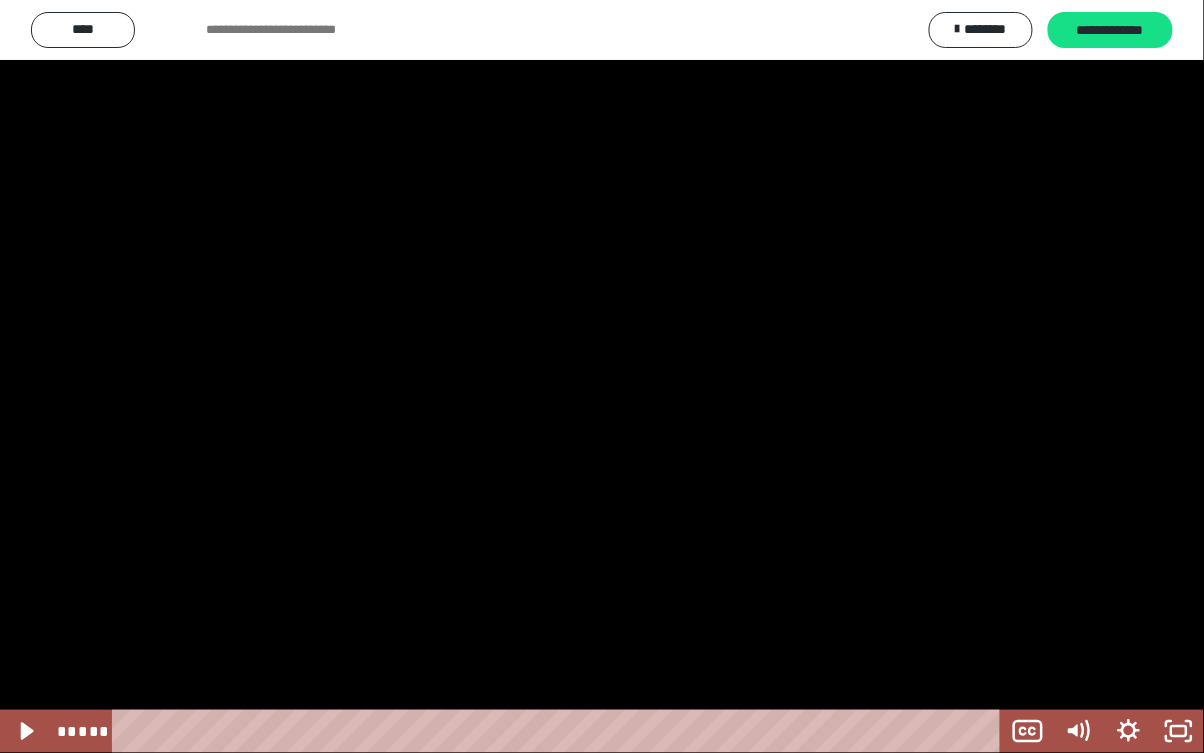click at bounding box center [602, 376] 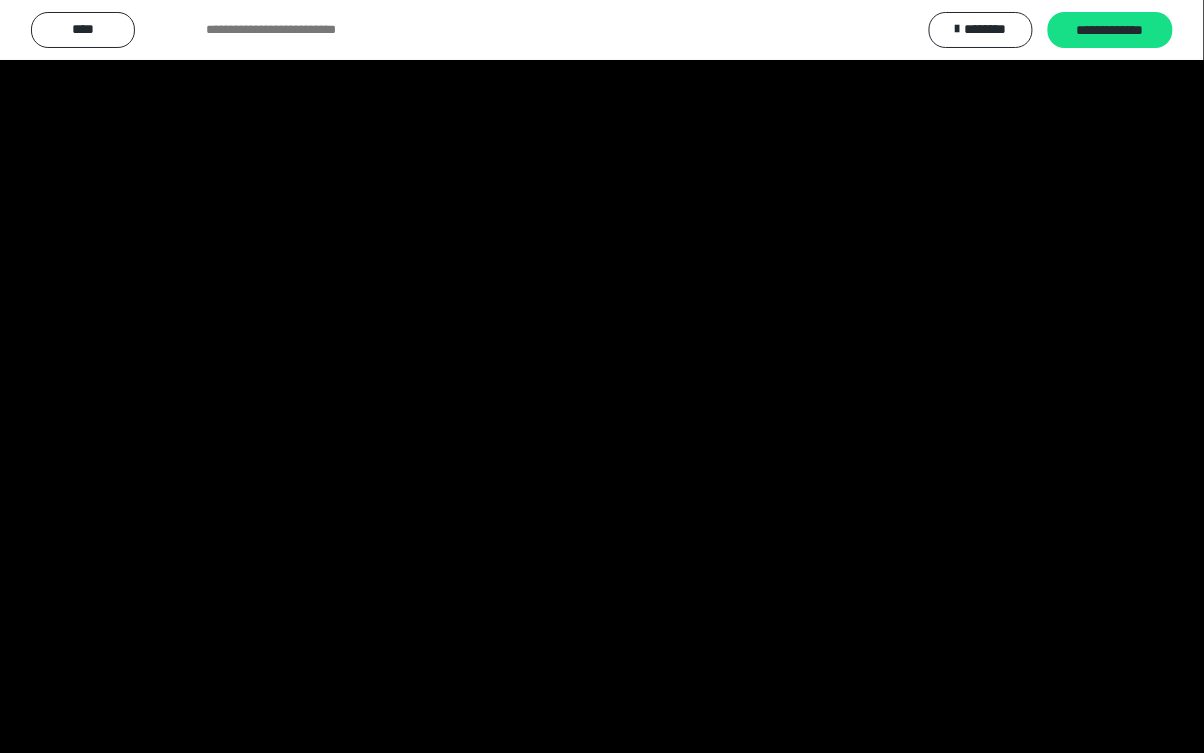 click at bounding box center [602, 376] 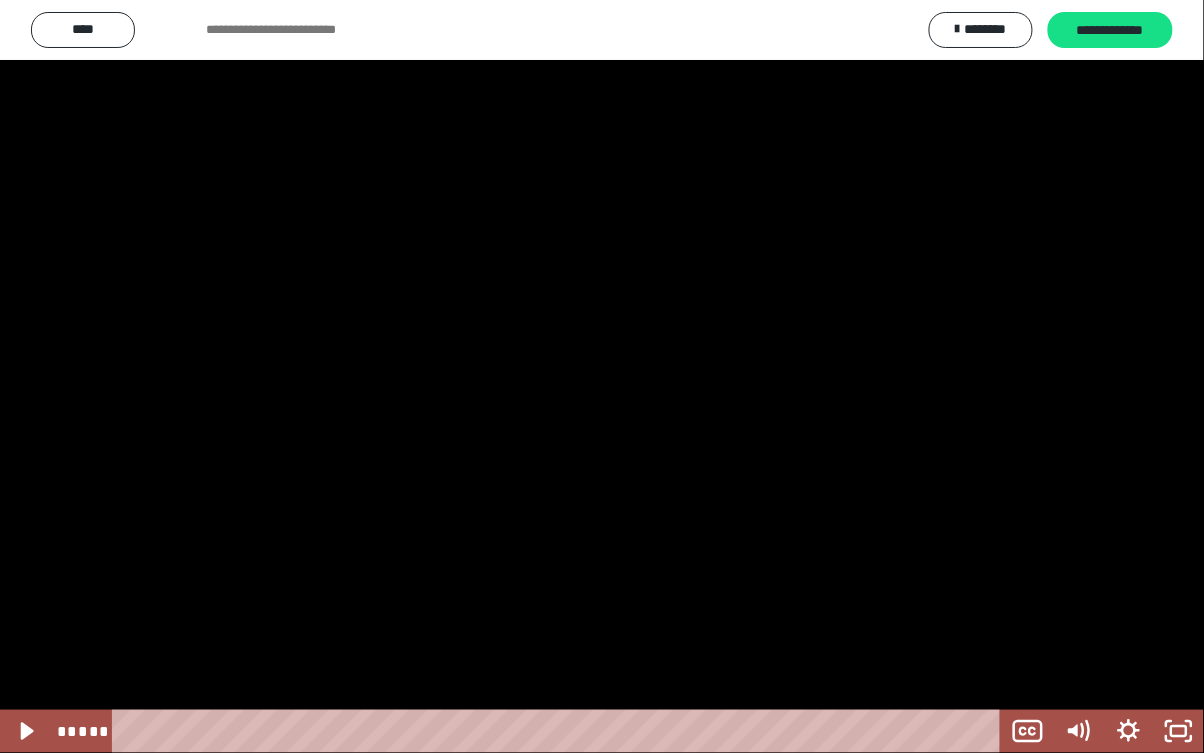 click at bounding box center (602, 376) 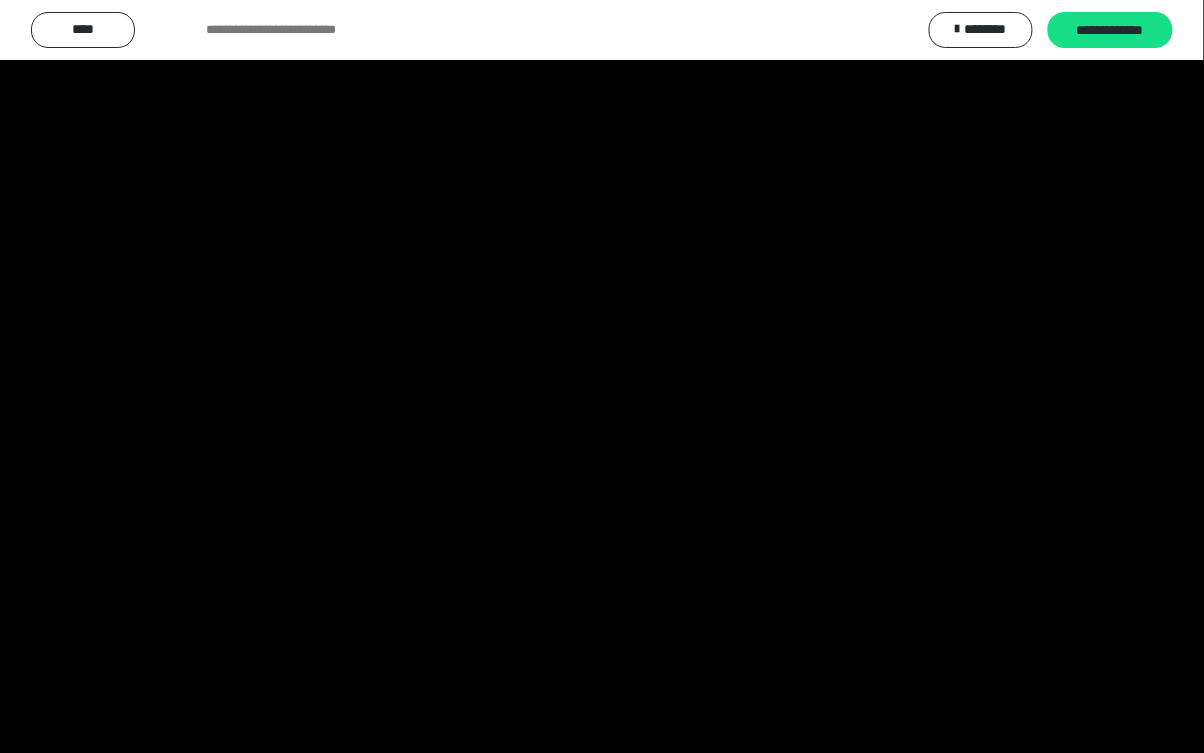 click at bounding box center (602, 376) 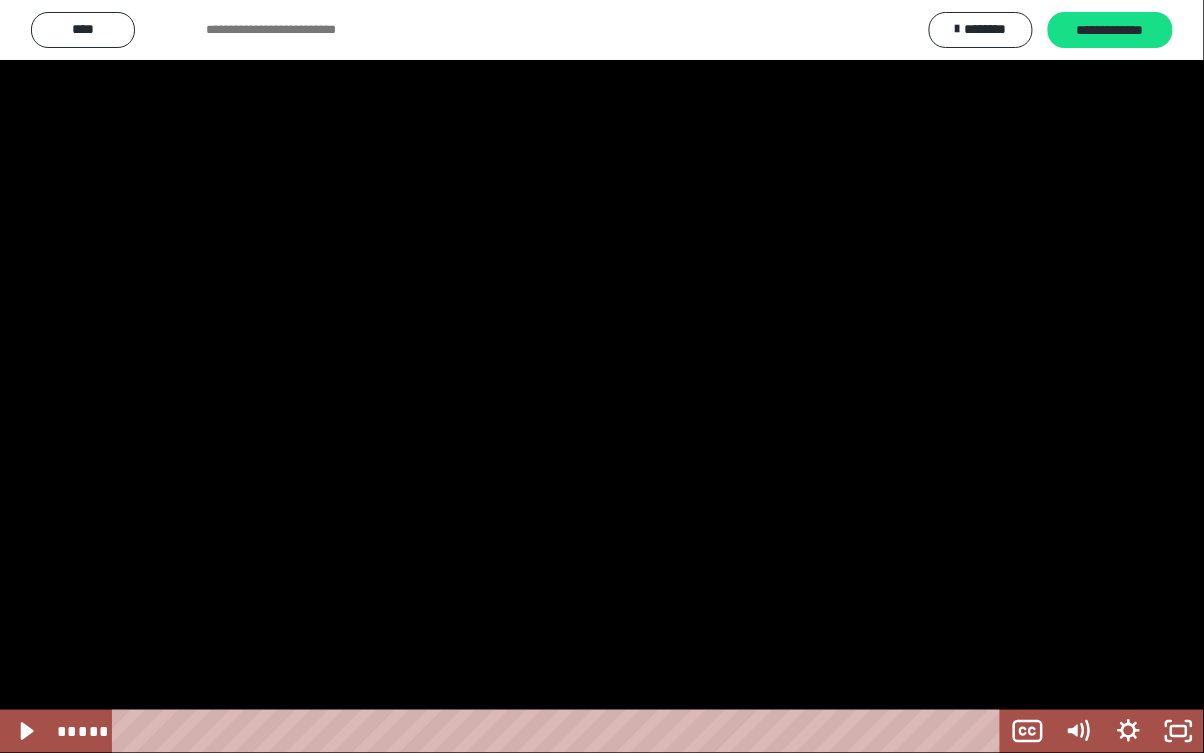 click at bounding box center [602, 376] 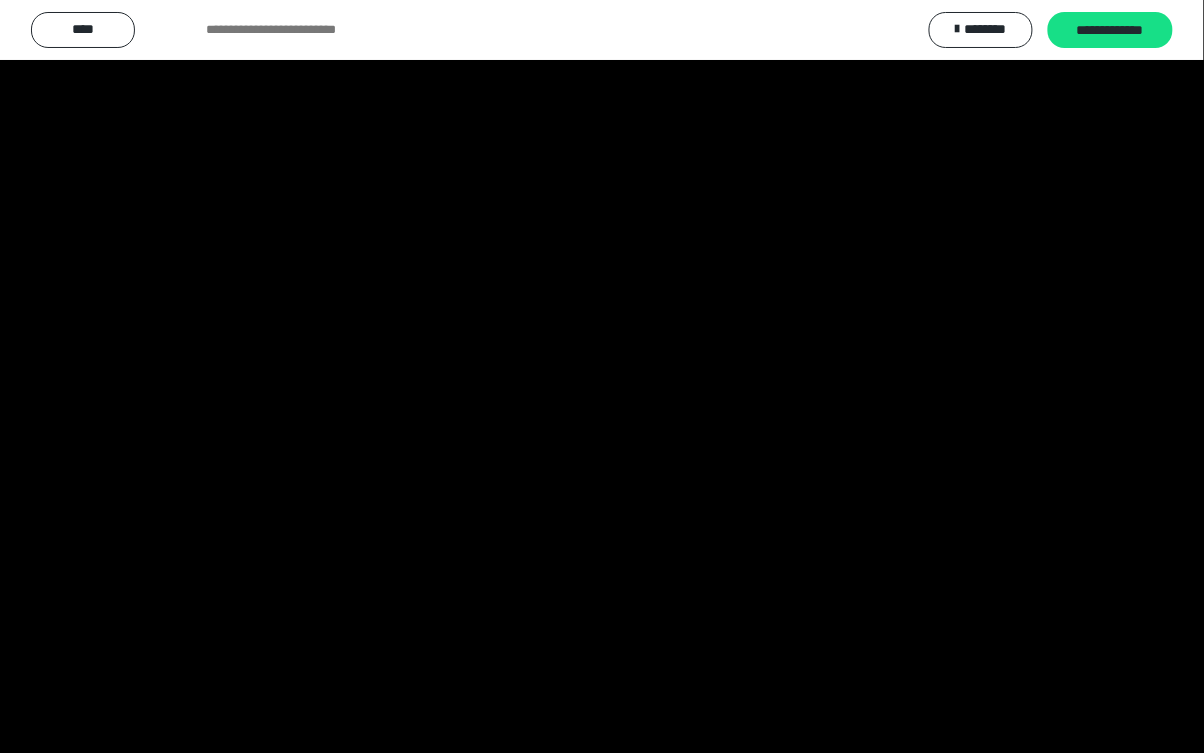 click at bounding box center (602, 376) 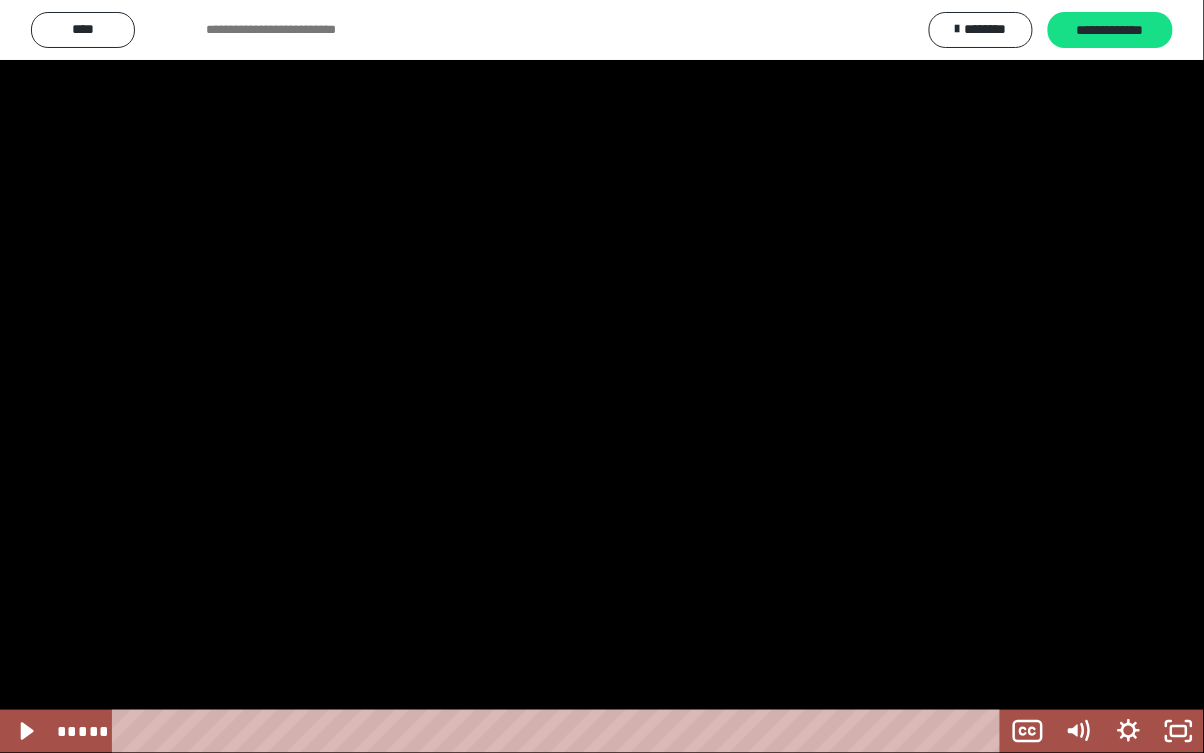 click at bounding box center [602, 376] 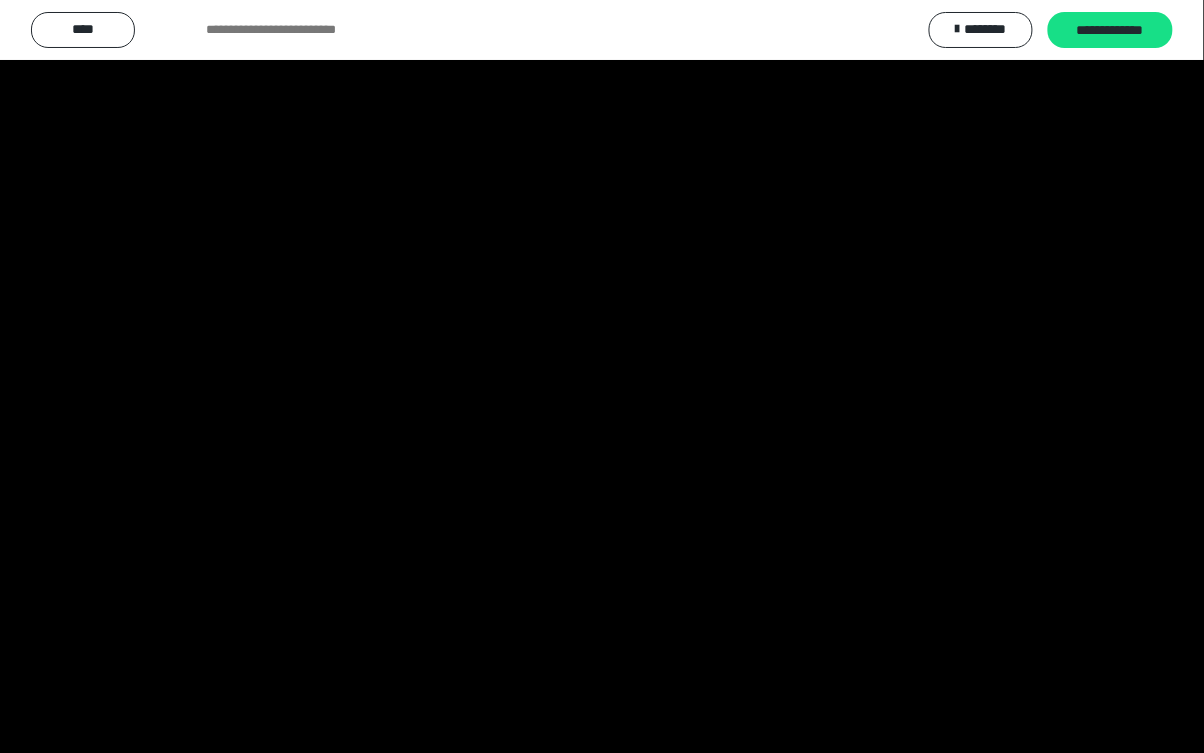 click at bounding box center (602, 376) 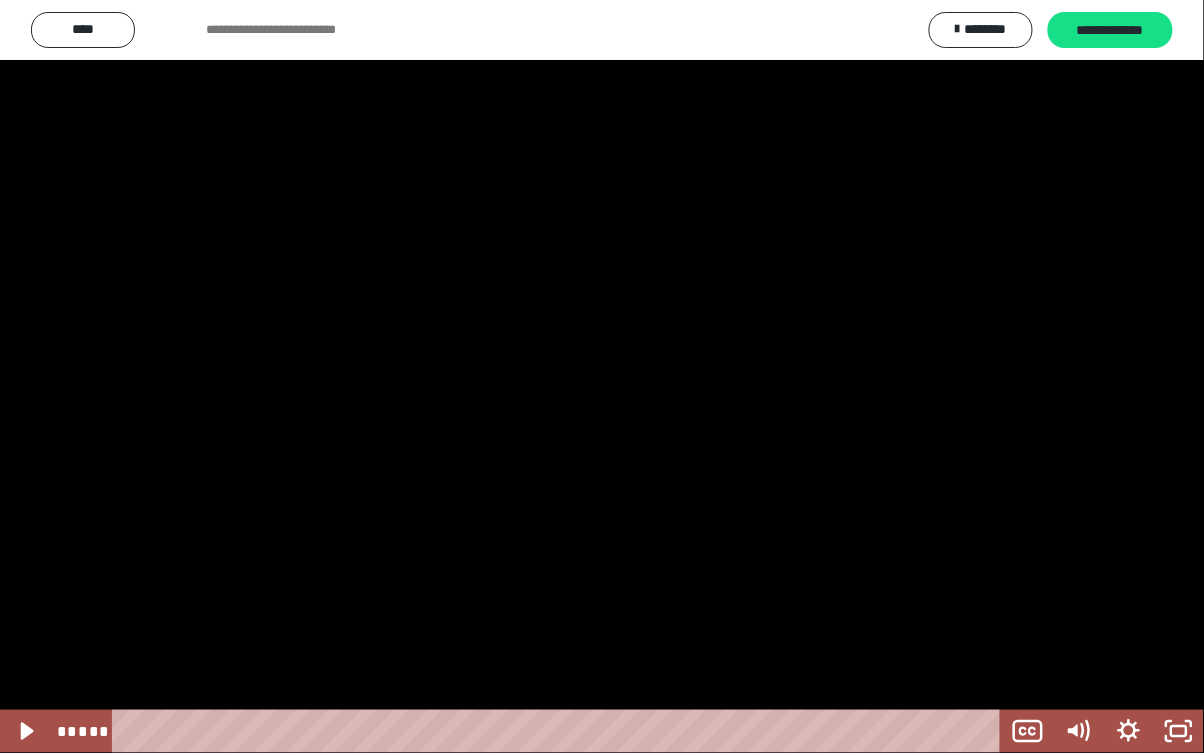 click at bounding box center [602, 376] 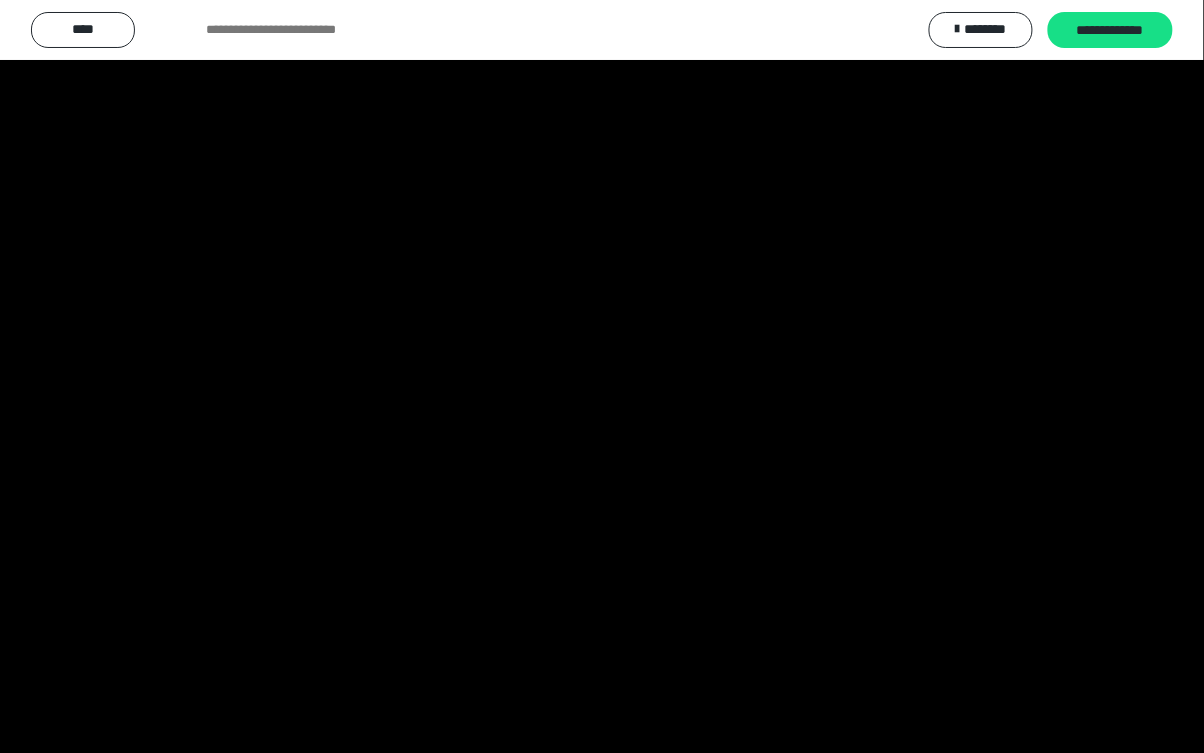 click at bounding box center (602, 376) 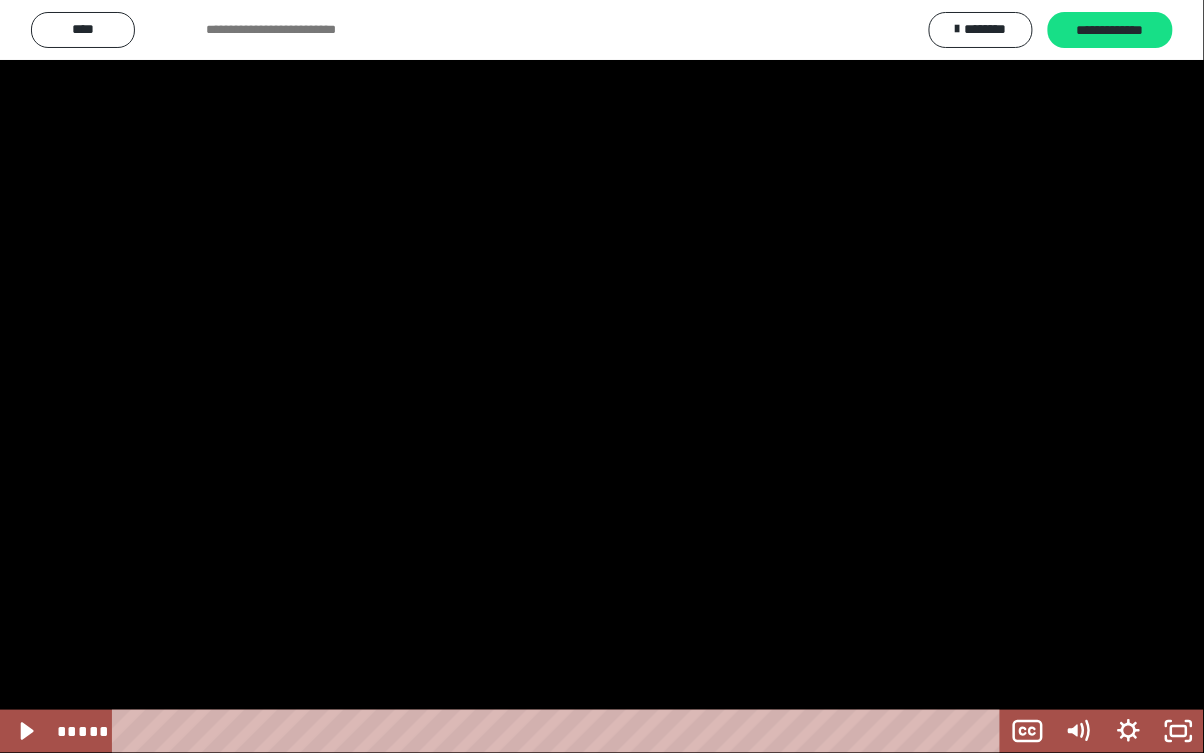 click at bounding box center (602, 376) 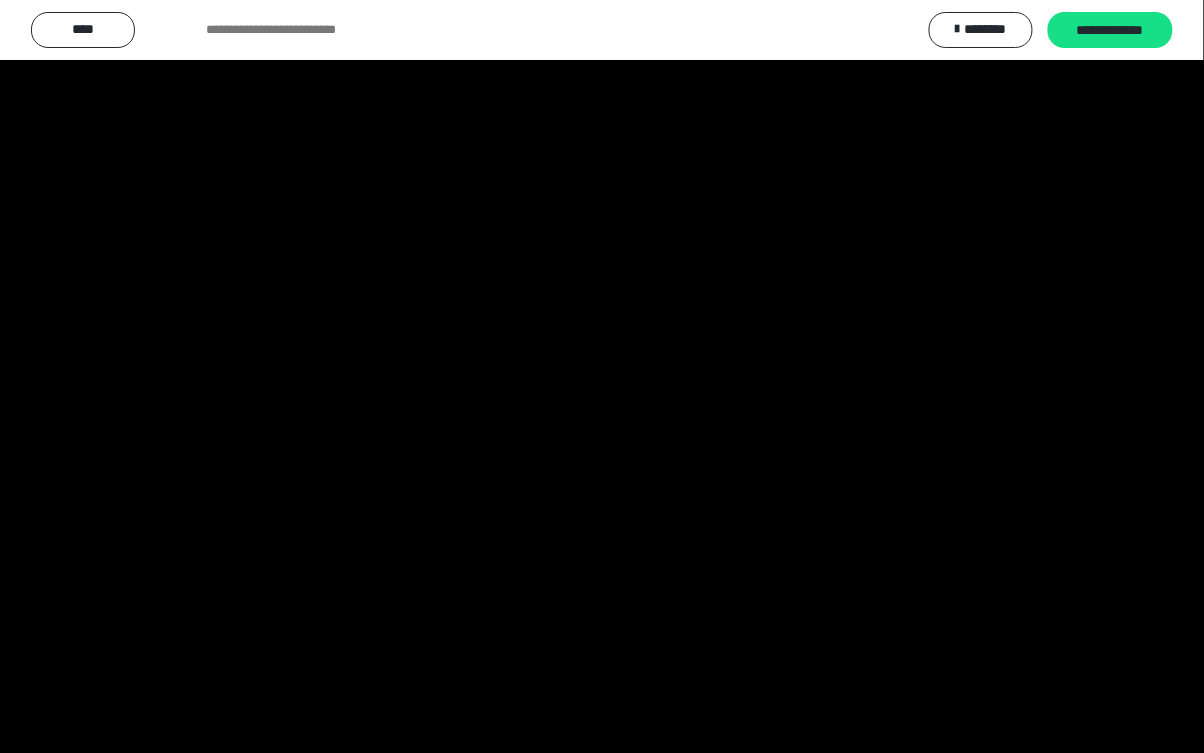 click at bounding box center [602, 376] 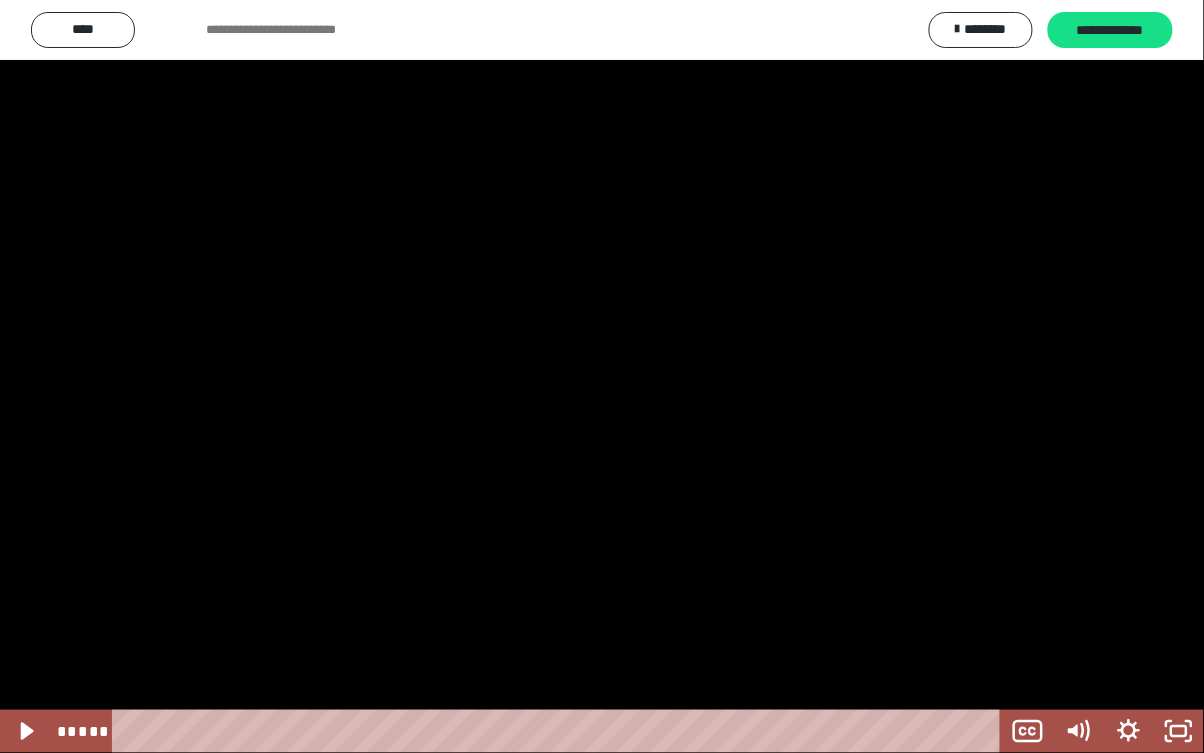 click at bounding box center [602, 376] 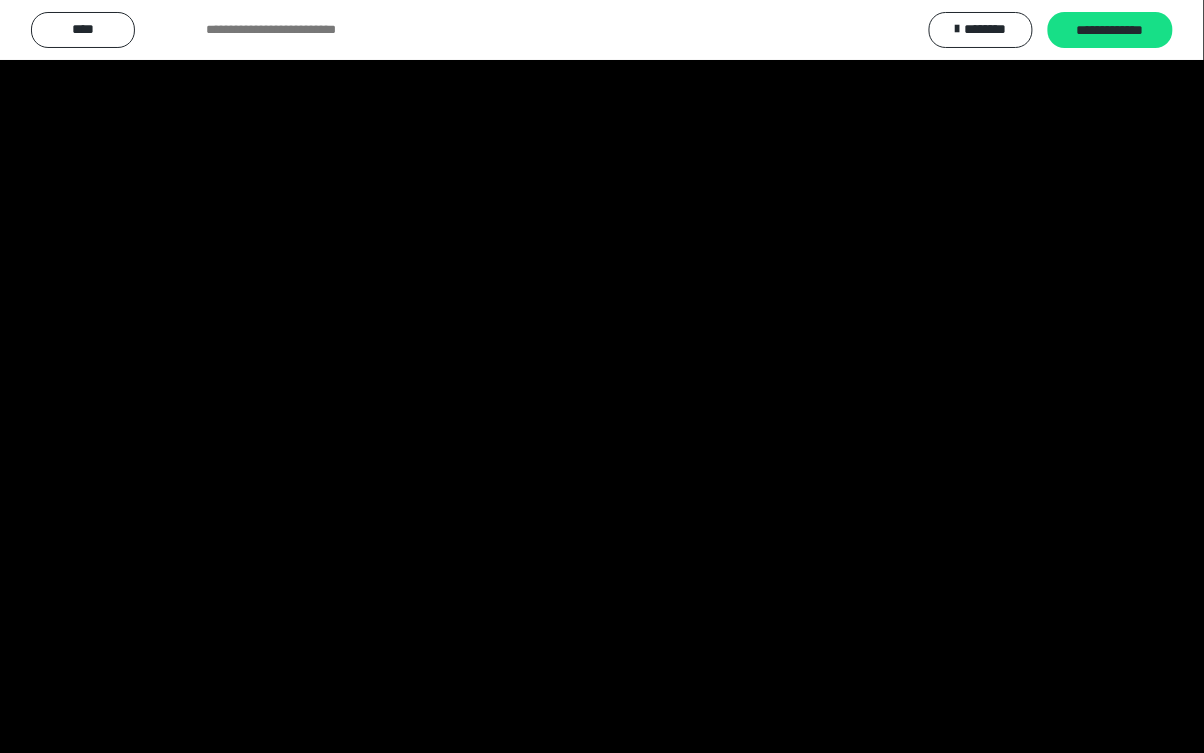 click at bounding box center [602, 376] 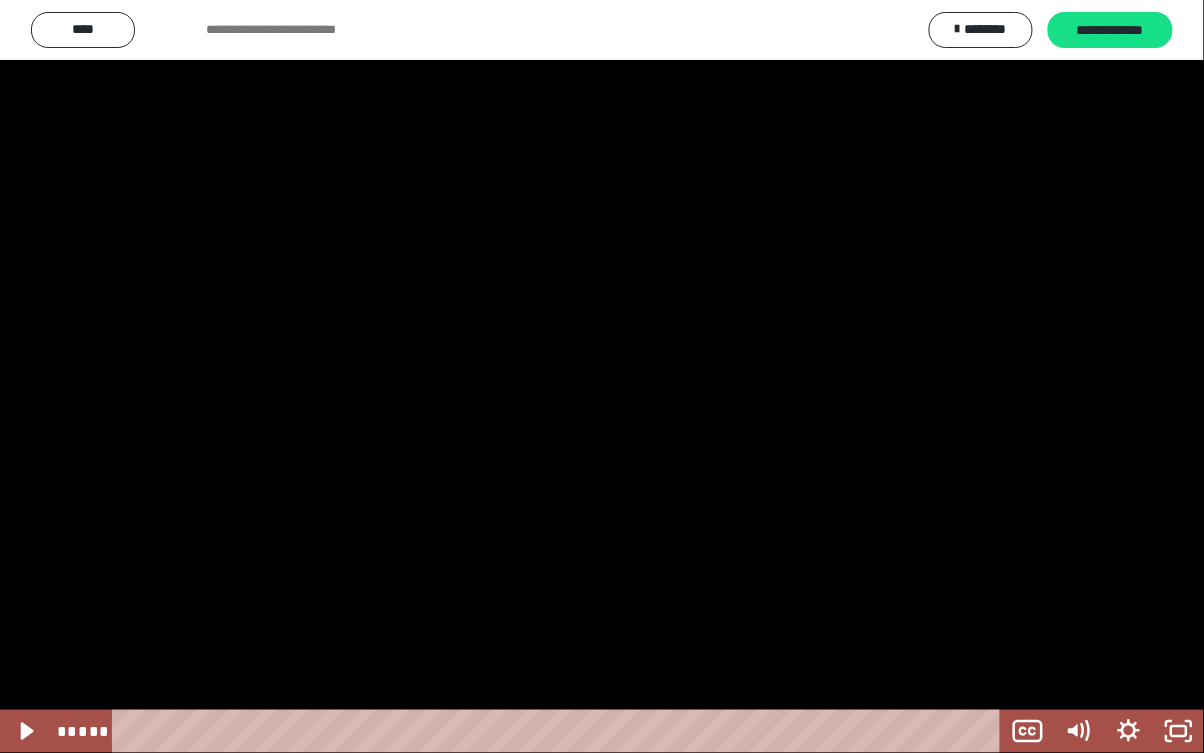 click at bounding box center (602, 376) 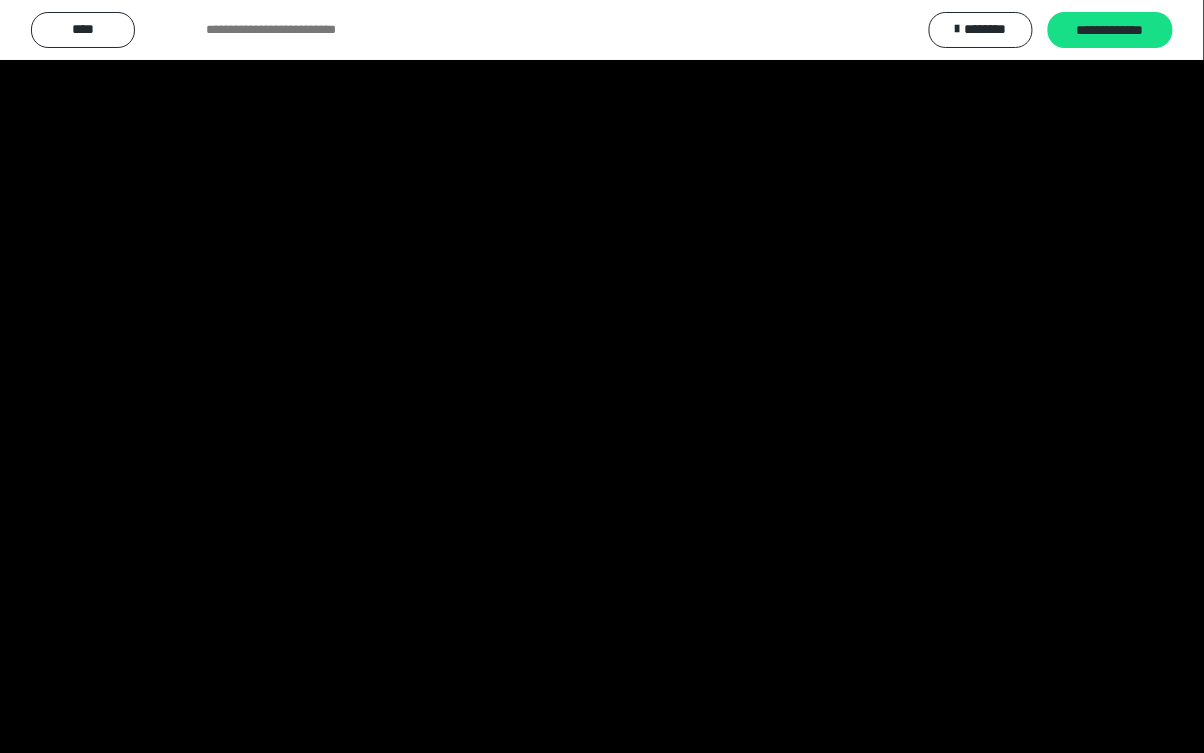 click at bounding box center (602, 376) 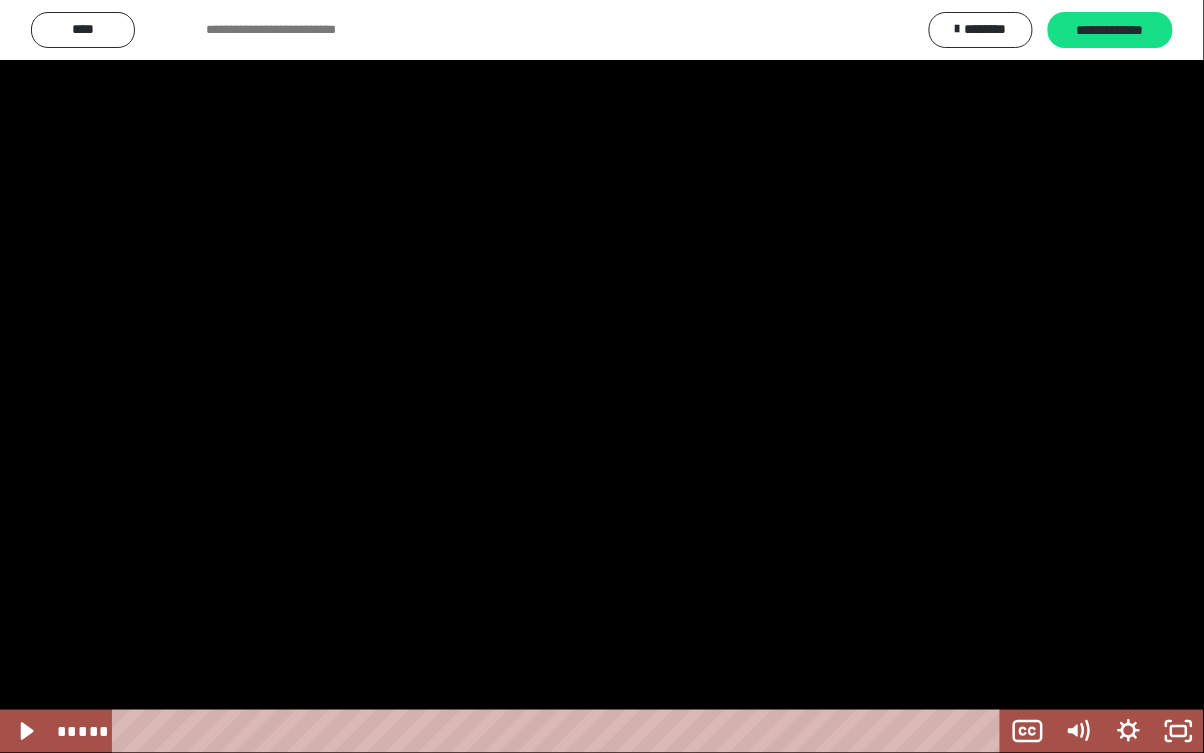 click at bounding box center (602, 376) 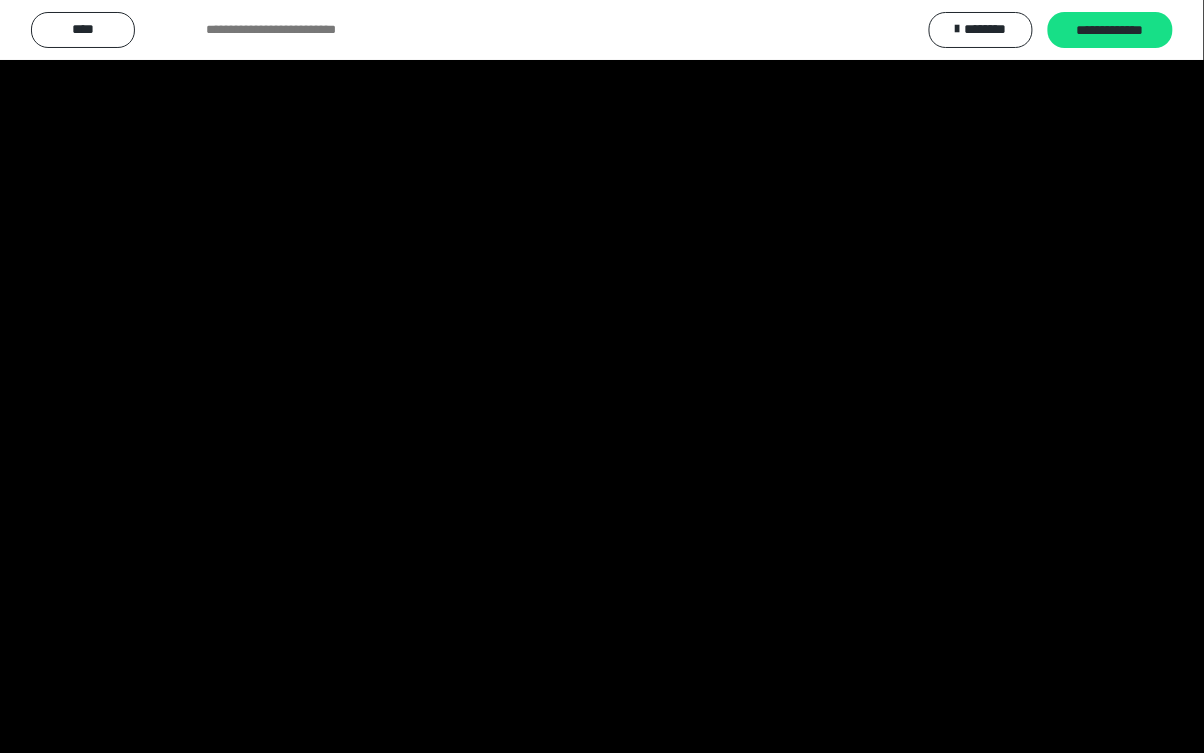 click at bounding box center [602, 376] 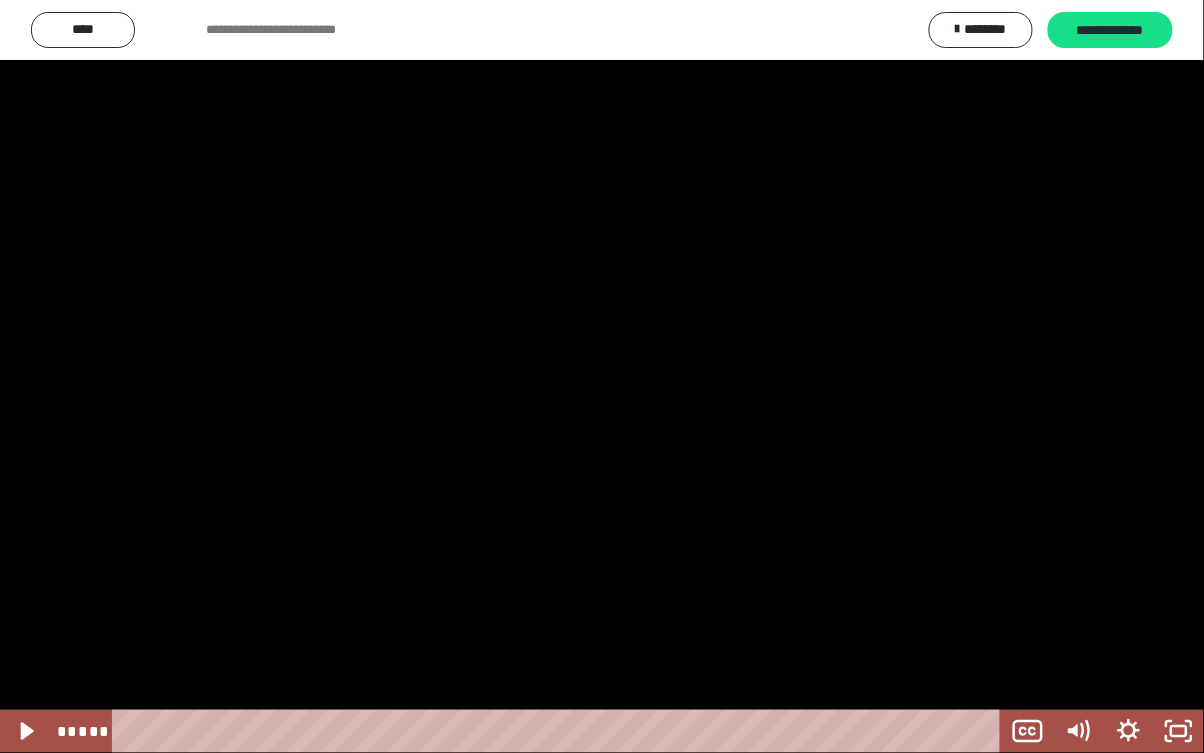 click at bounding box center (602, 376) 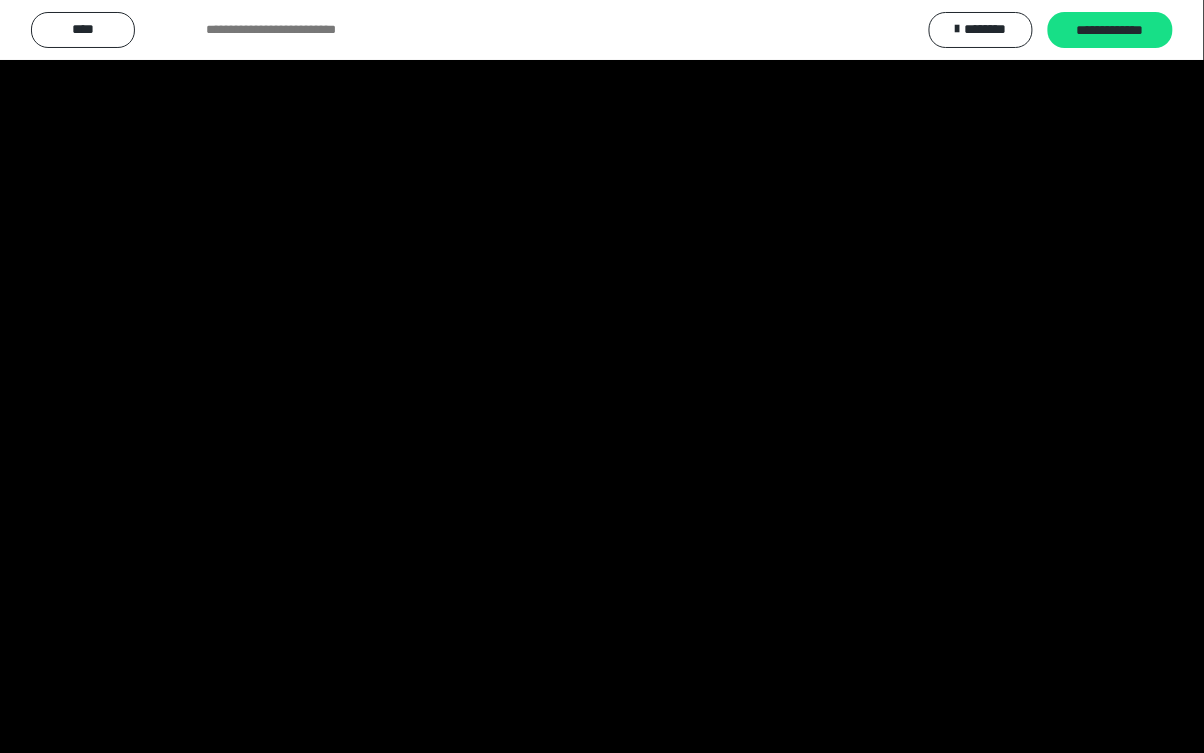 click at bounding box center [602, 376] 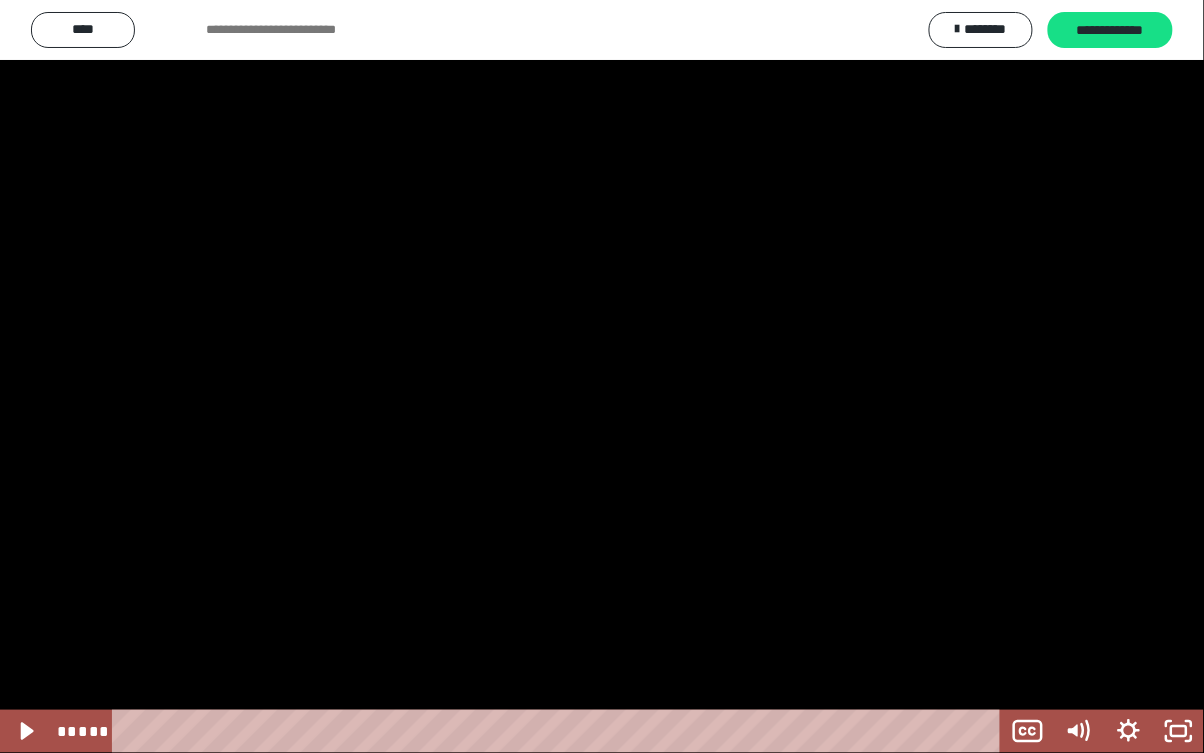 click at bounding box center [602, 376] 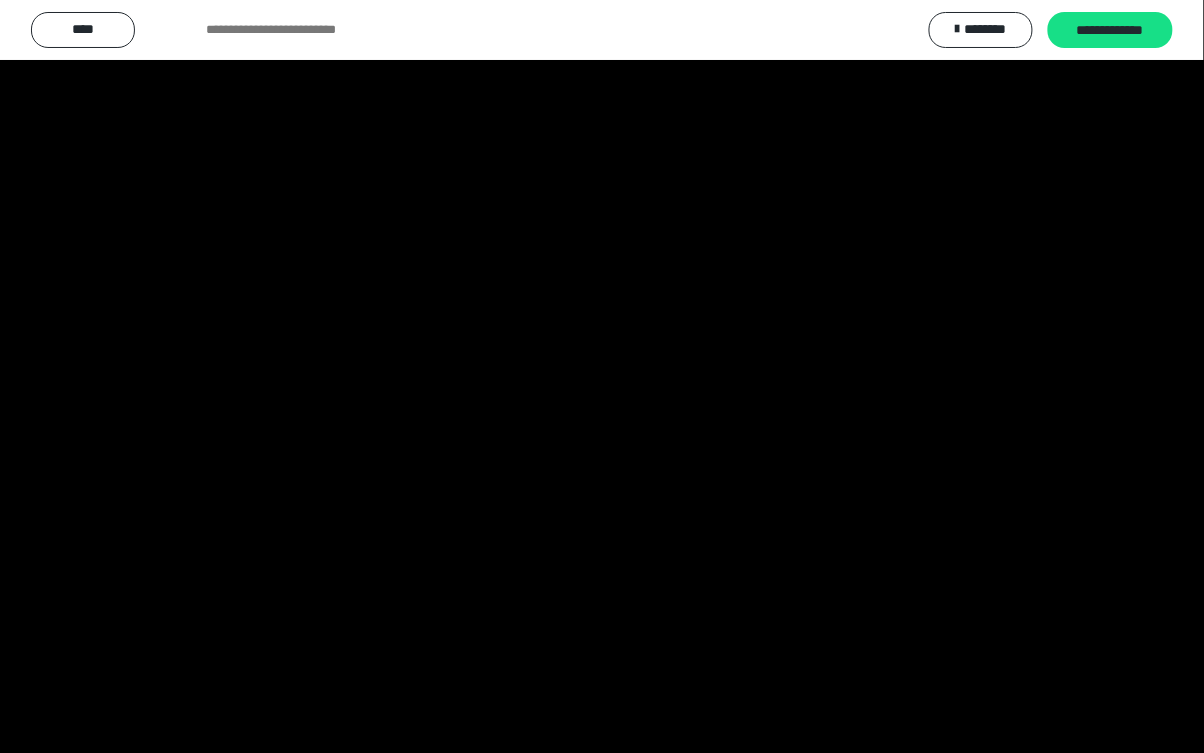 click at bounding box center (602, 376) 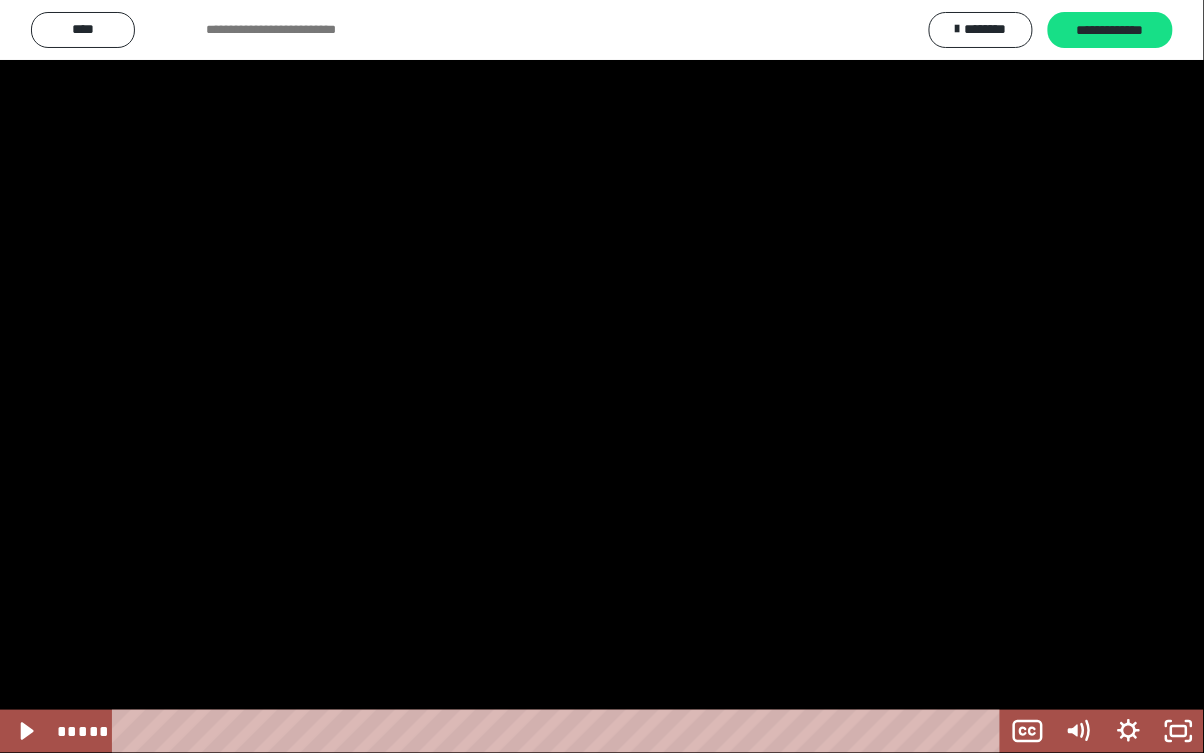 click at bounding box center [602, 376] 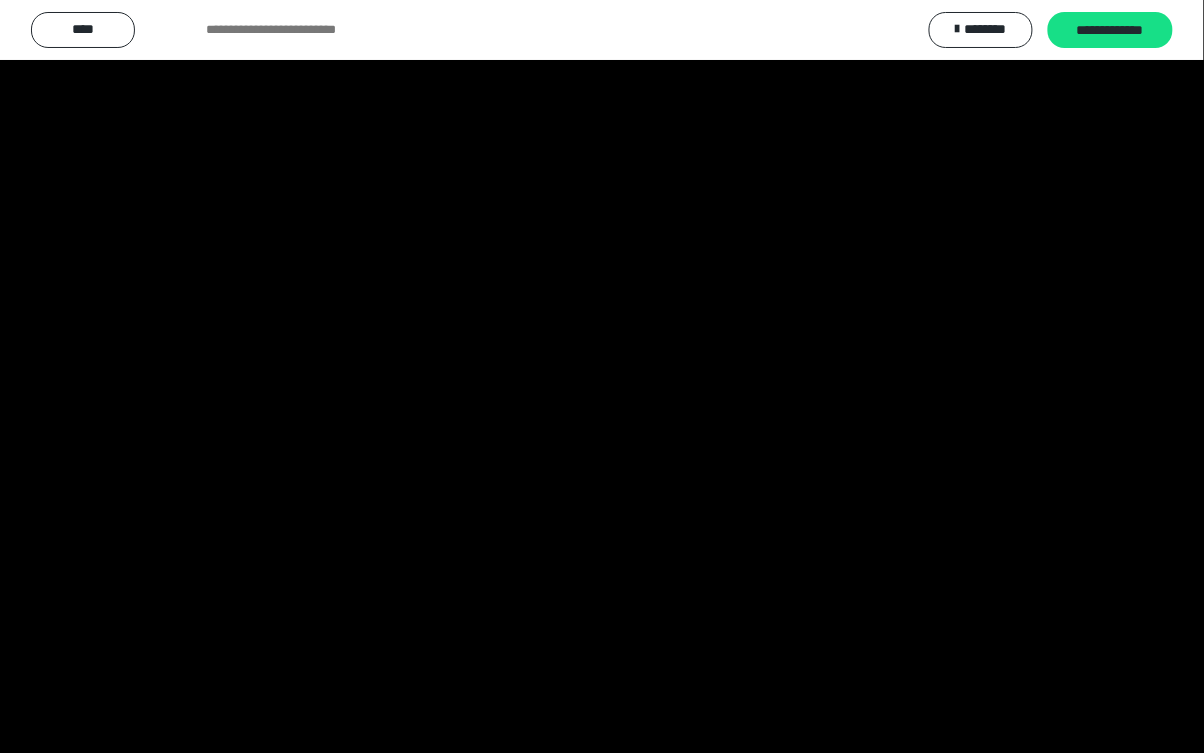click at bounding box center (602, 376) 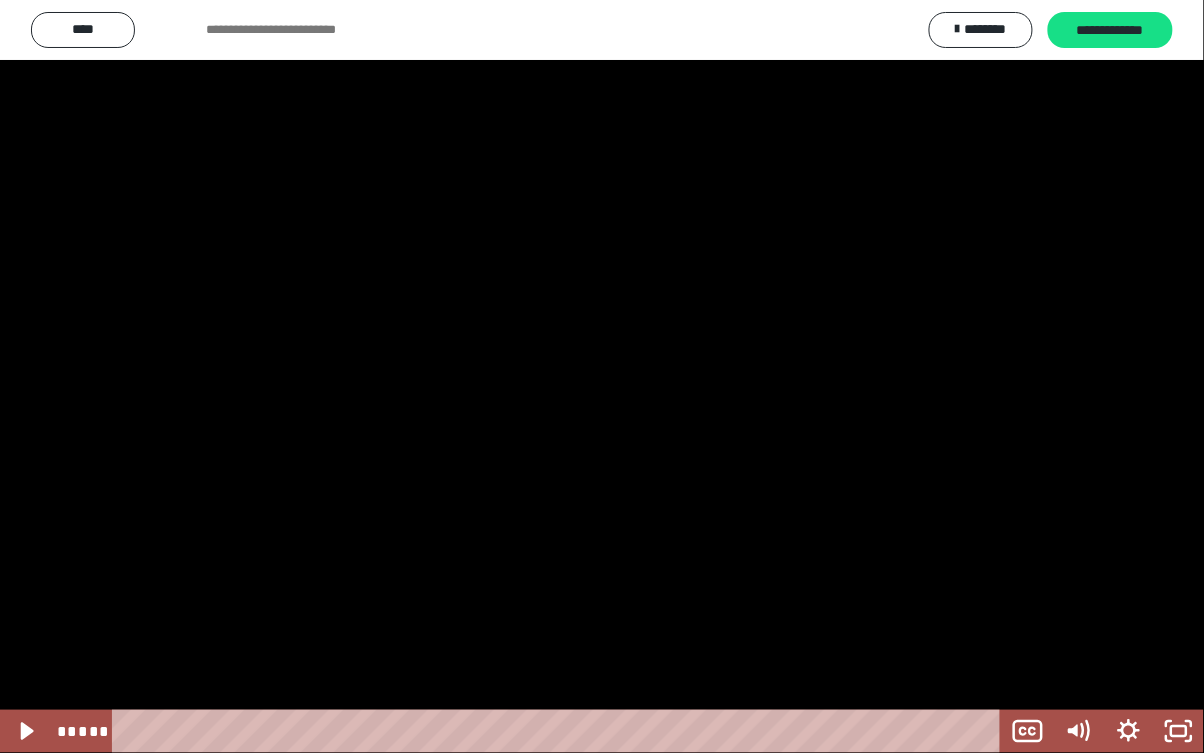 click at bounding box center [602, 376] 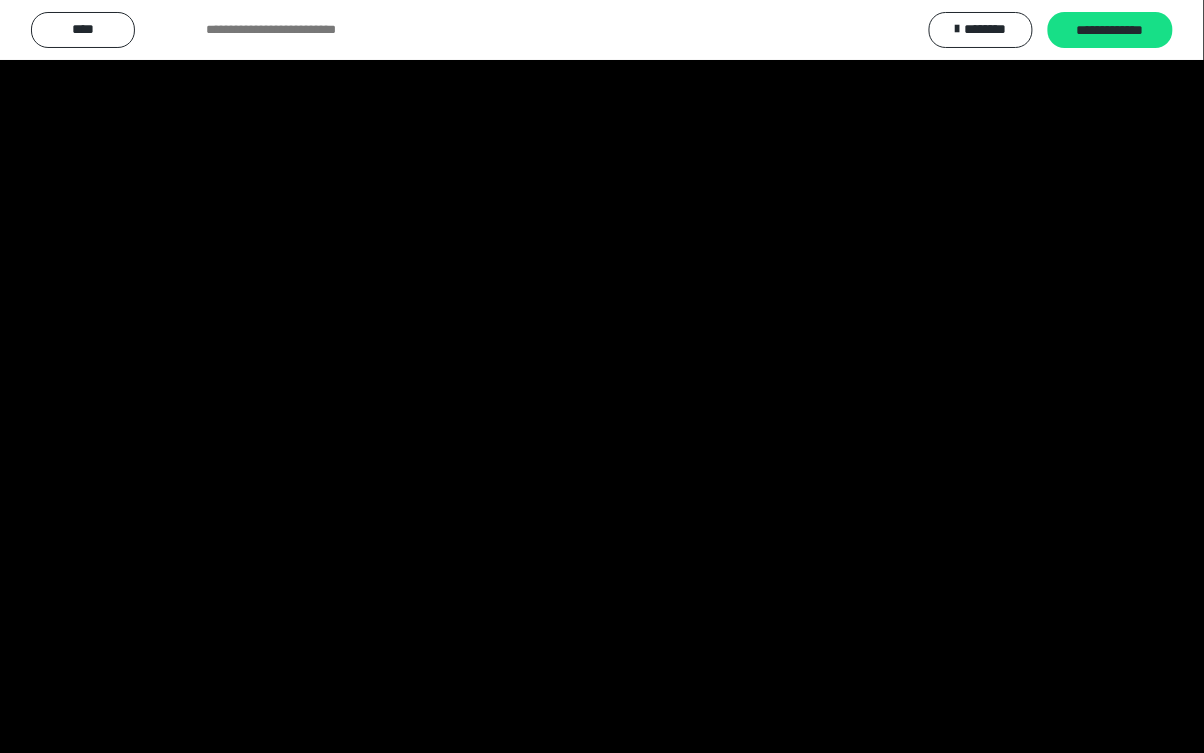 click at bounding box center [602, 376] 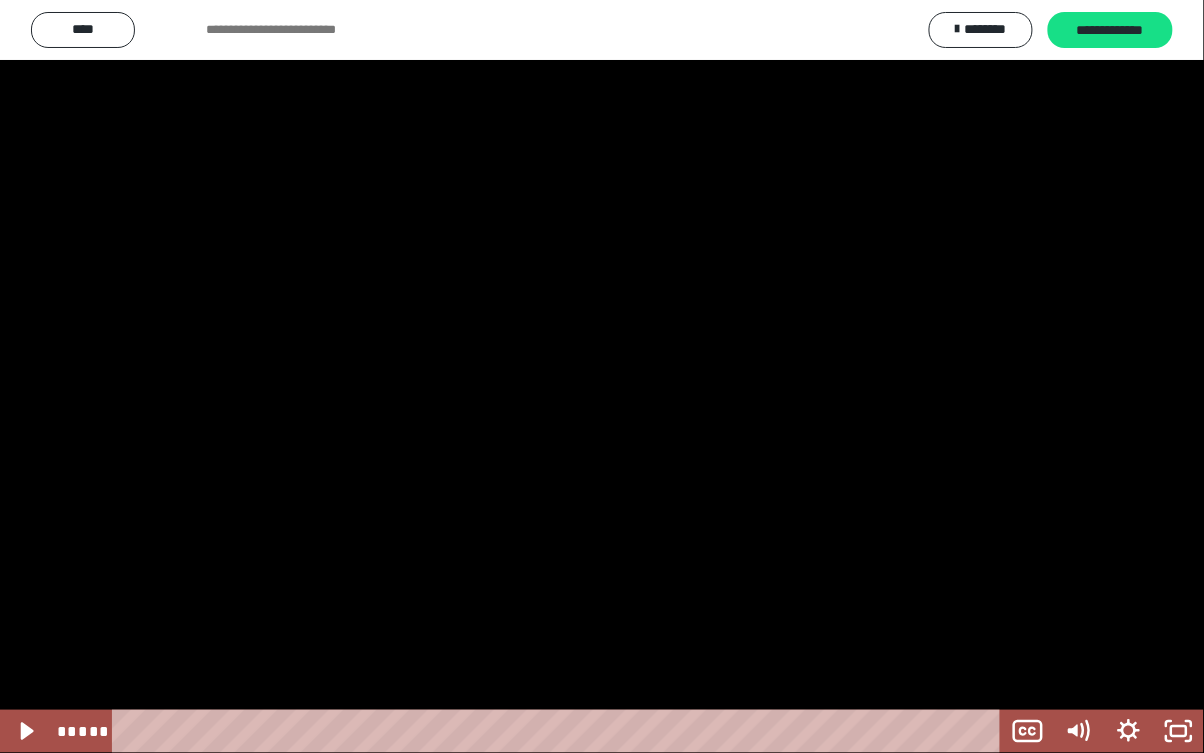 click at bounding box center (602, 376) 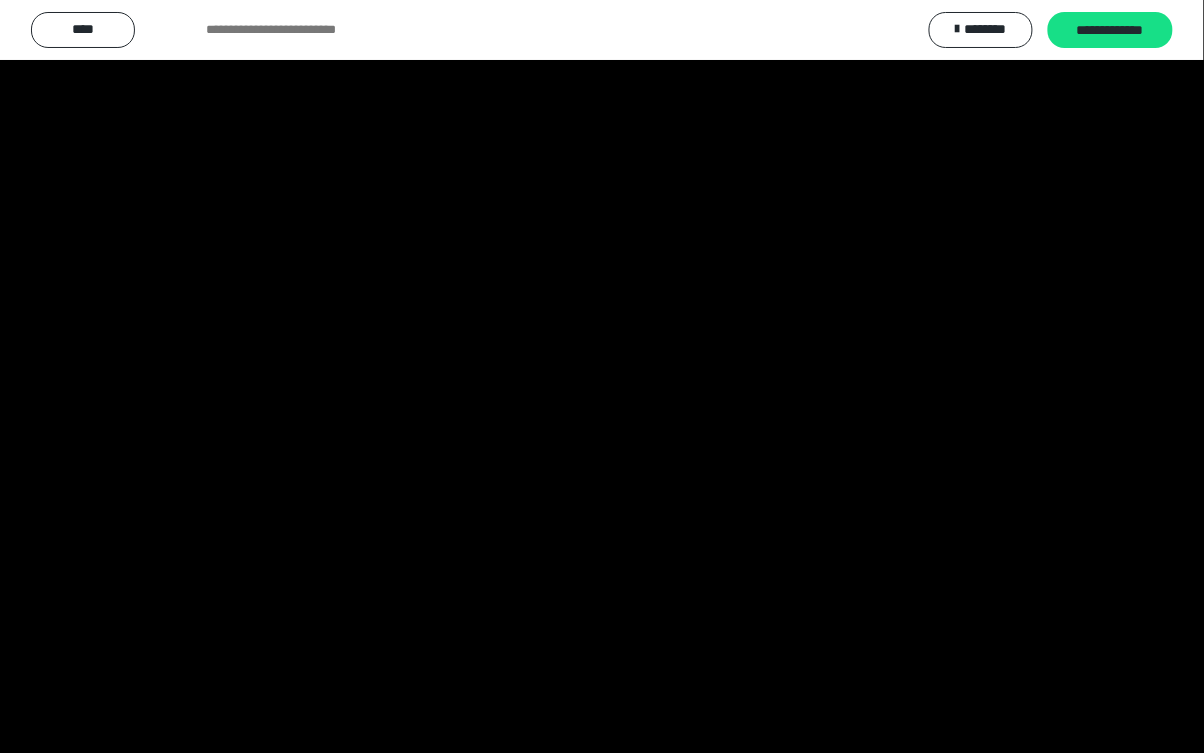 click at bounding box center (602, 376) 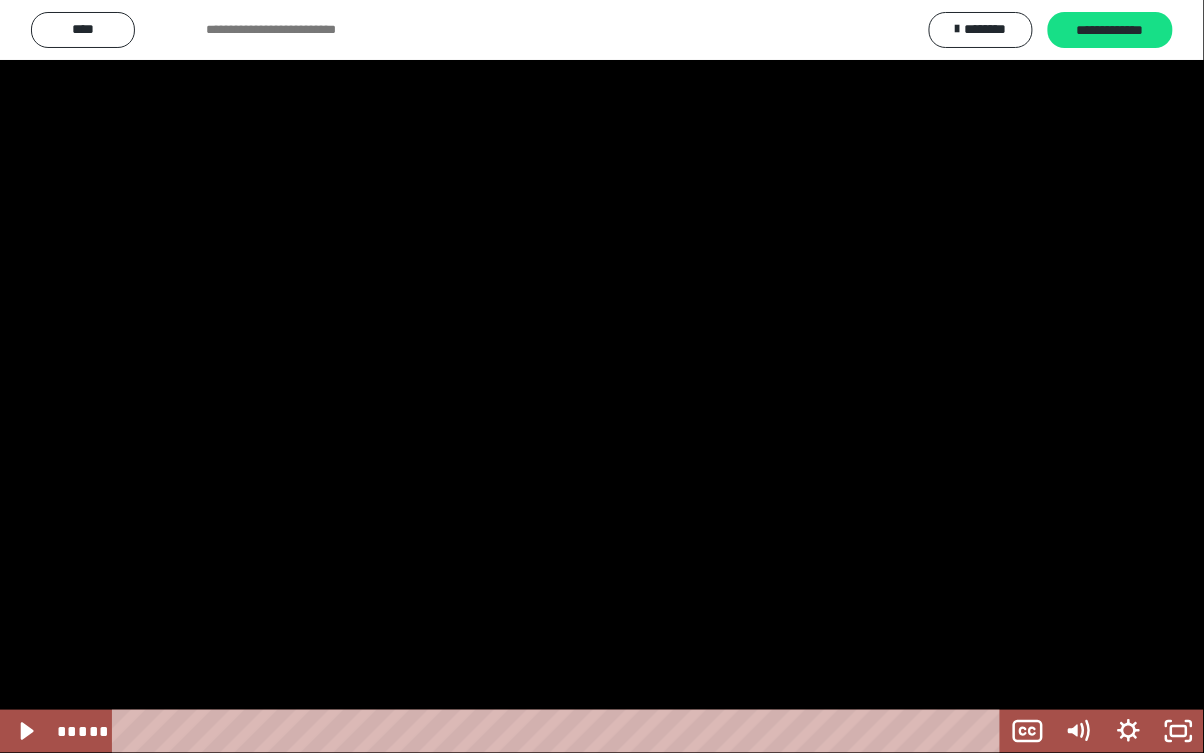 click at bounding box center (602, 376) 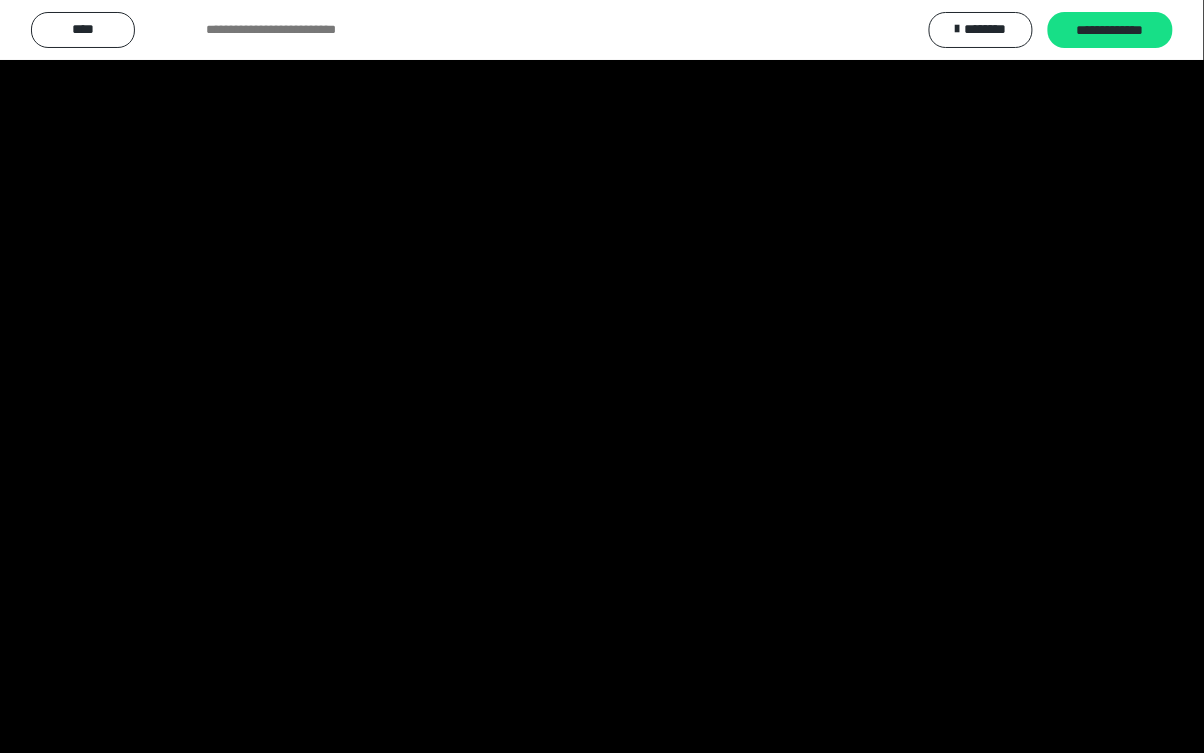 click at bounding box center (602, 376) 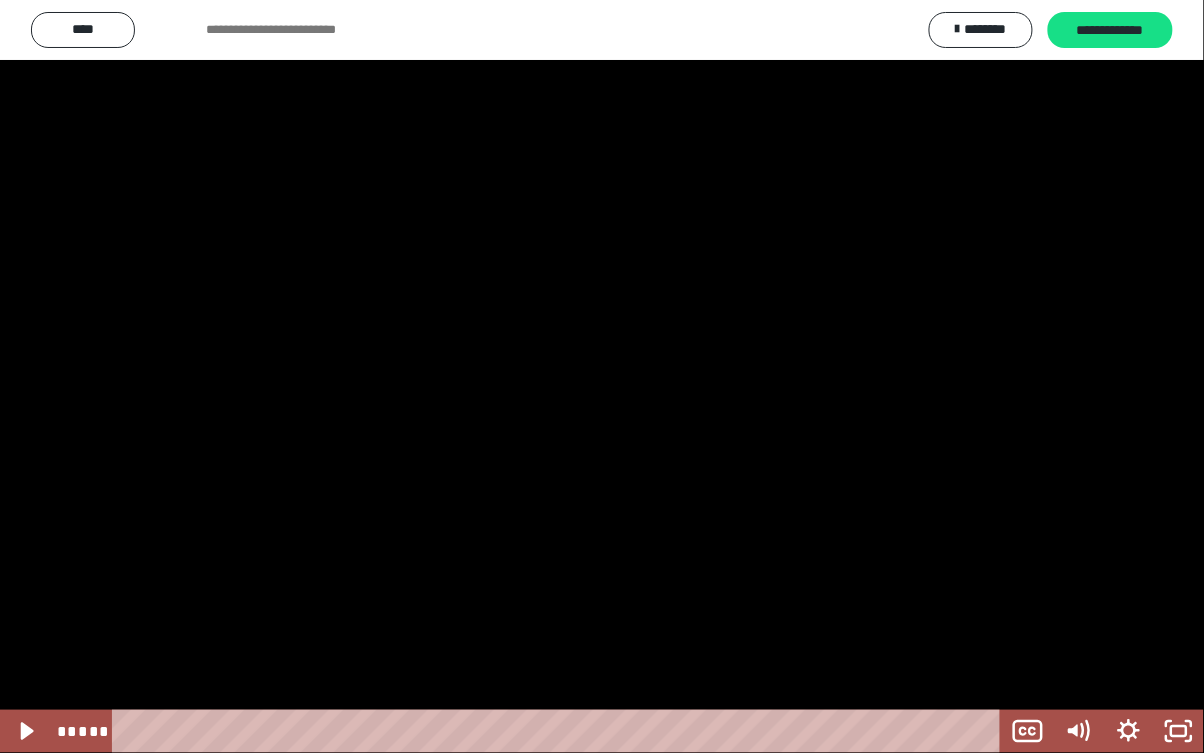 click at bounding box center (602, 376) 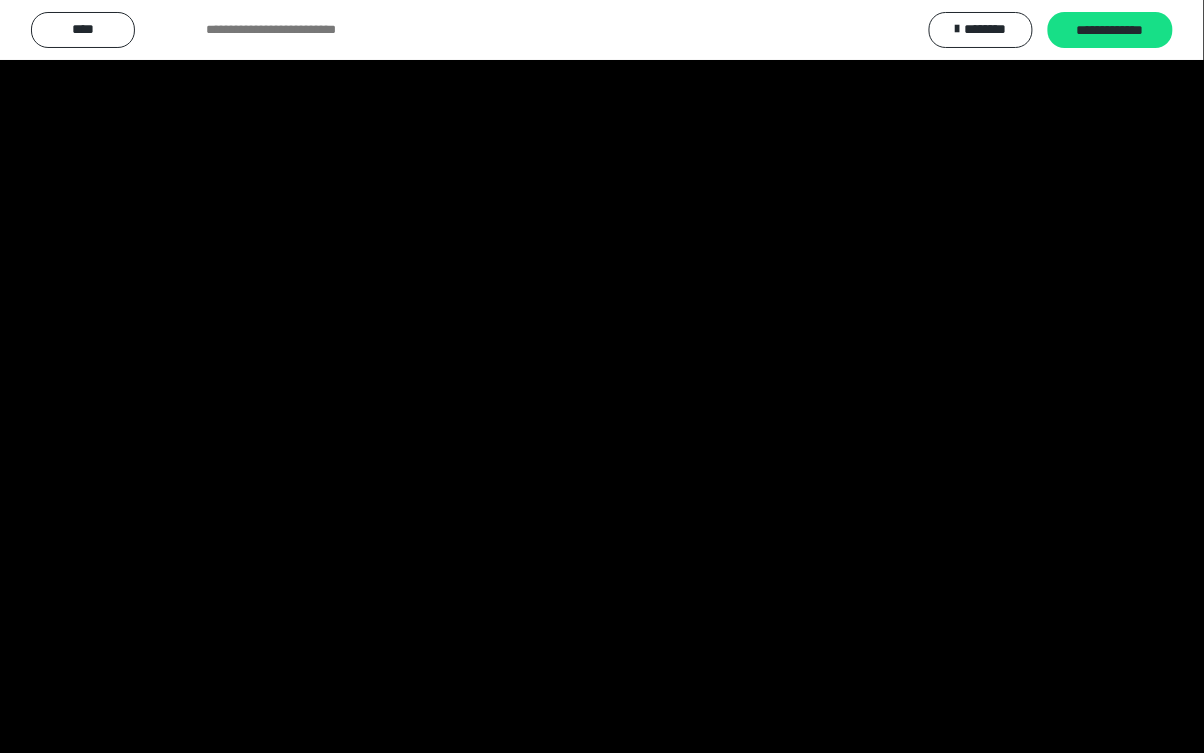 click at bounding box center (602, 376) 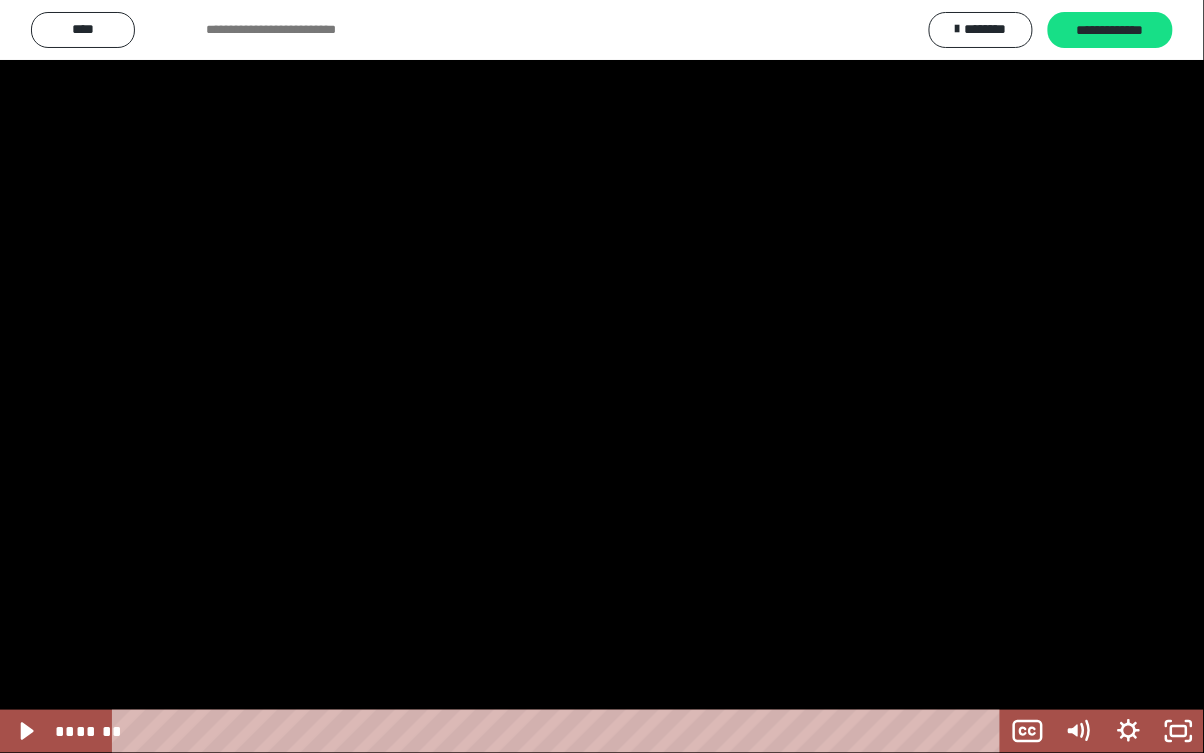 click at bounding box center [602, 376] 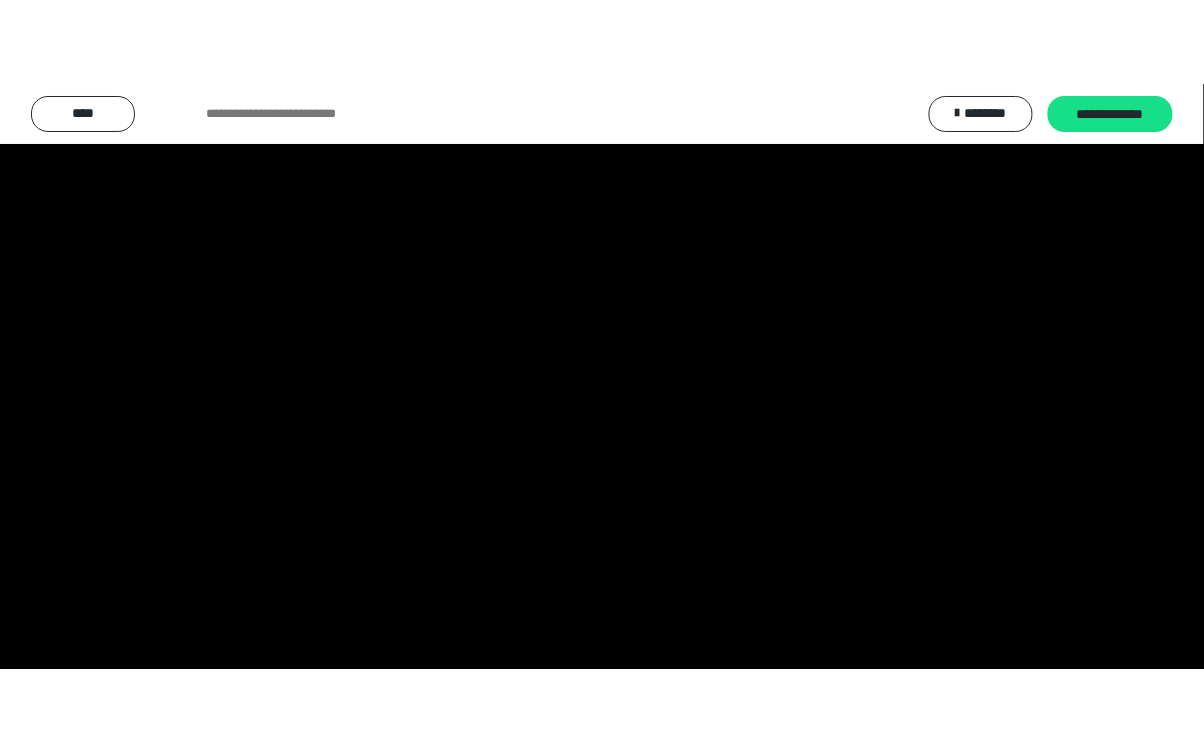 scroll, scrollTop: 3208, scrollLeft: 0, axis: vertical 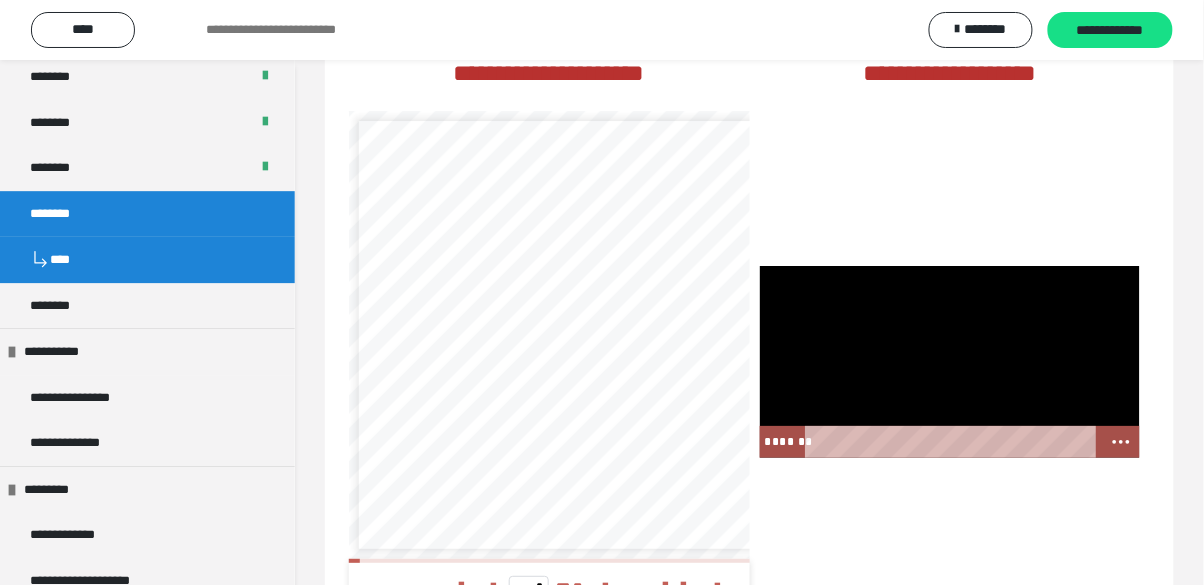 click at bounding box center (950, 362) 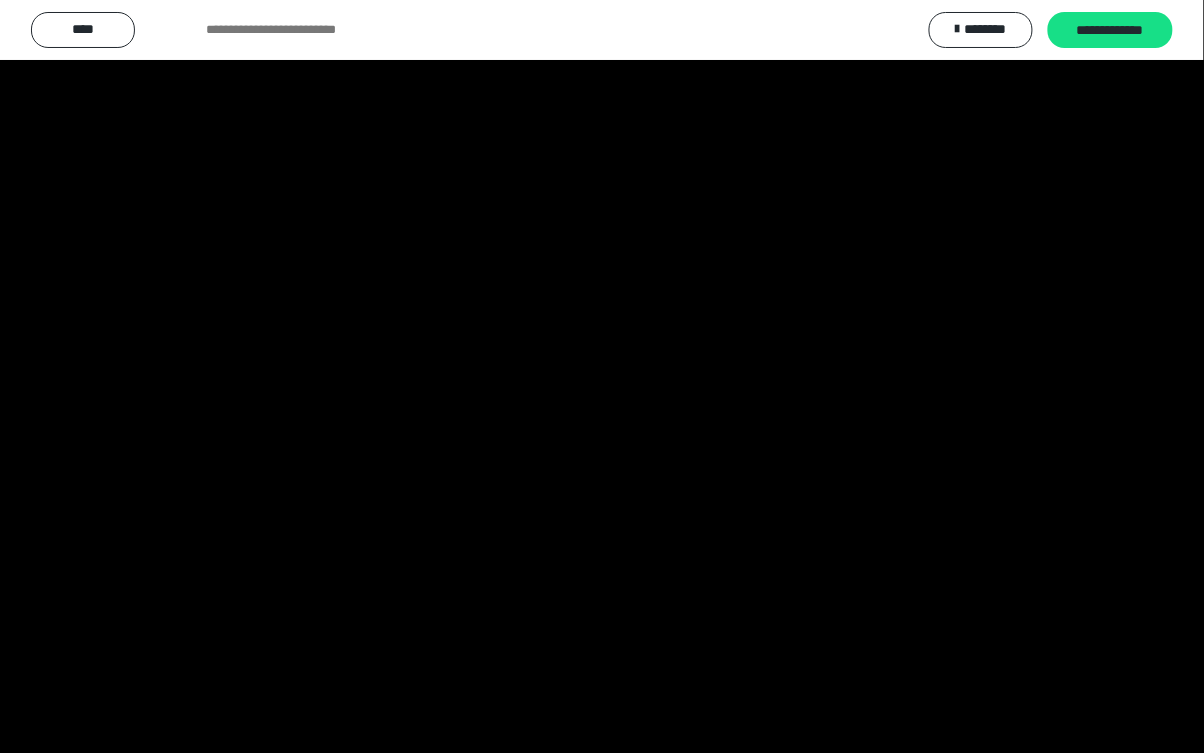 click at bounding box center (602, 376) 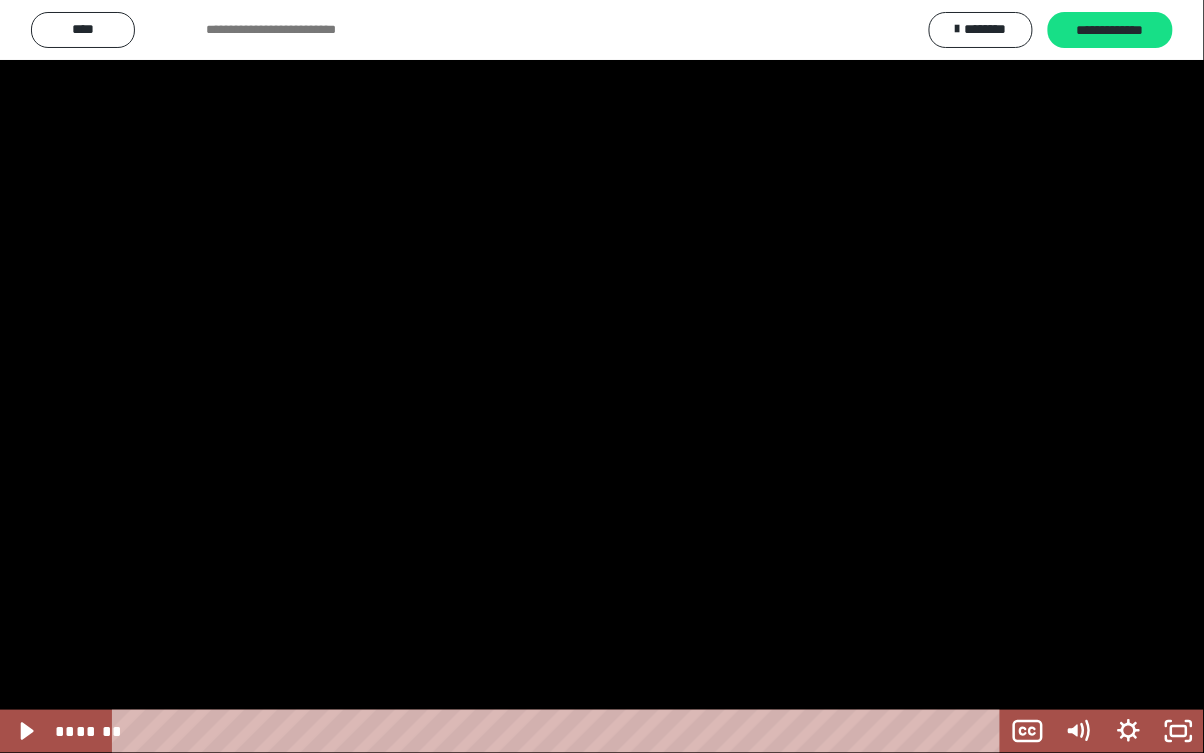 click at bounding box center [602, 376] 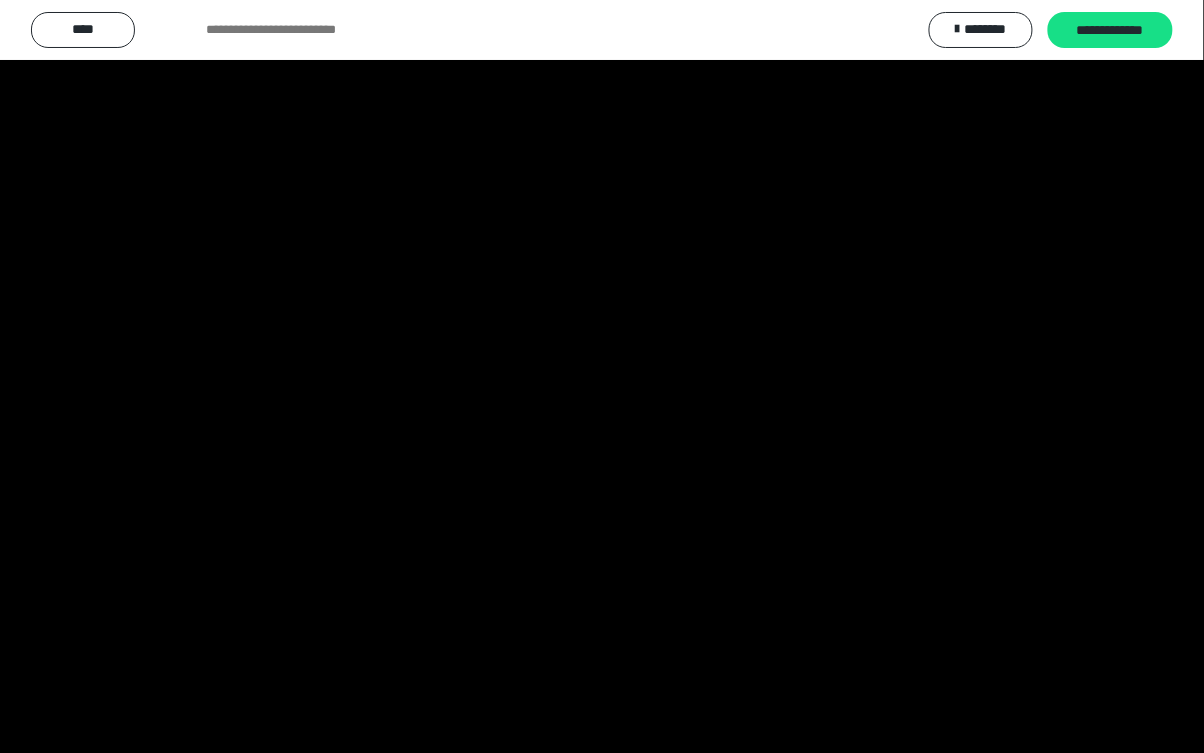click at bounding box center (602, 376) 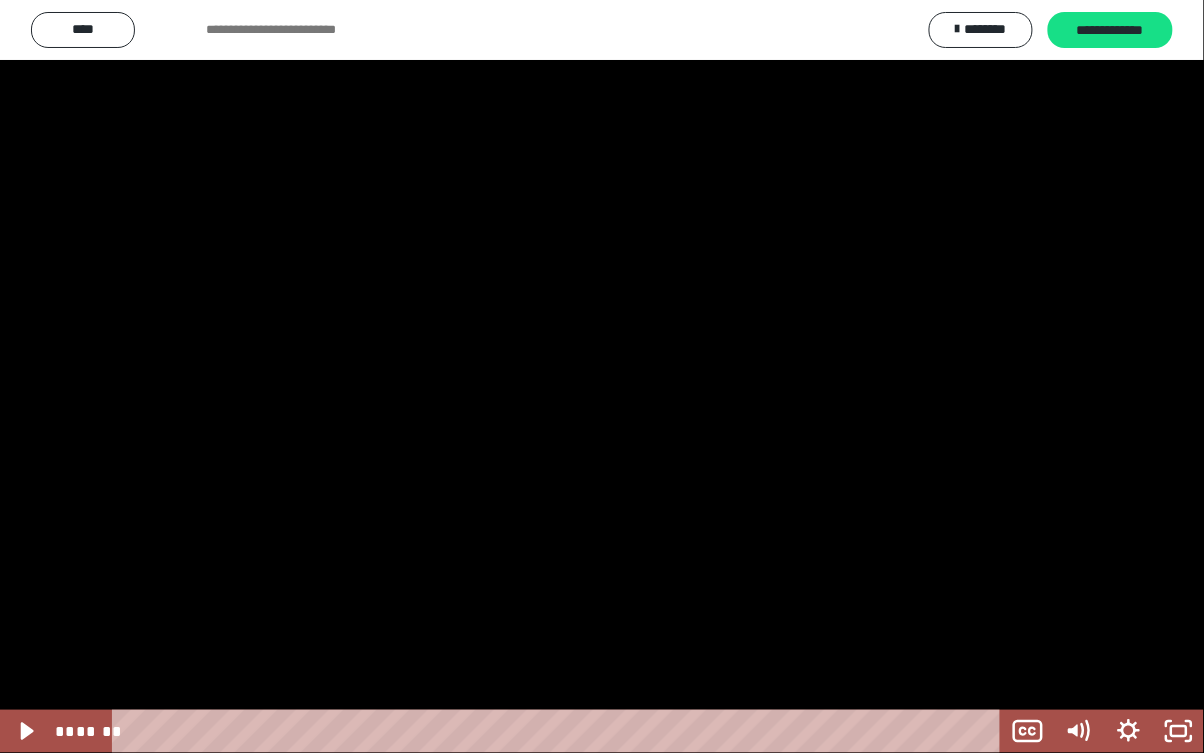 click at bounding box center [602, 376] 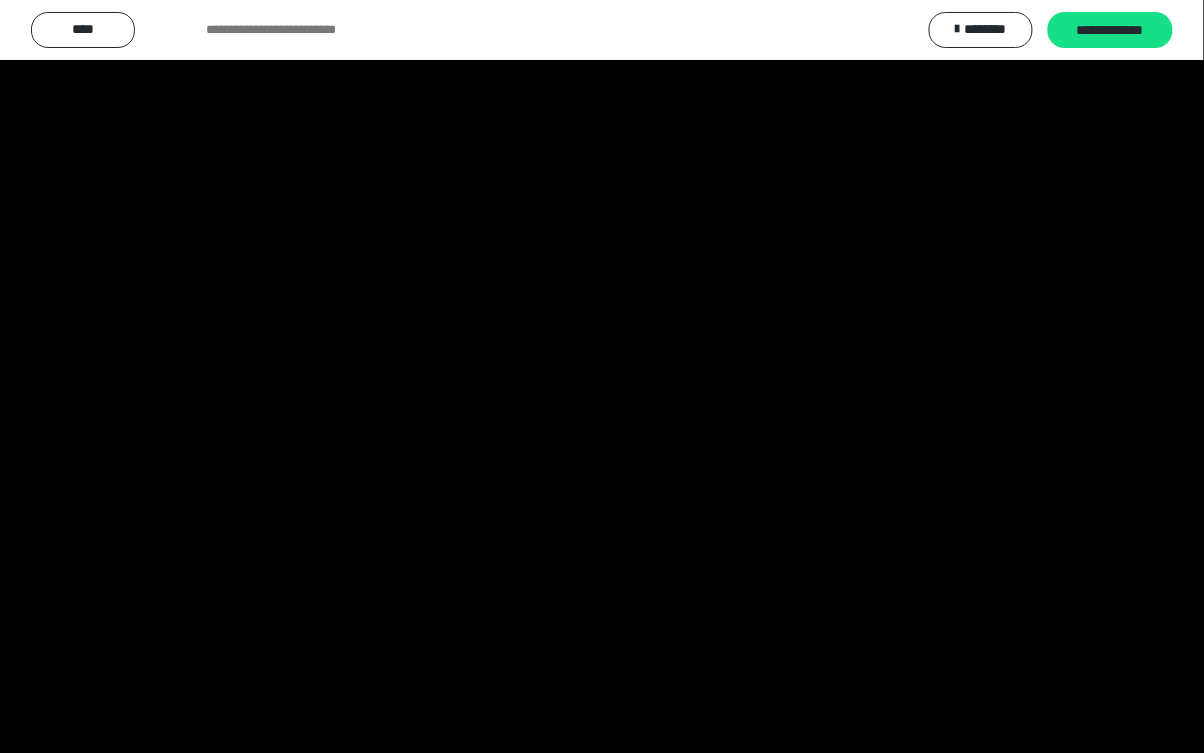 click at bounding box center (602, 376) 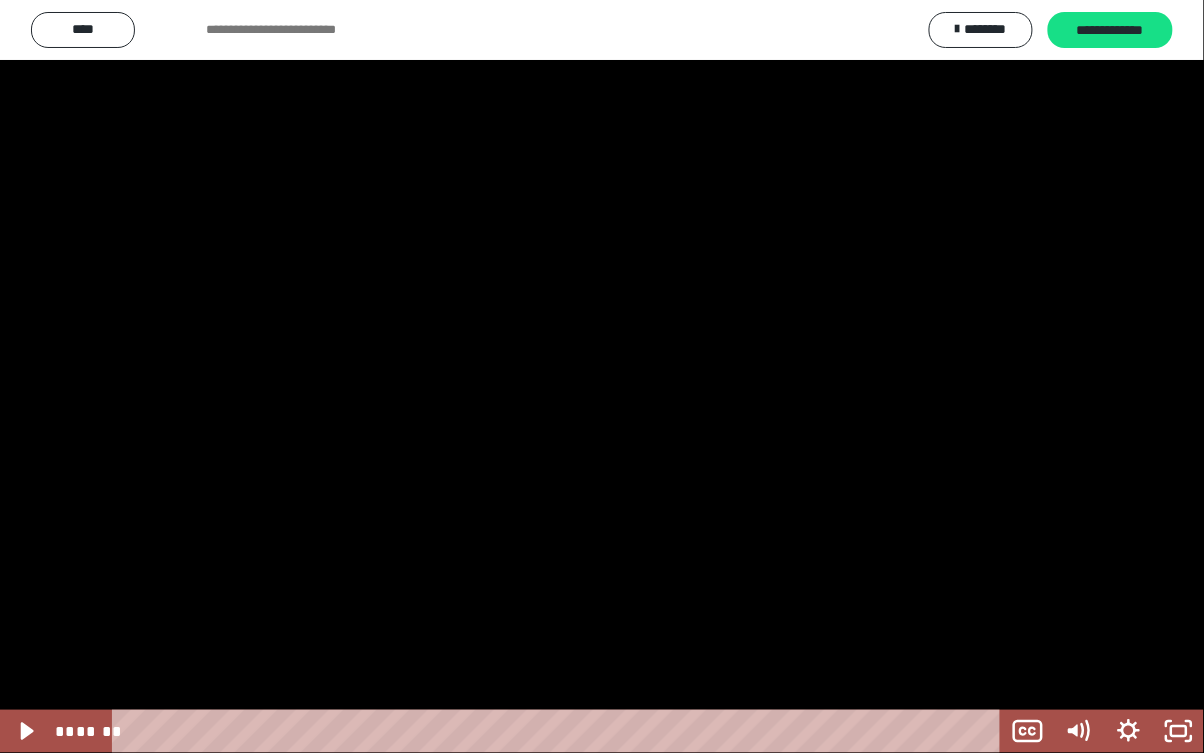 click at bounding box center (602, 376) 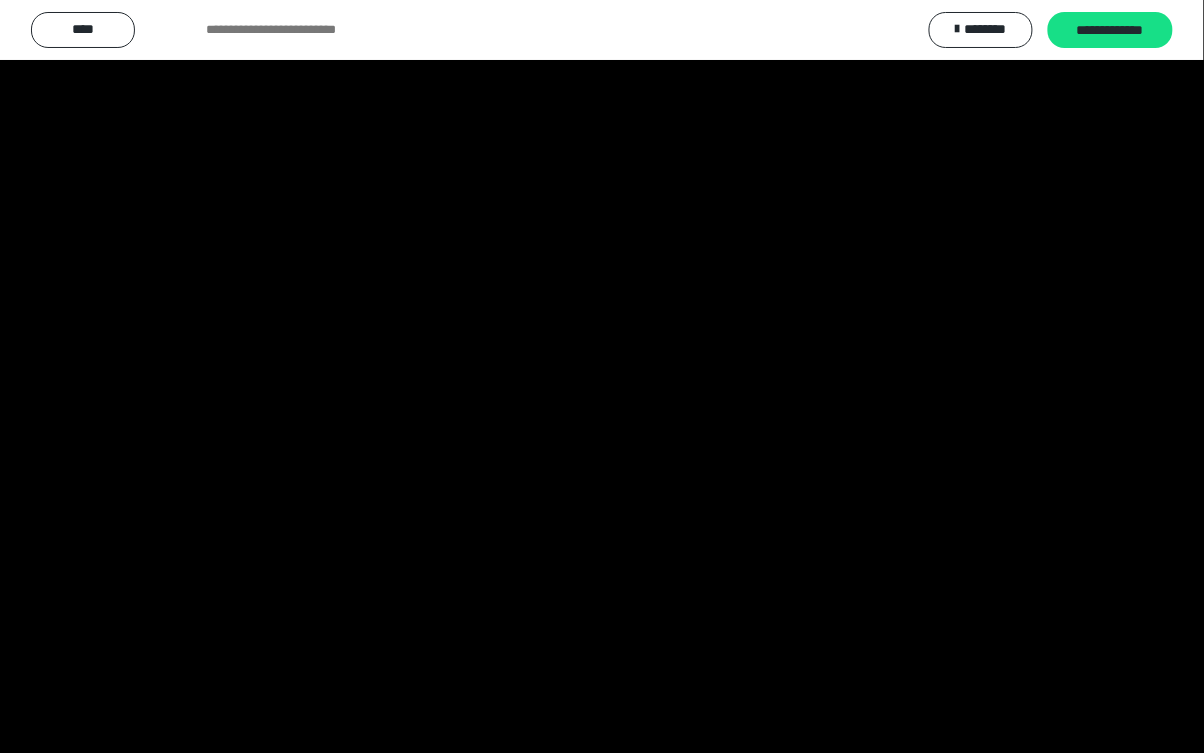 click at bounding box center (602, 376) 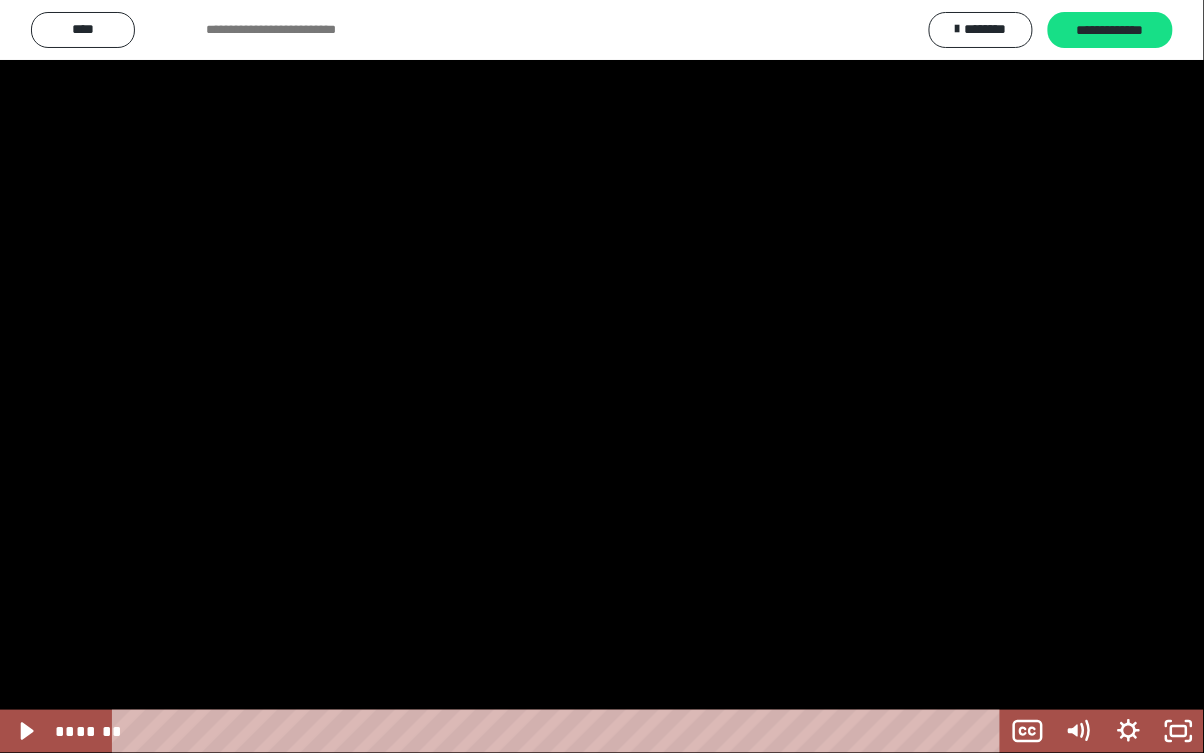 click at bounding box center (602, 376) 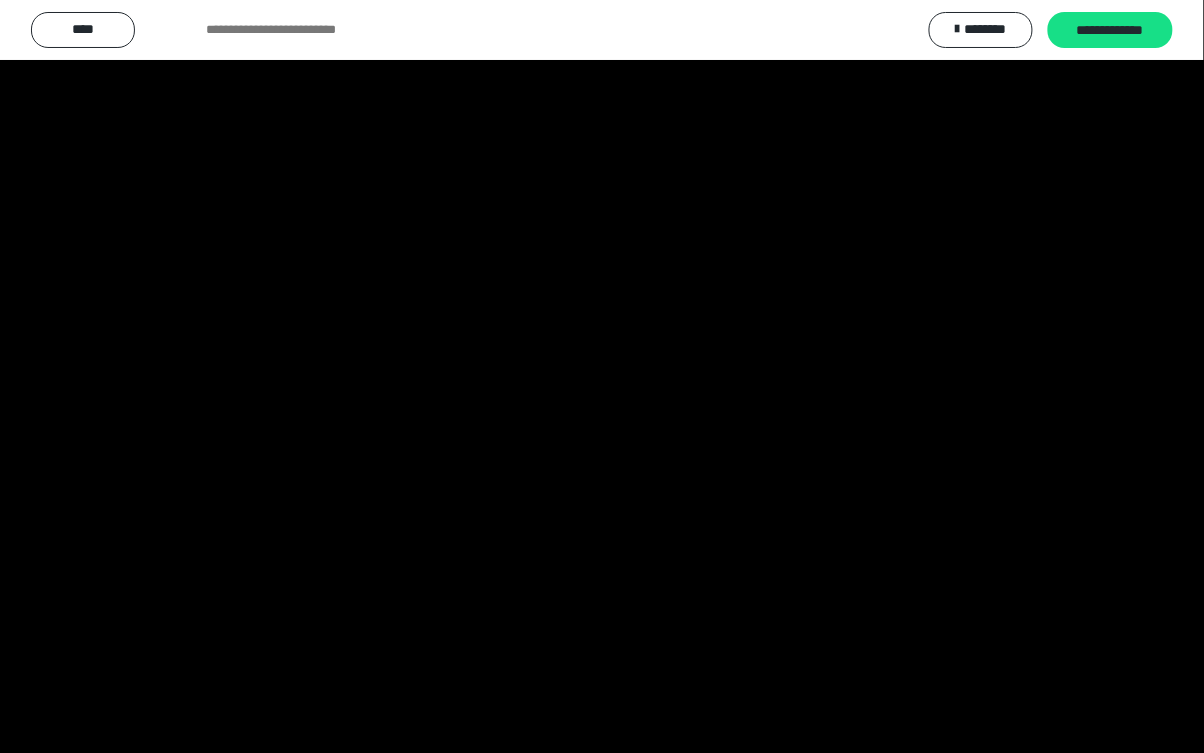 click at bounding box center [602, 376] 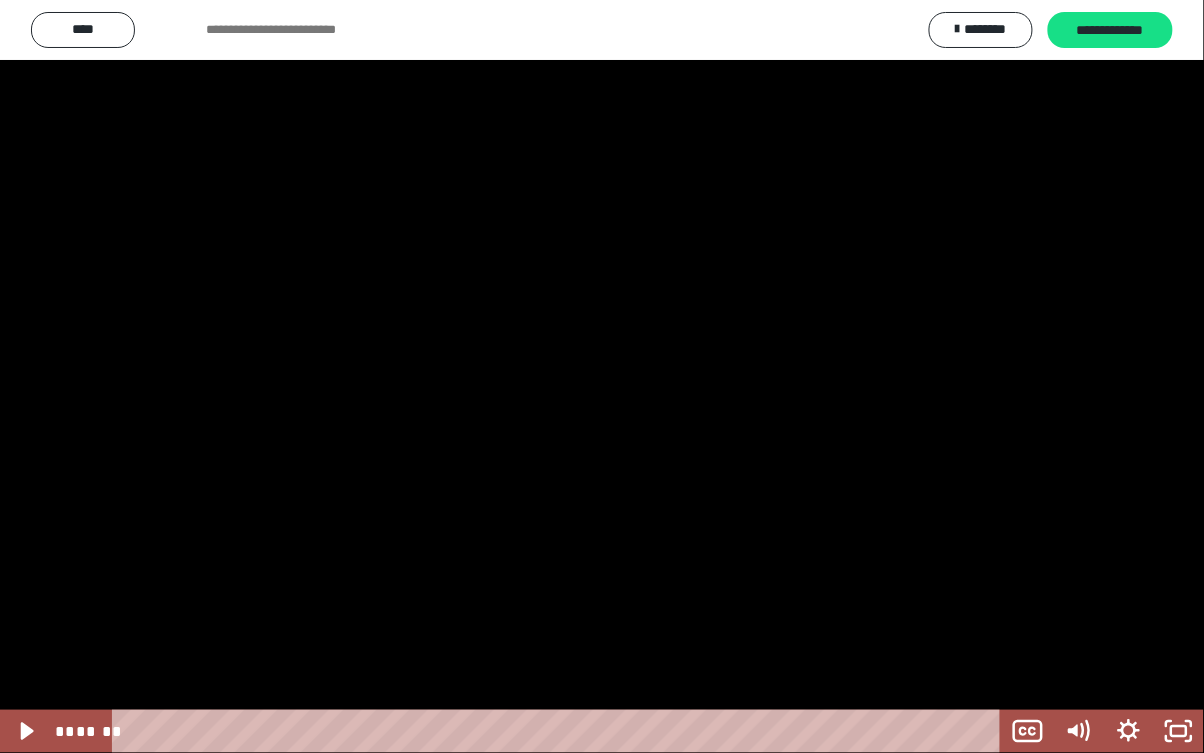 click at bounding box center (602, 376) 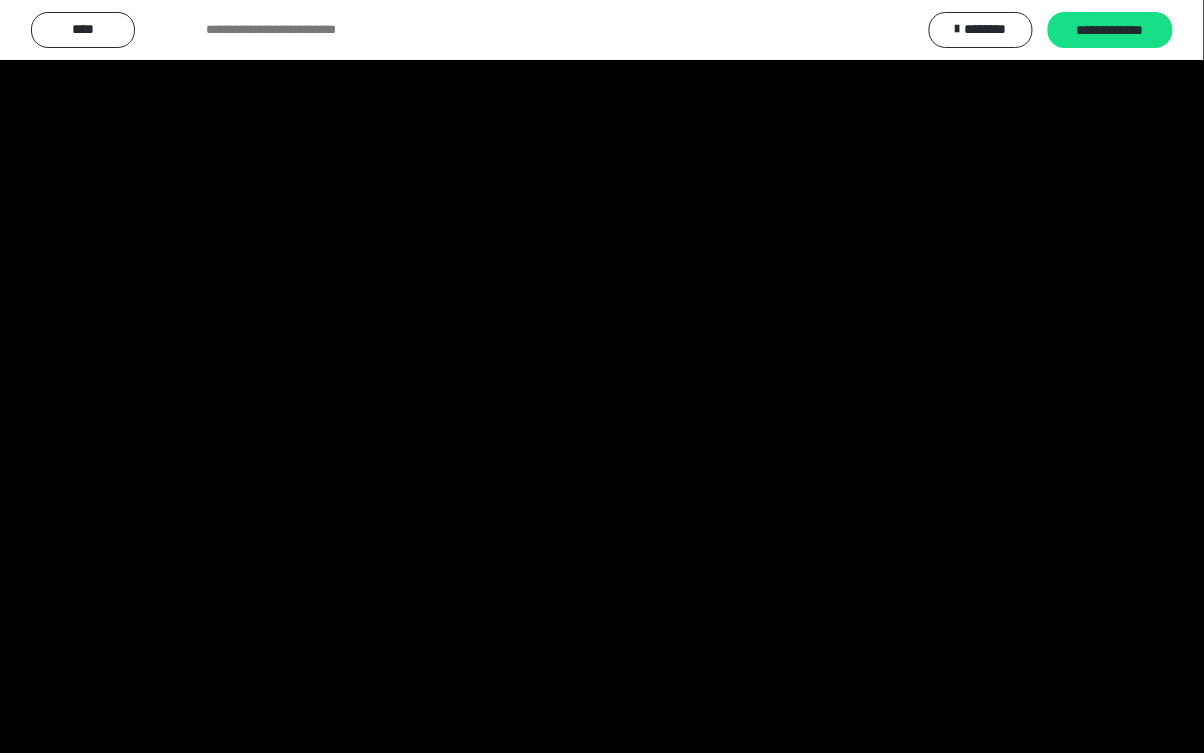 click at bounding box center (602, 376) 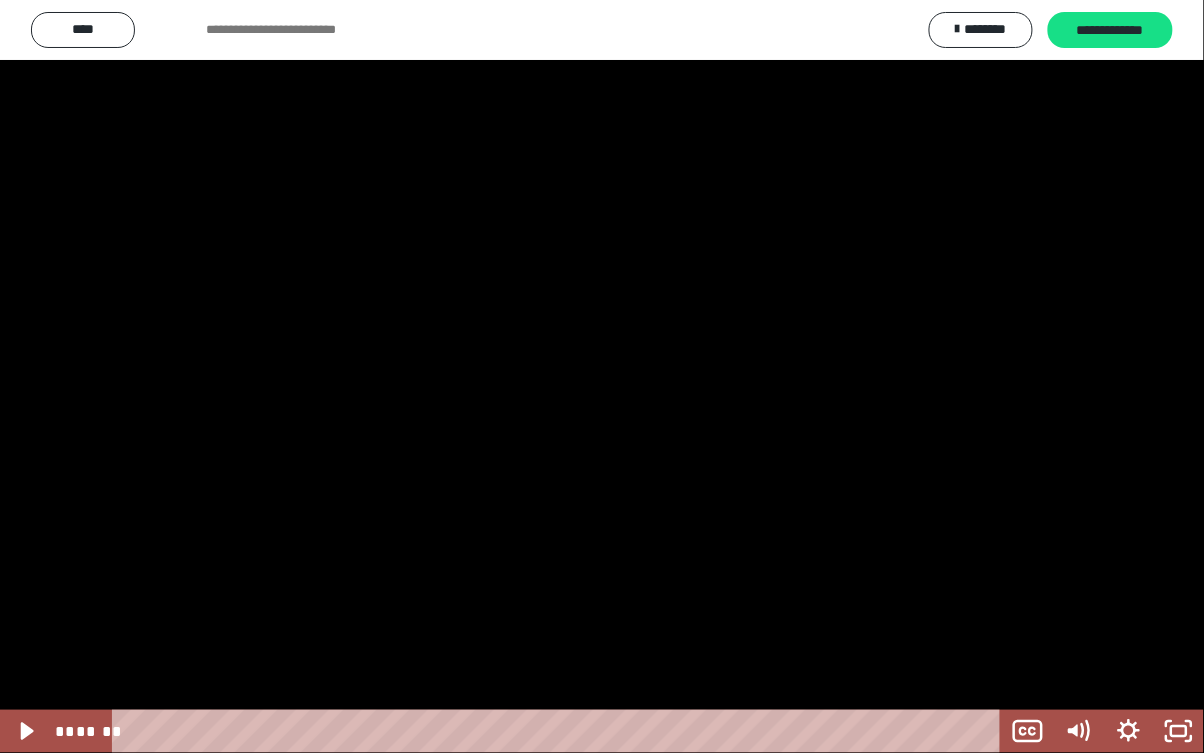 click at bounding box center (602, 376) 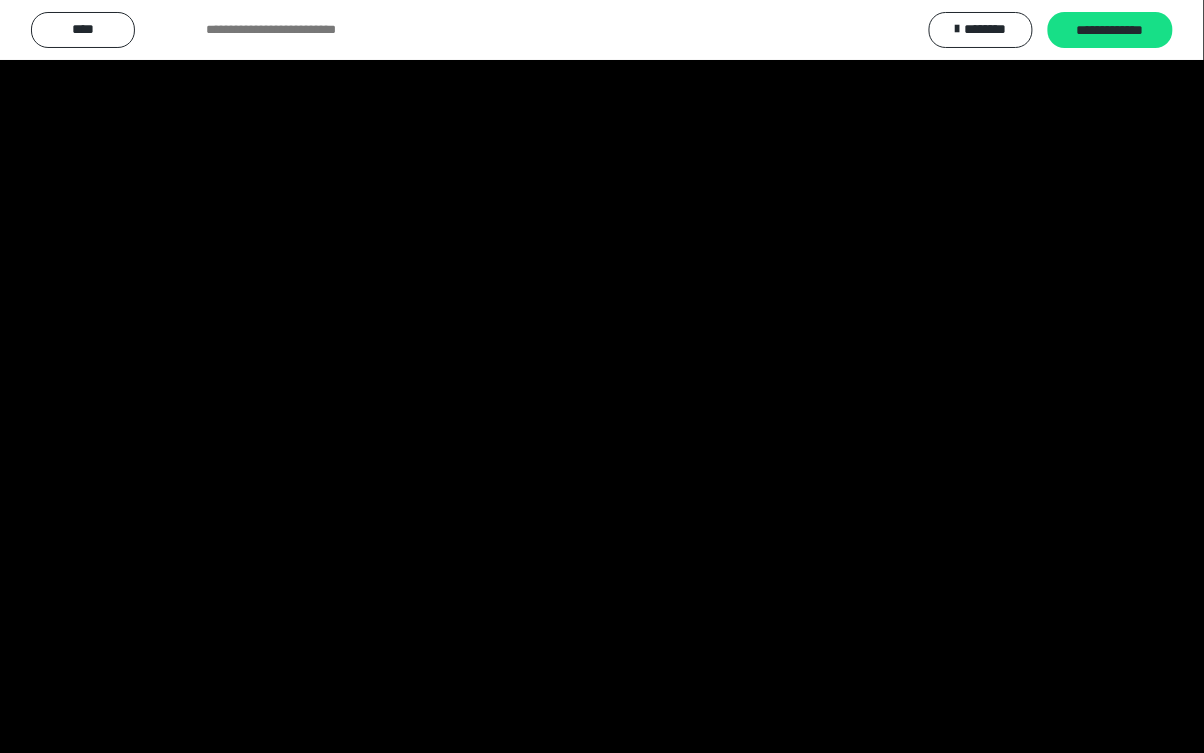 click at bounding box center [602, 376] 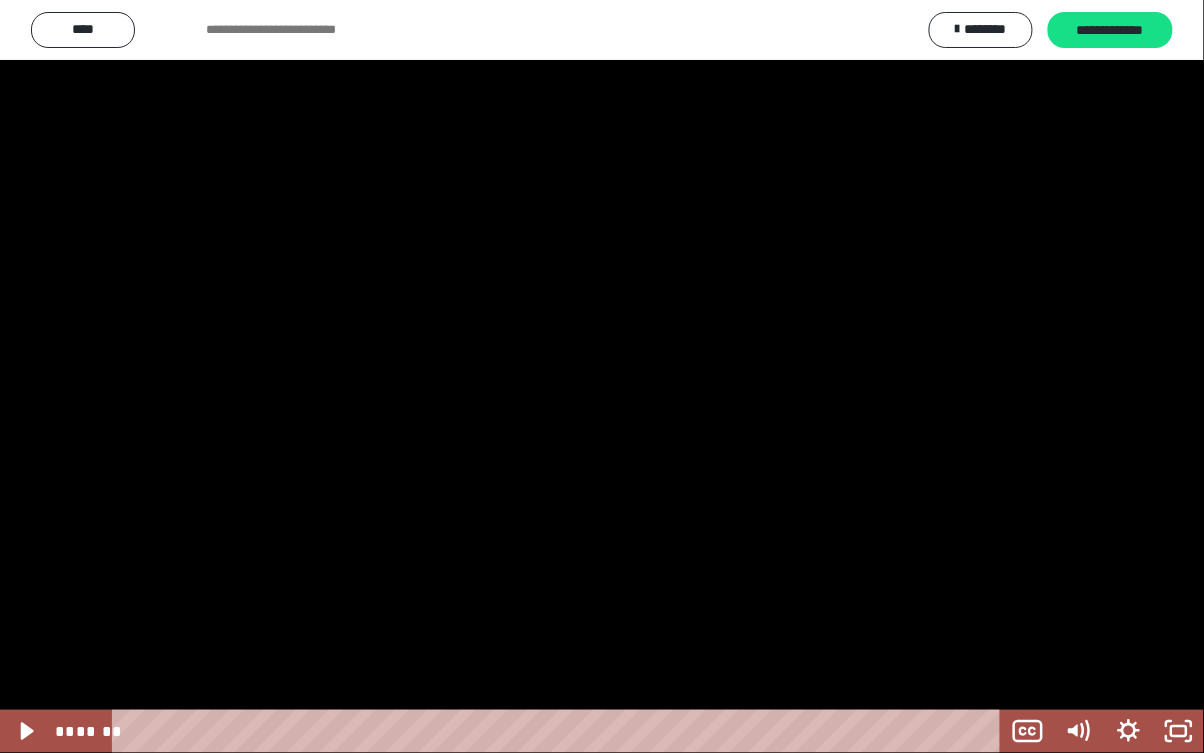 click at bounding box center [602, 376] 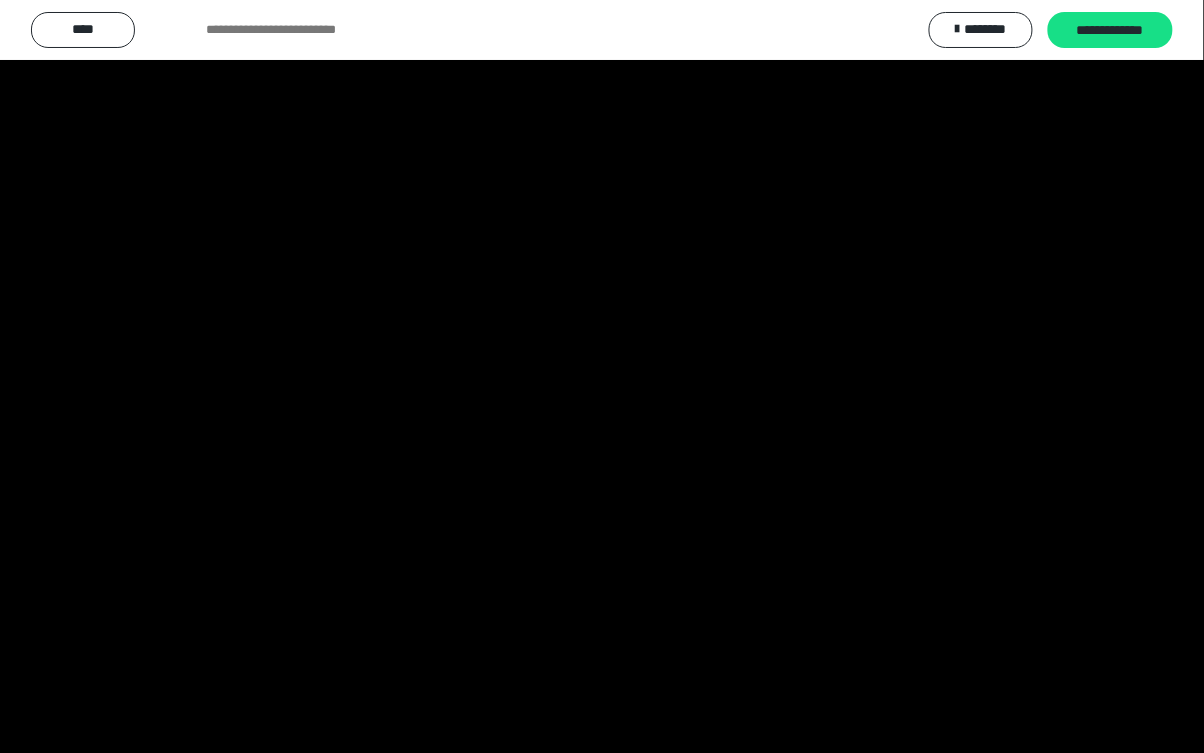 click at bounding box center [602, 376] 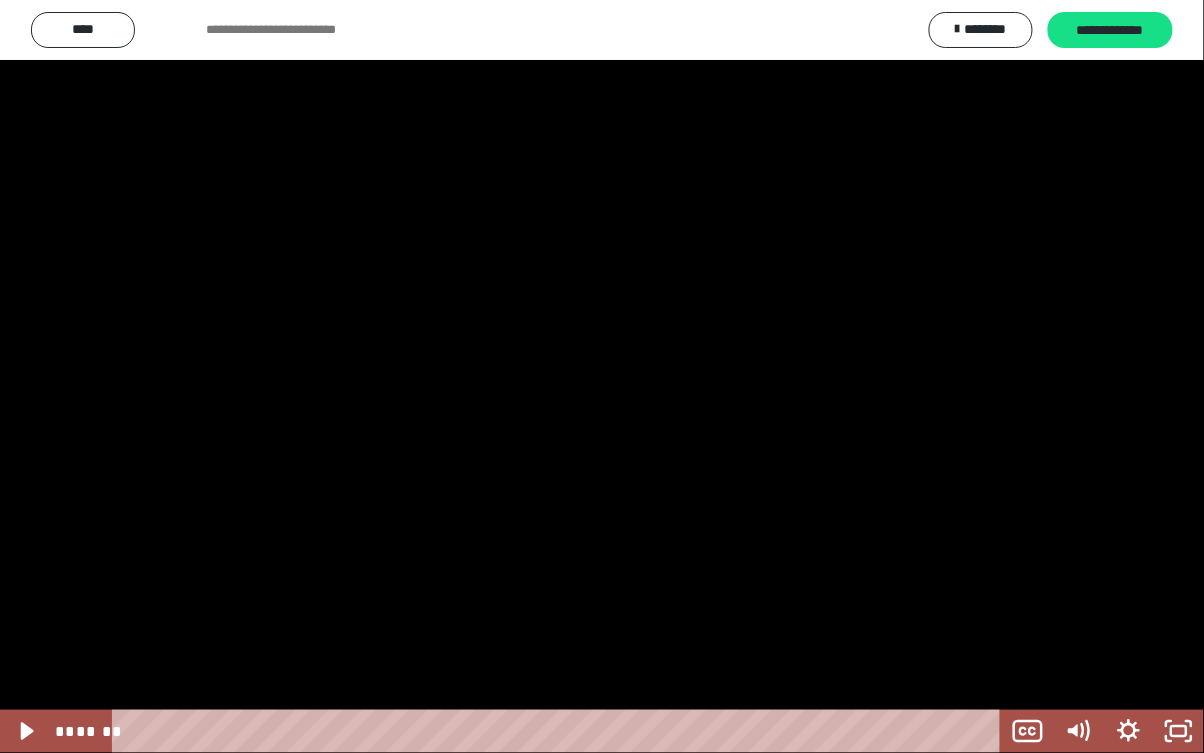click at bounding box center (602, 376) 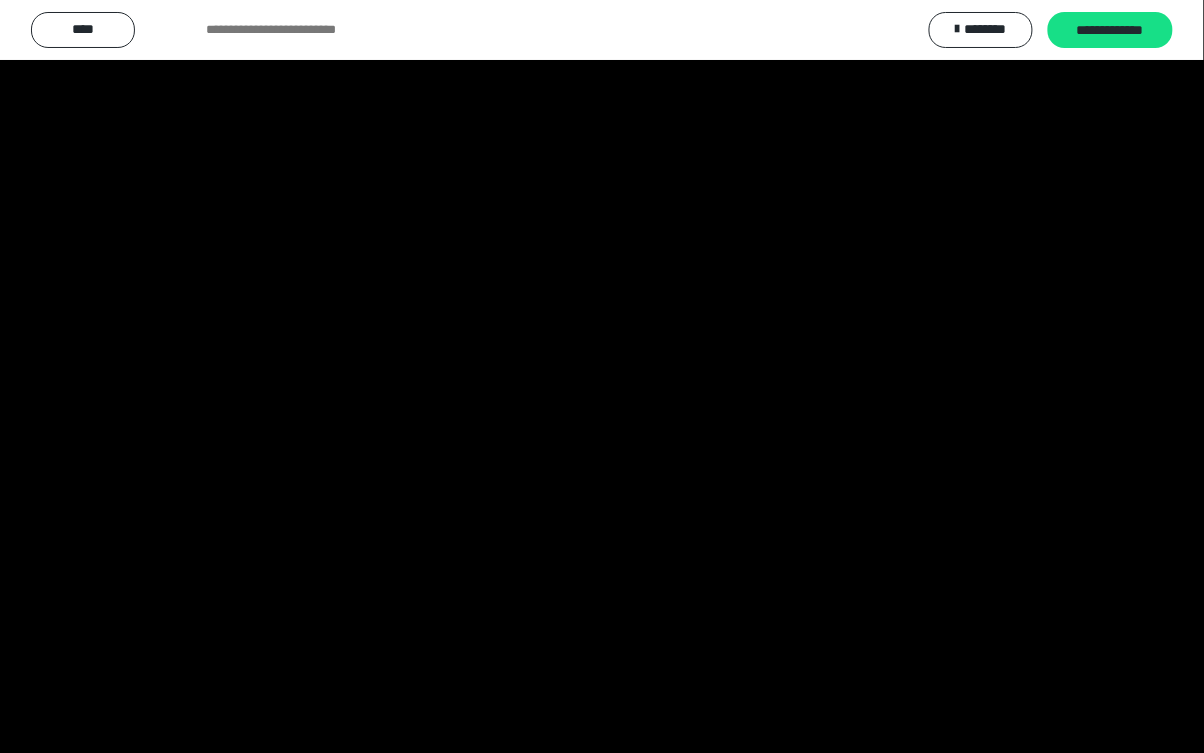 click at bounding box center (602, 376) 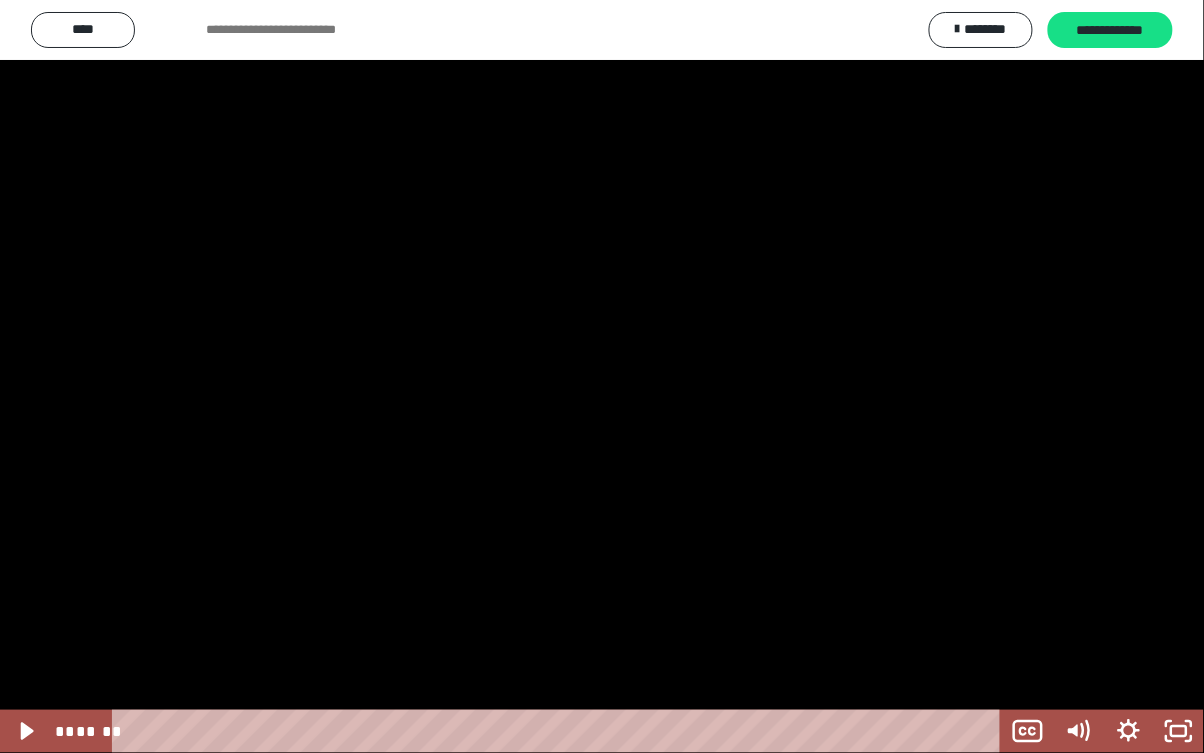 click at bounding box center [602, 376] 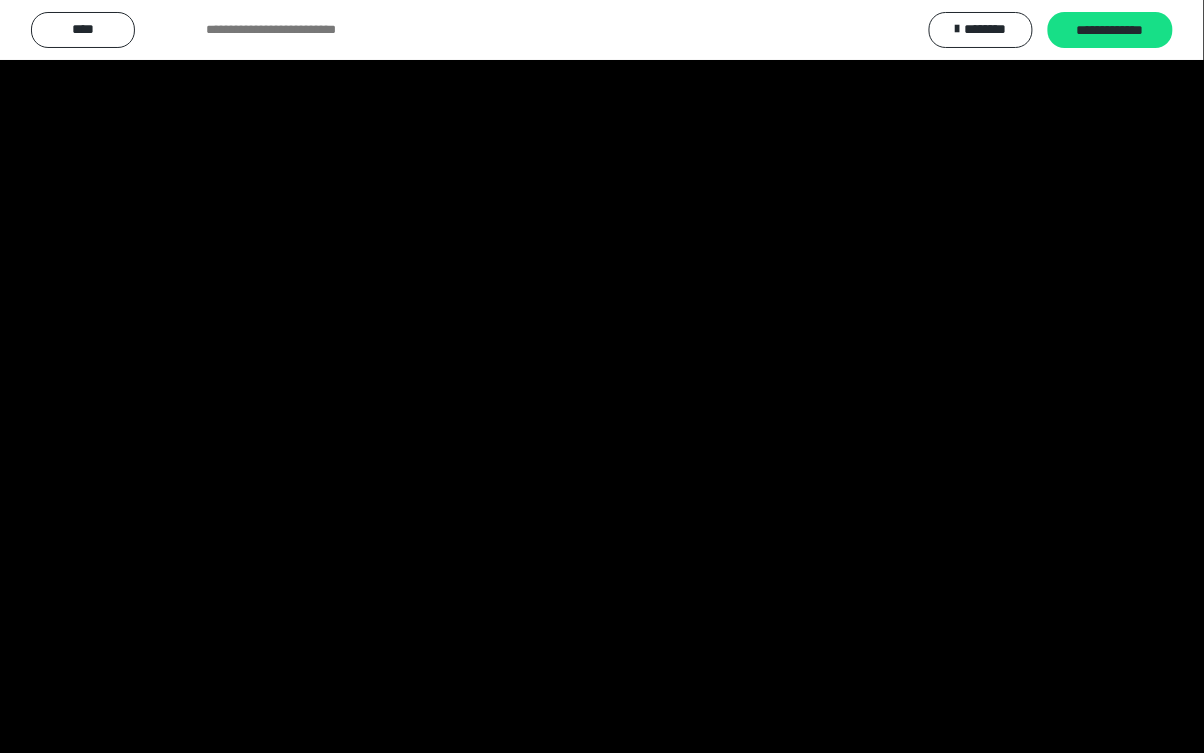 click at bounding box center [602, 376] 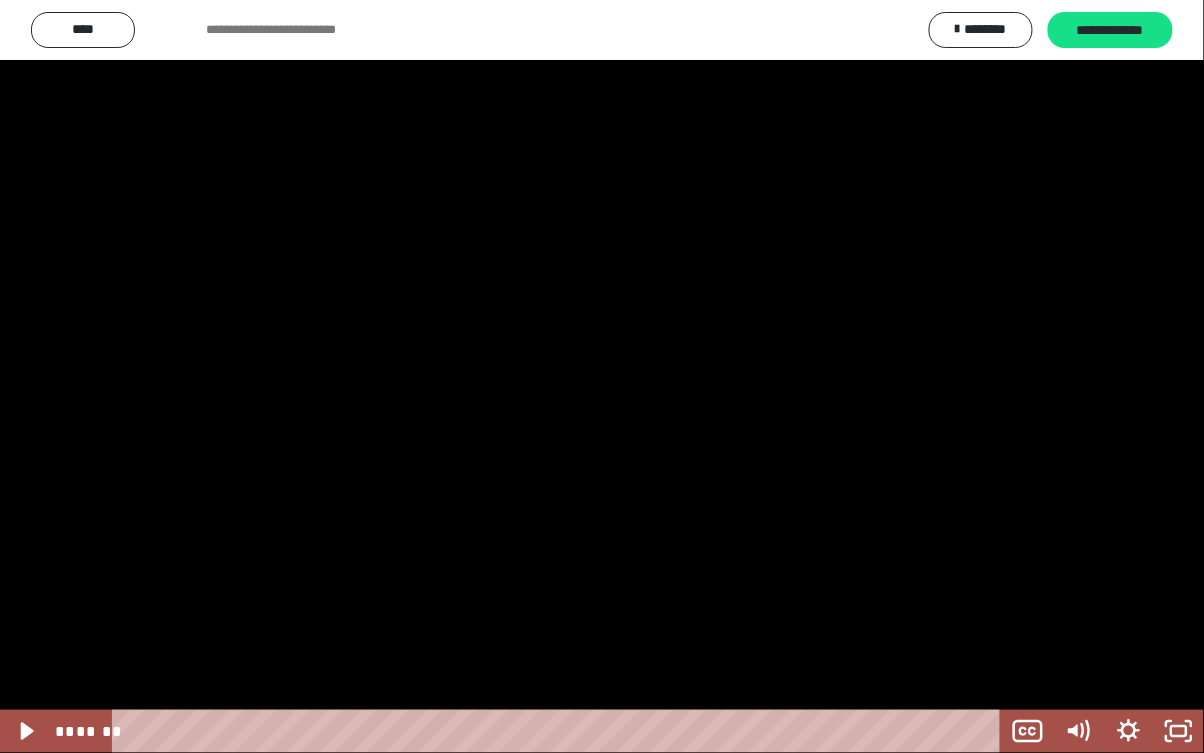 click at bounding box center [602, 376] 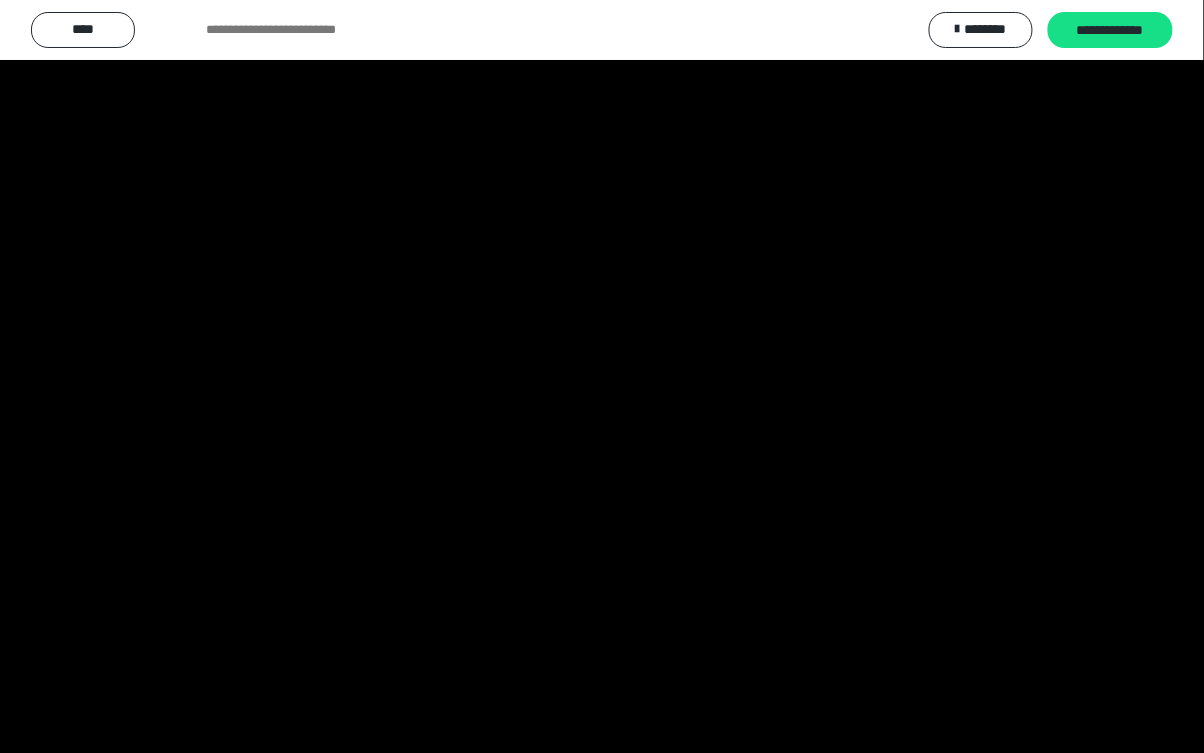 click at bounding box center [602, 376] 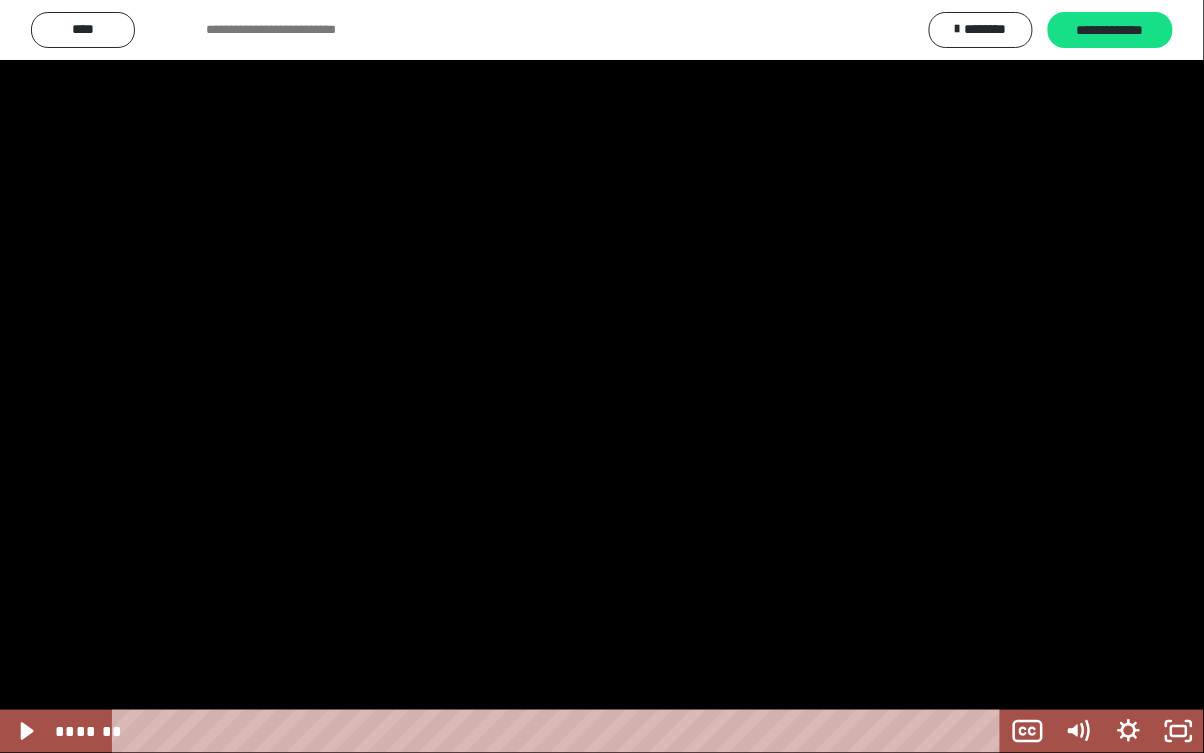 click at bounding box center [602, 376] 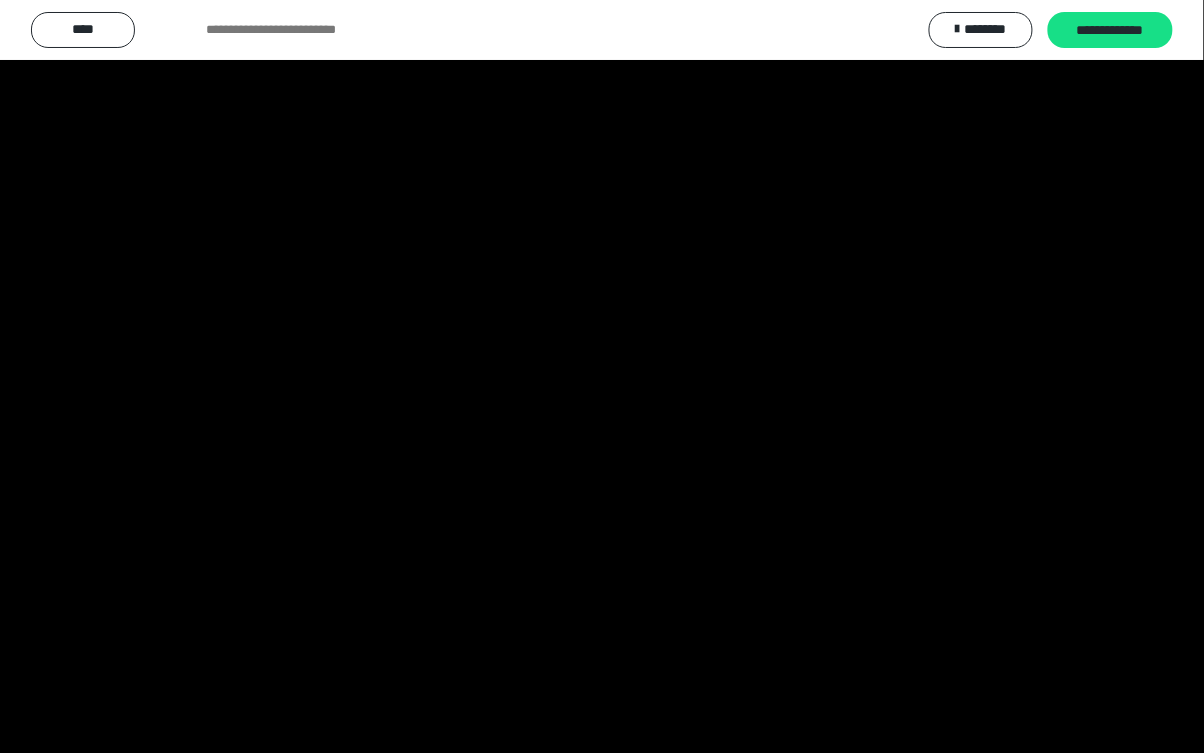 click at bounding box center [602, 376] 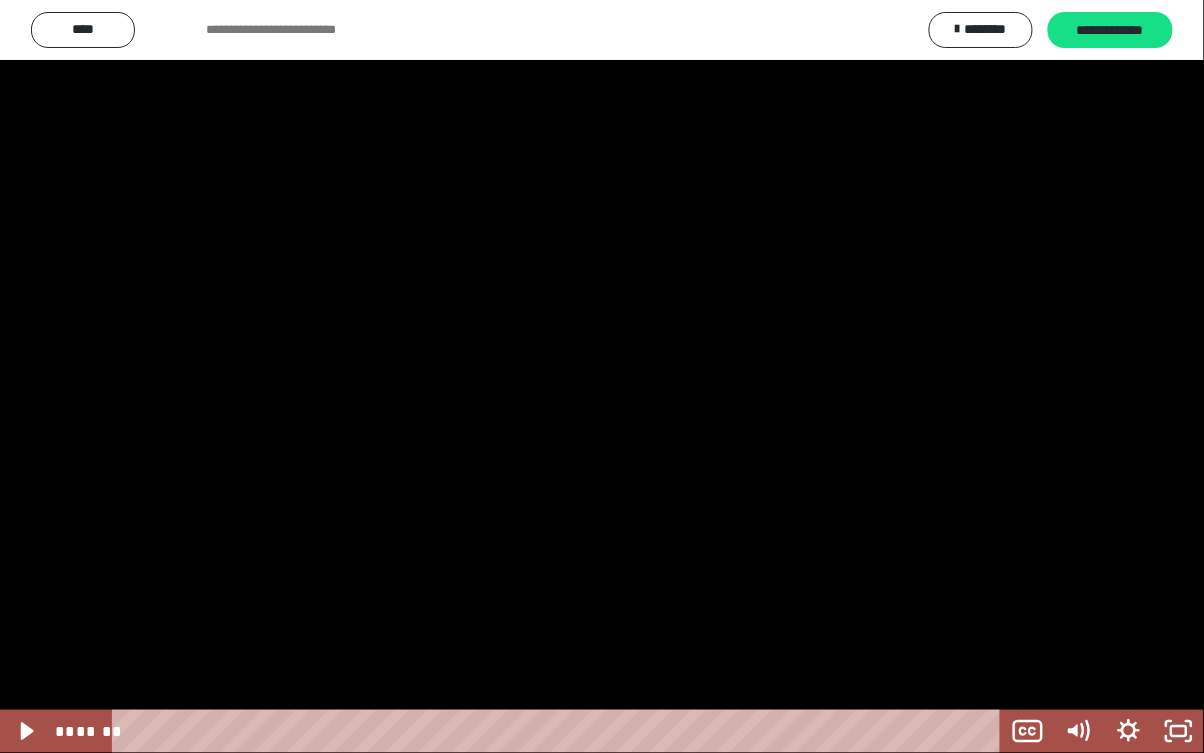 click at bounding box center [602, 376] 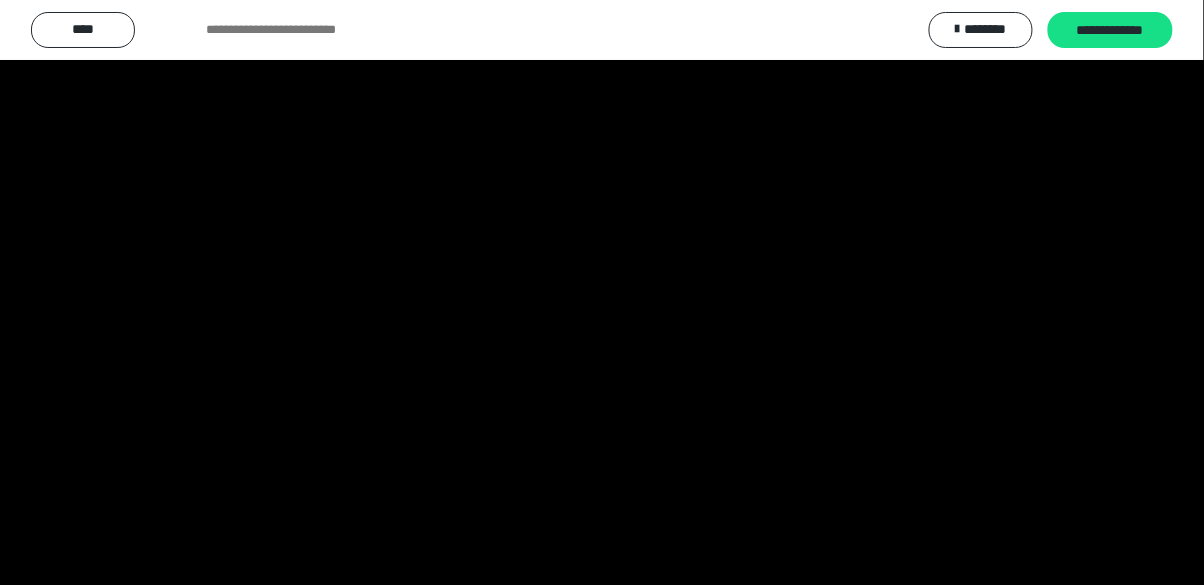 scroll, scrollTop: 2359, scrollLeft: 0, axis: vertical 